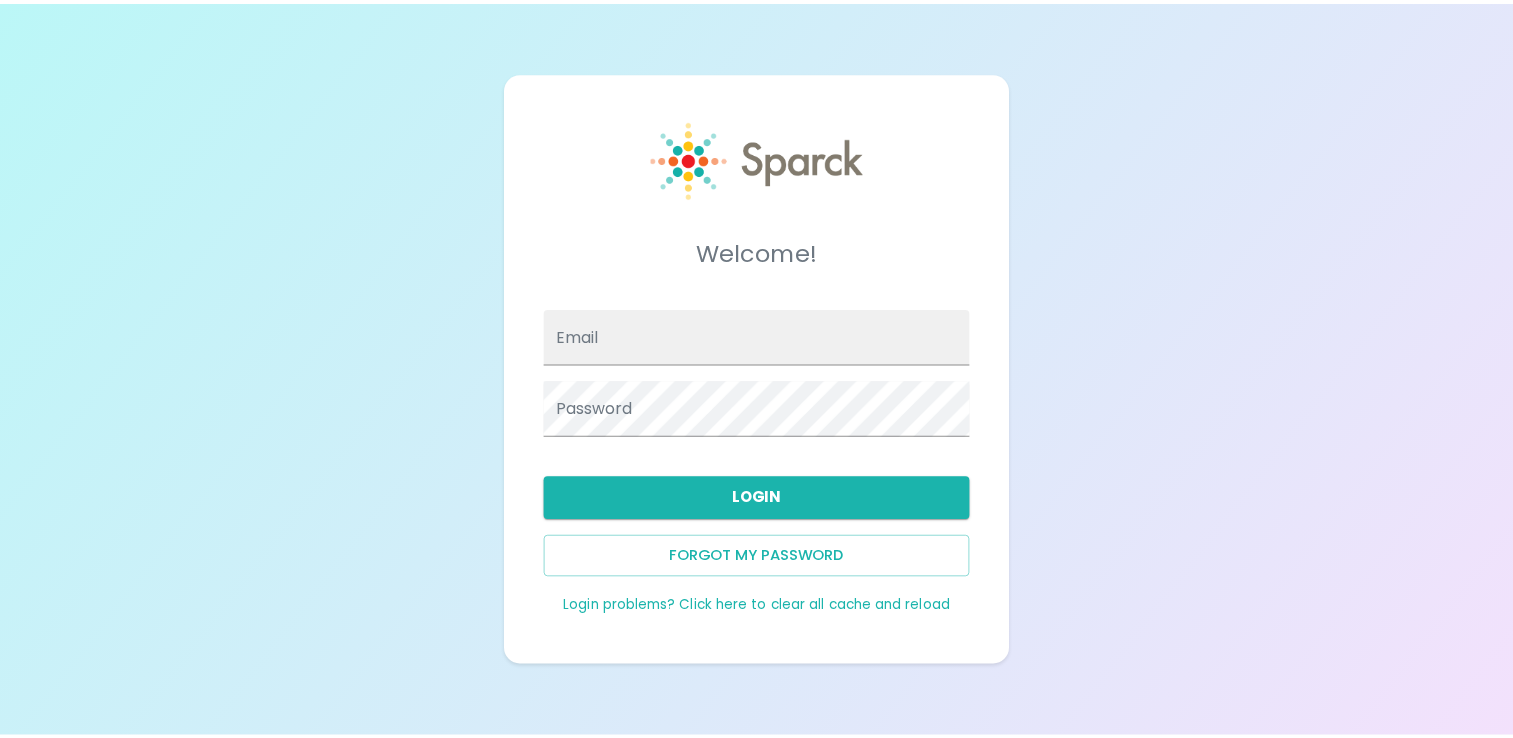 scroll, scrollTop: 0, scrollLeft: 0, axis: both 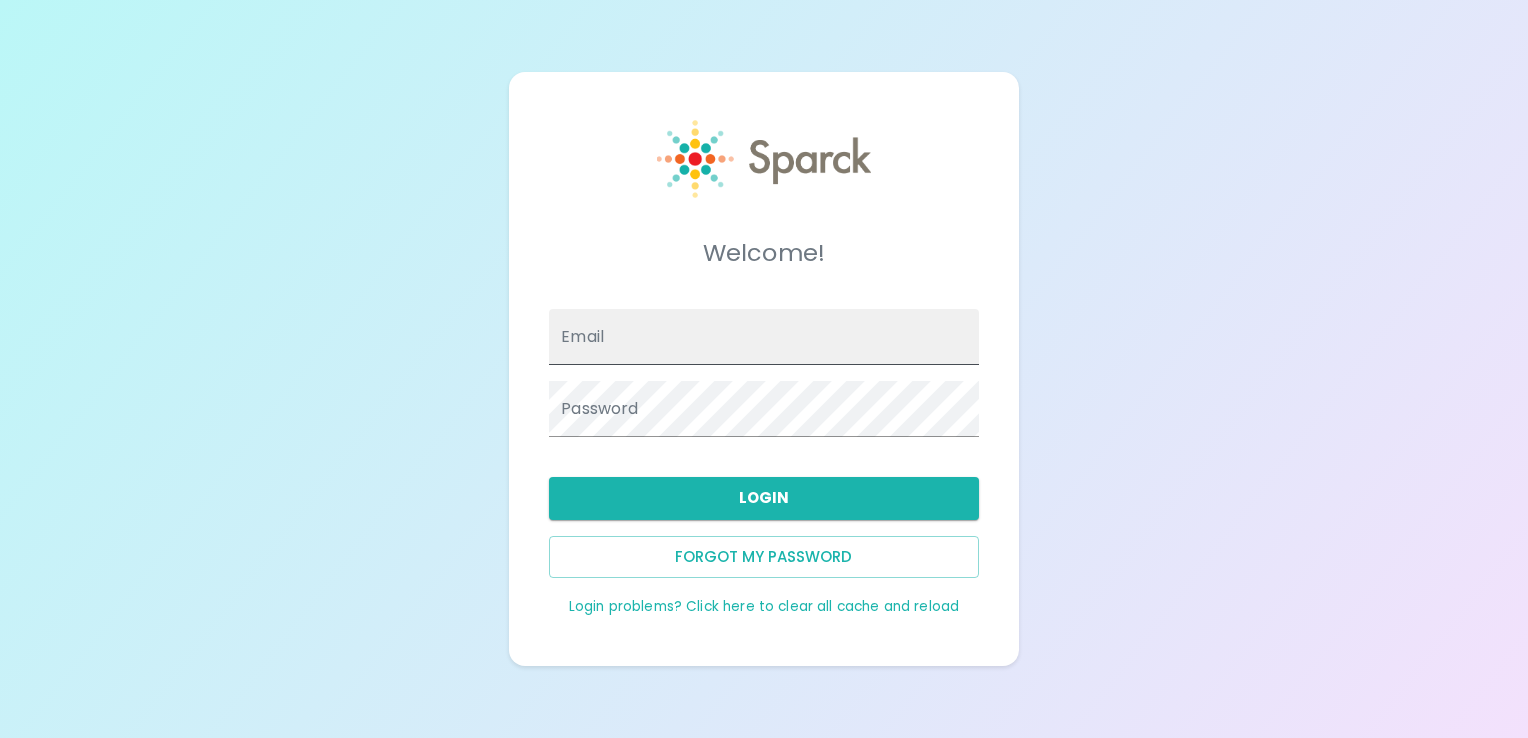 click on "Email" at bounding box center (763, 337) 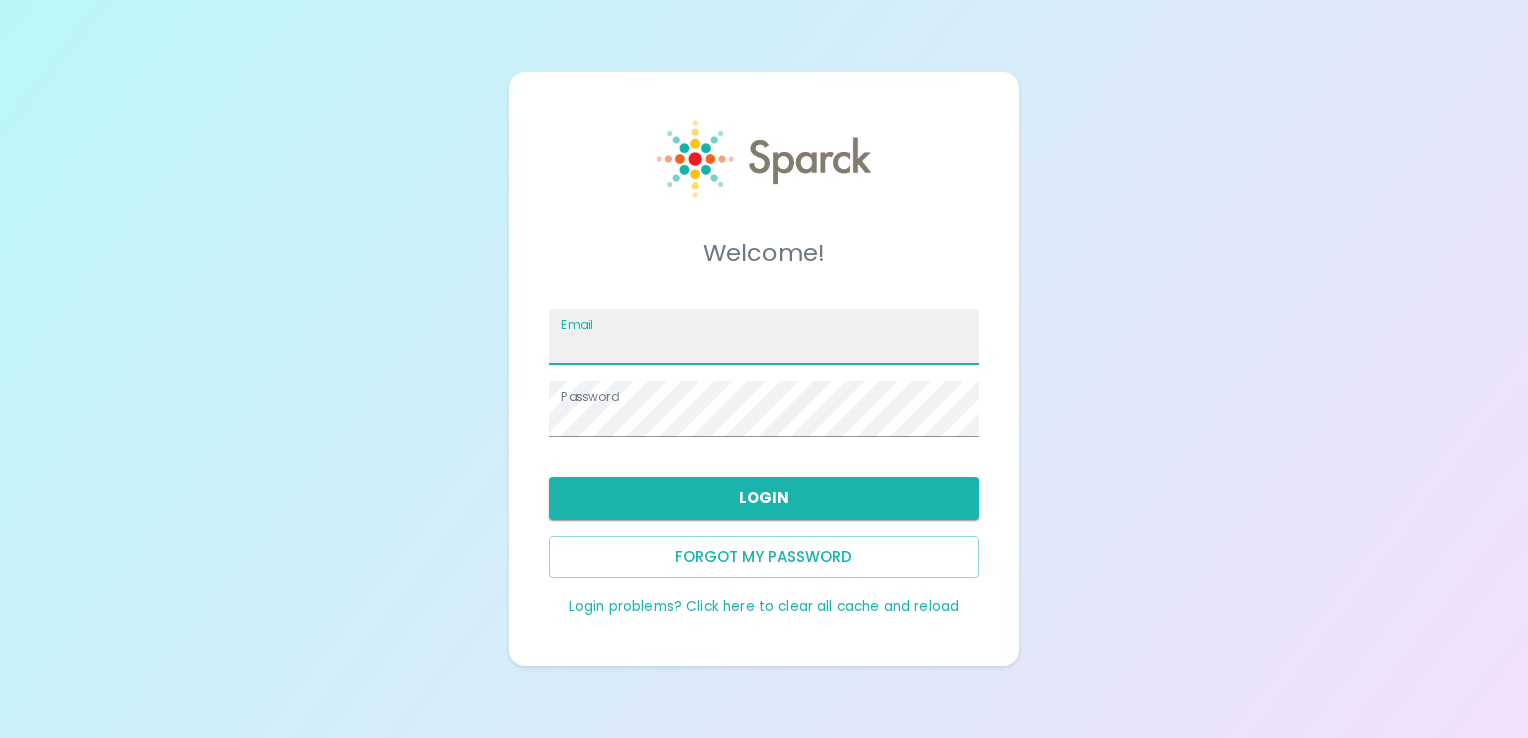 click on "Email" at bounding box center (763, 337) 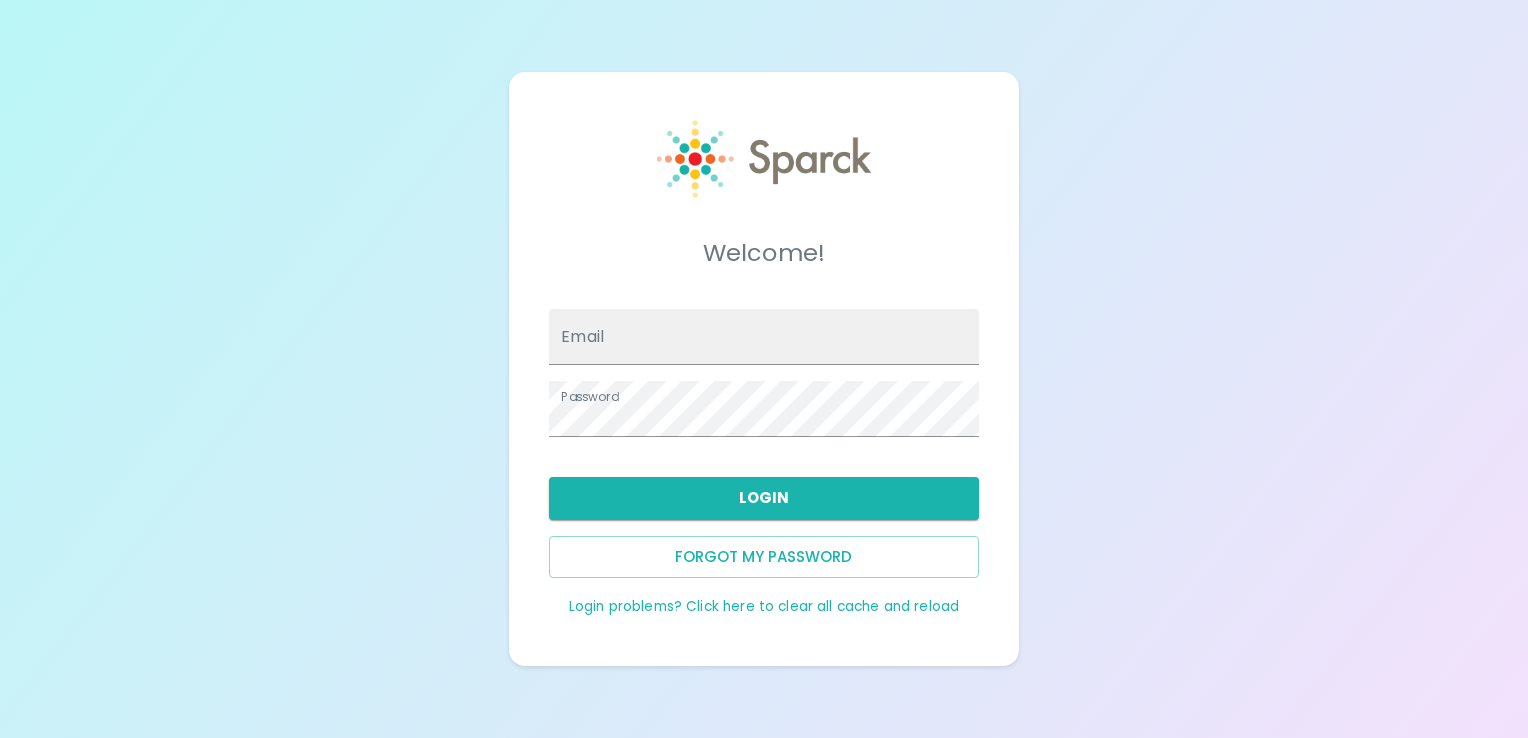 drag, startPoint x: 1119, startPoint y: 503, endPoint x: 1026, endPoint y: 513, distance: 93.53609 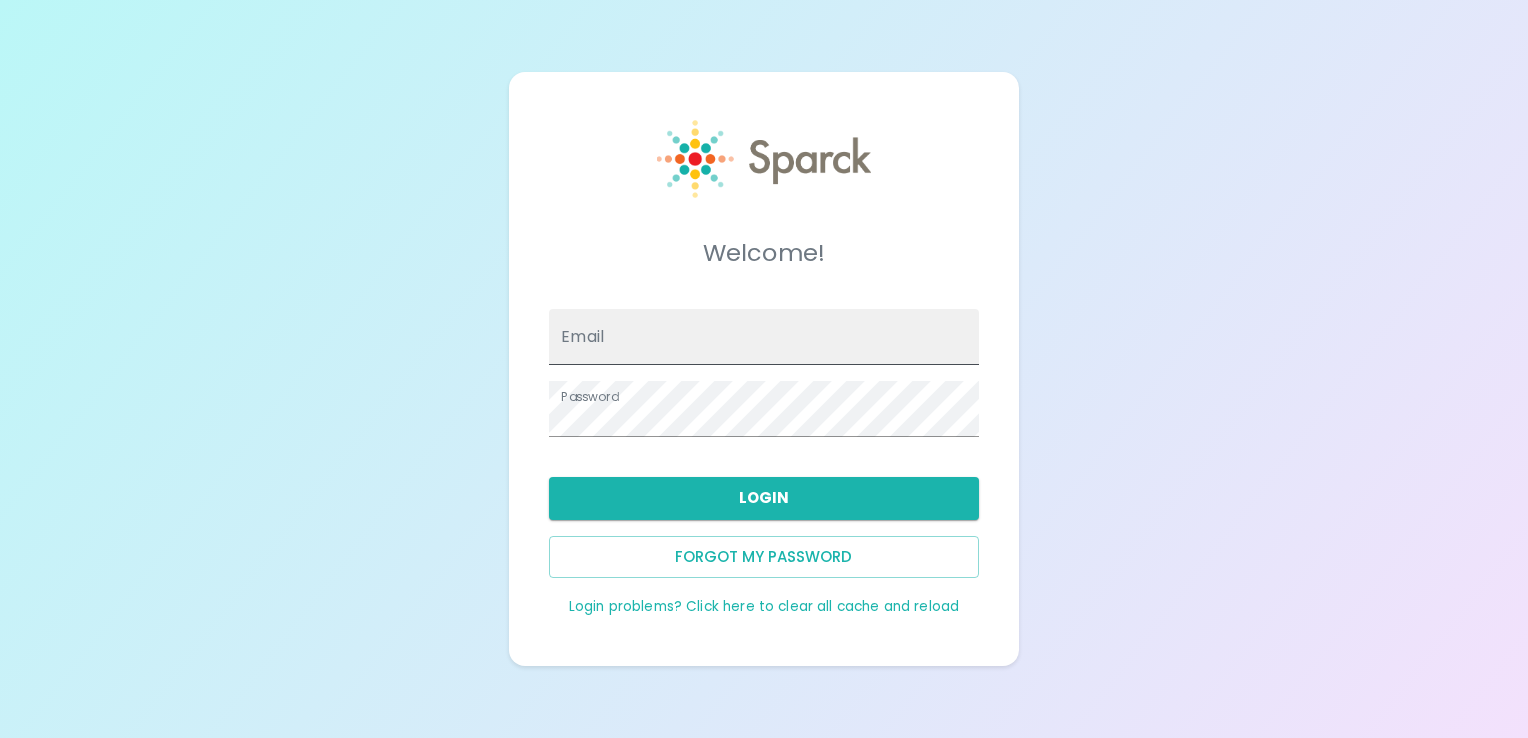 click on "Email" at bounding box center [763, 337] 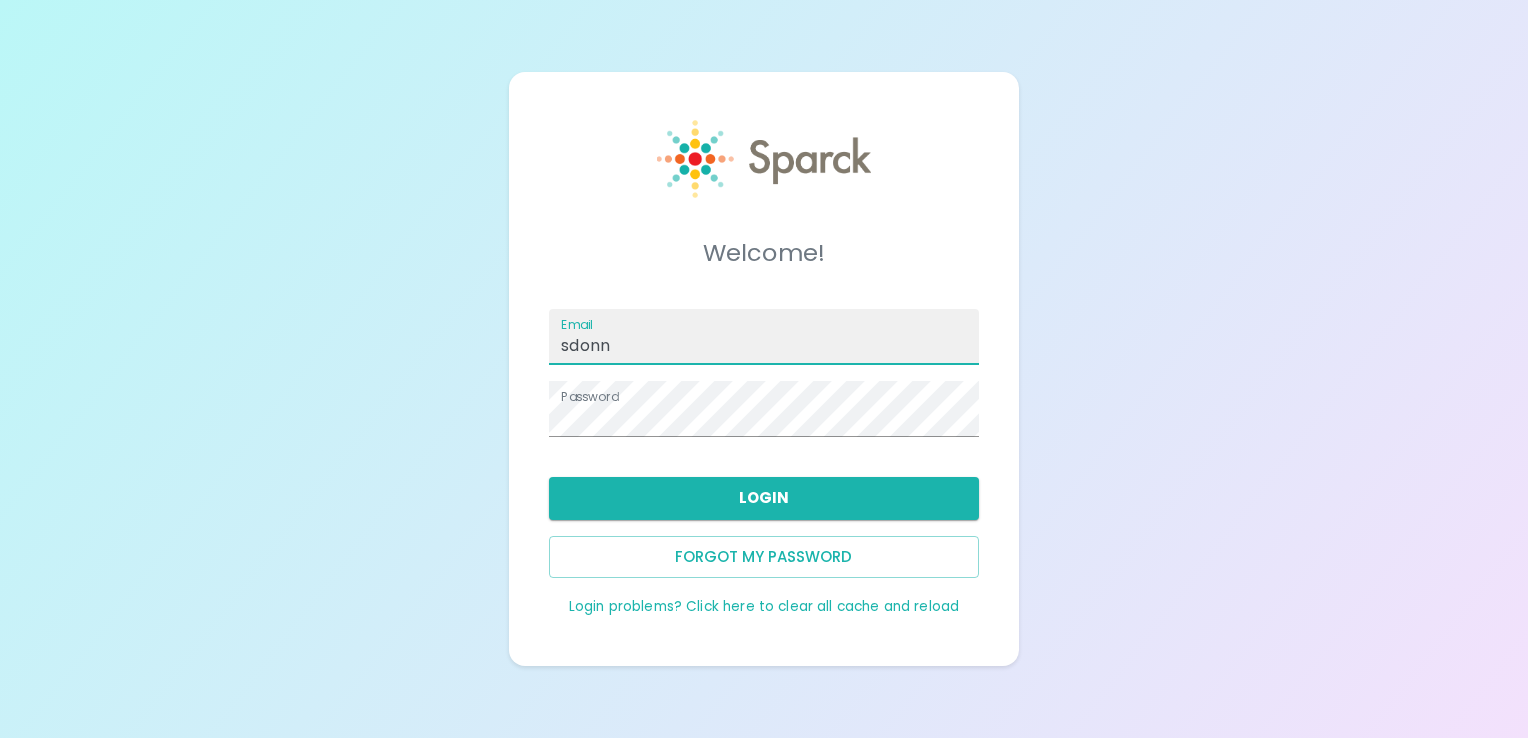 type on "[EMAIL_ADDRESS][DOMAIN_NAME]" 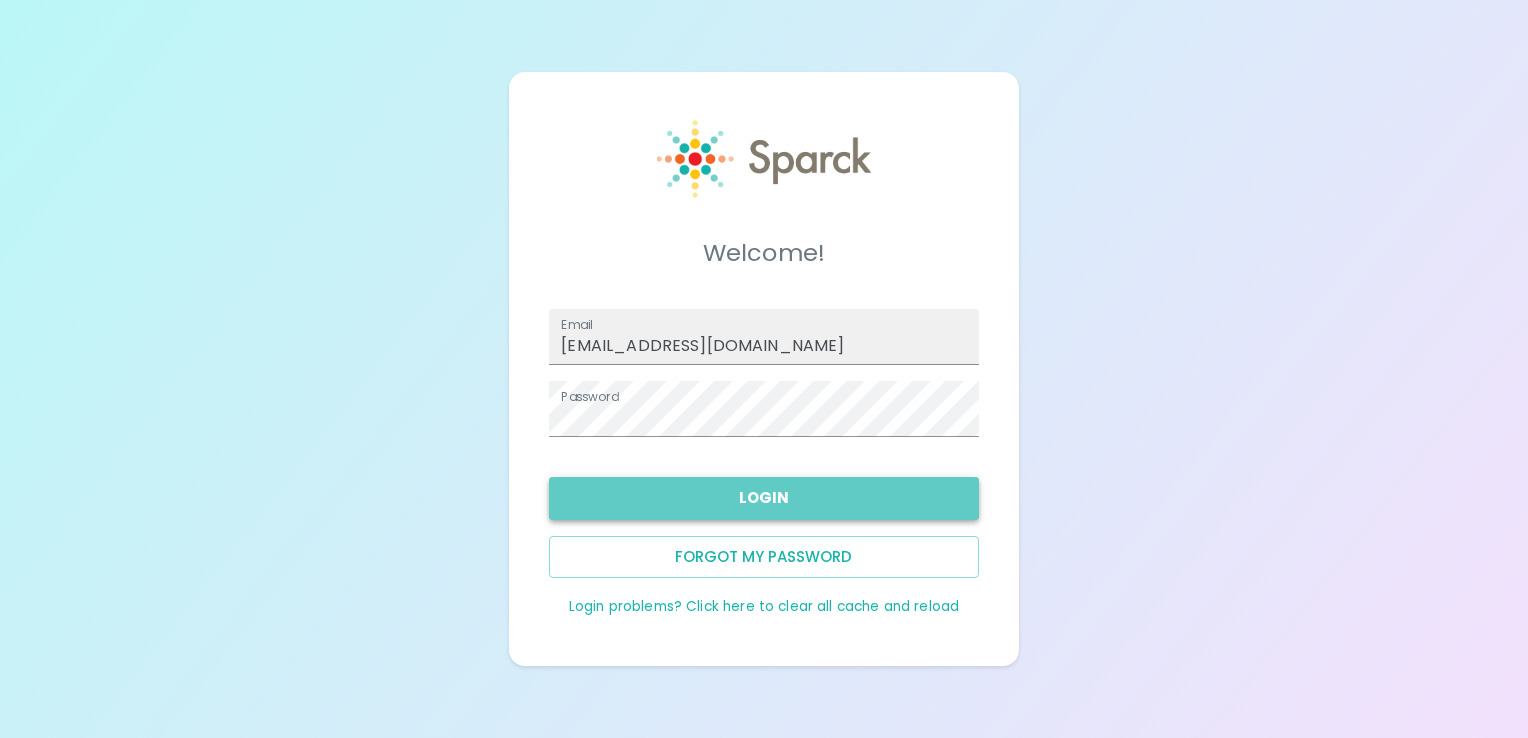 click on "Login" at bounding box center (763, 498) 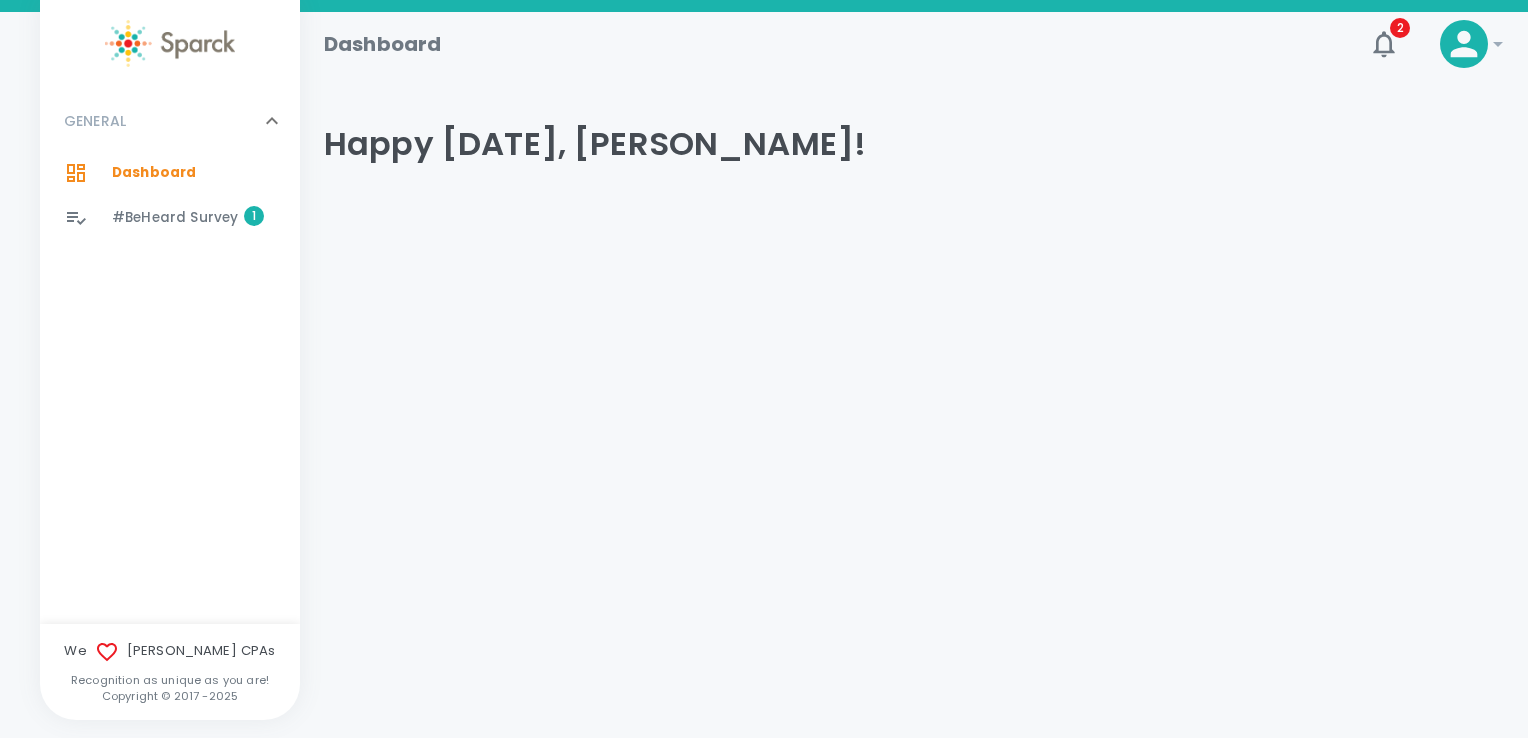 click on "#BeHeard Survey" at bounding box center [175, 218] 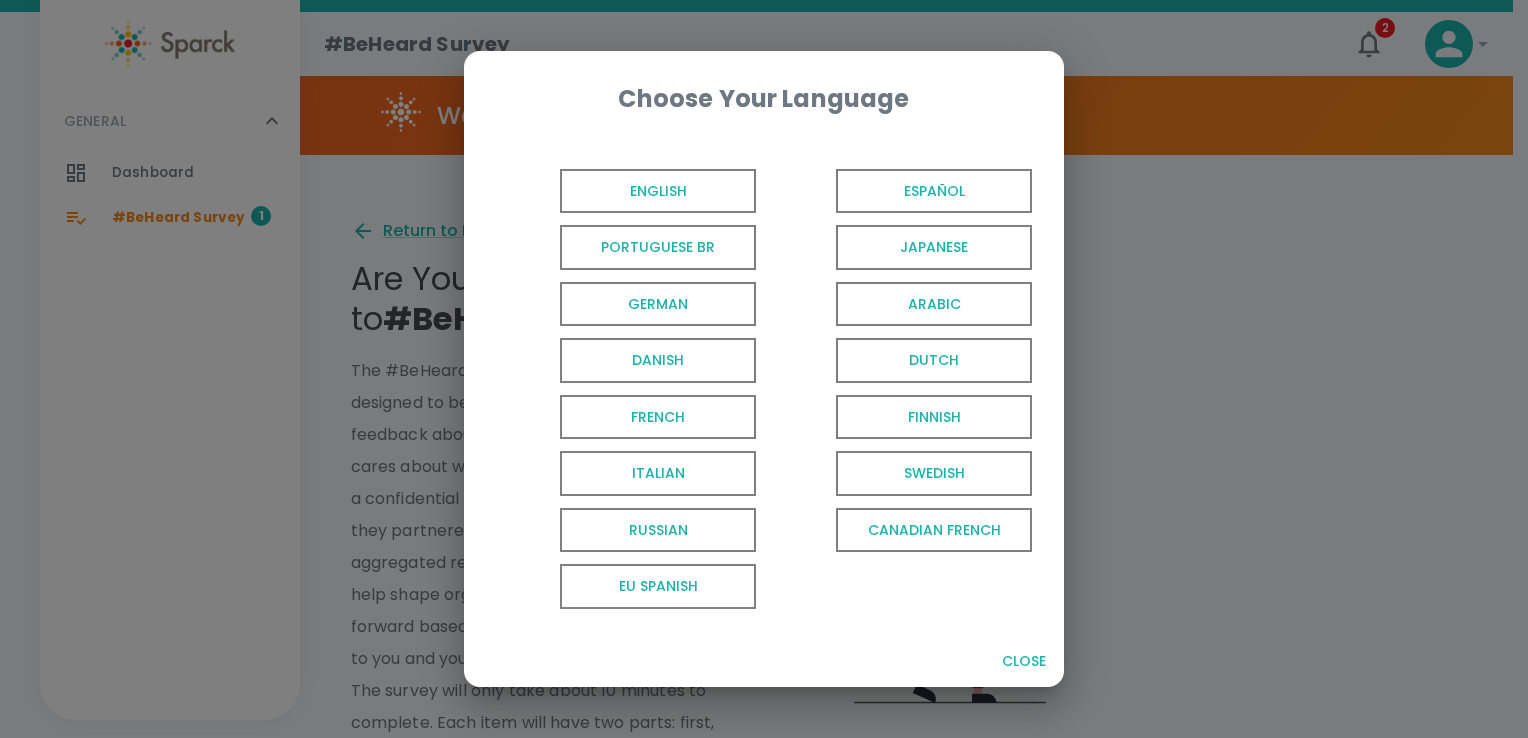 click on "English" at bounding box center (658, 191) 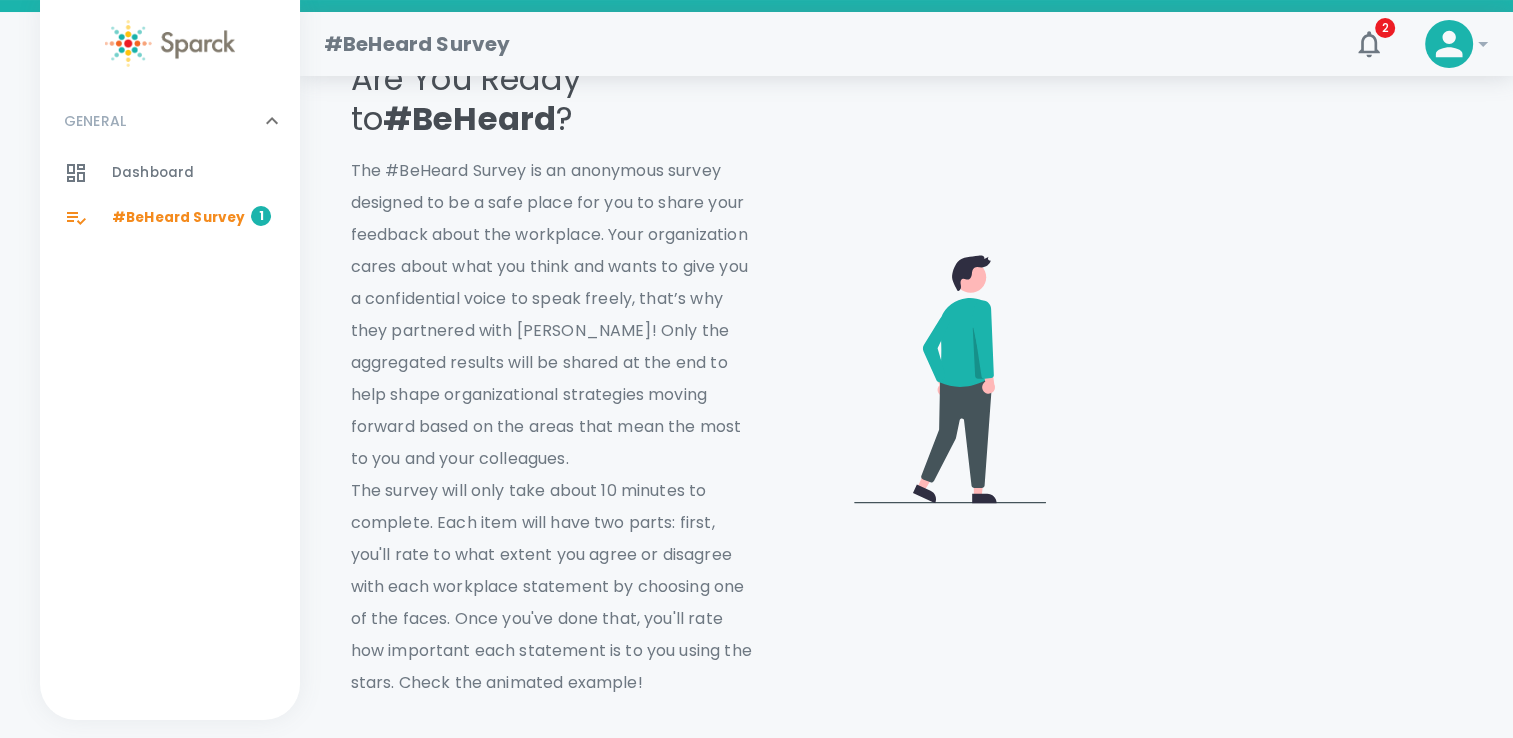 scroll, scrollTop: 904, scrollLeft: 0, axis: vertical 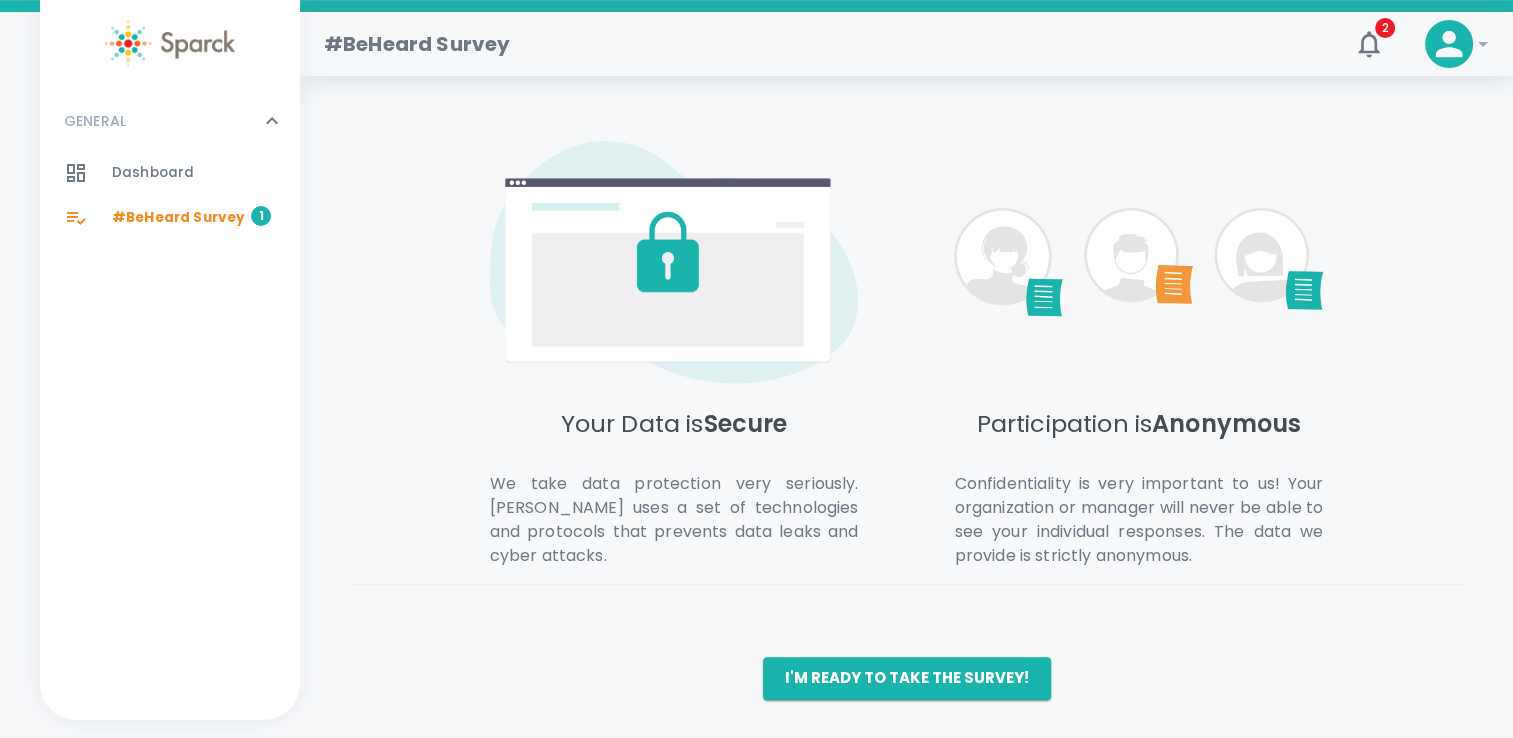 click on "Return to Dashboard Are You Ready to  #BeHeard ? The #BeHeard Survey is an anonymous survey designed to be a safe place for you to share your feedback about the workplace. Your organization cares about what you think and wants to give you a confidential voice to speak freely, that’s why they partnered with [PERSON_NAME]! Only the aggregated results will be shared at the end to help shape organizational strategies moving forward based on the areas that mean the most to you and your colleagues. The survey will only take about 10 minutes to complete. Each item will have two parts: first, you'll rate to what extent you agree or disagree with each workplace statement by choosing one of the faces. Once you've done that, you'll rate how important each statement is to you using the stars. Check the animated example! Your Data is  Secure We take data protection very seriously. [PERSON_NAME] uses a set of technologies and protocols that prevents data leaks and cyber attacks. Participation is  Anonymous" at bounding box center [907, 7] 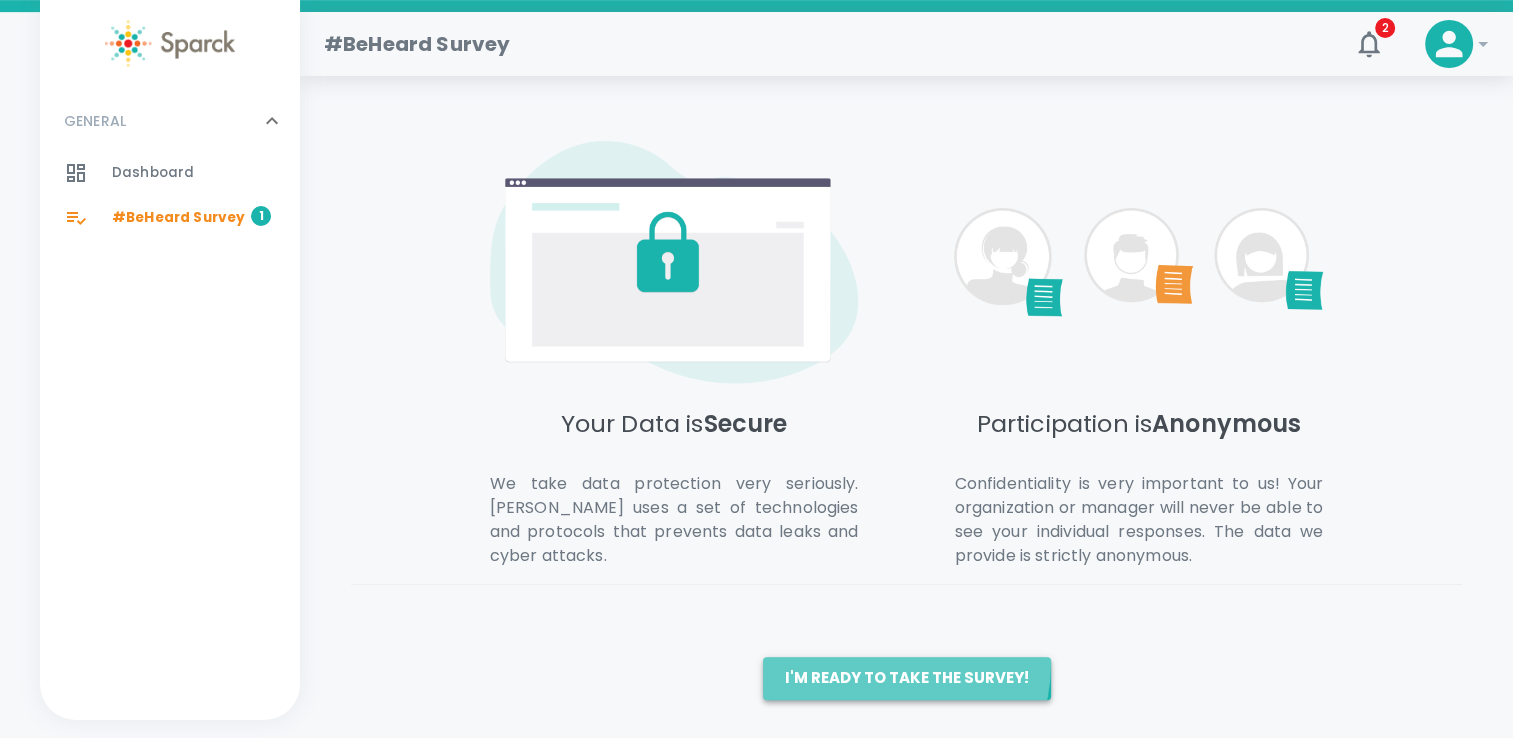 click on "I'm ready to take the survey!" at bounding box center (907, 678) 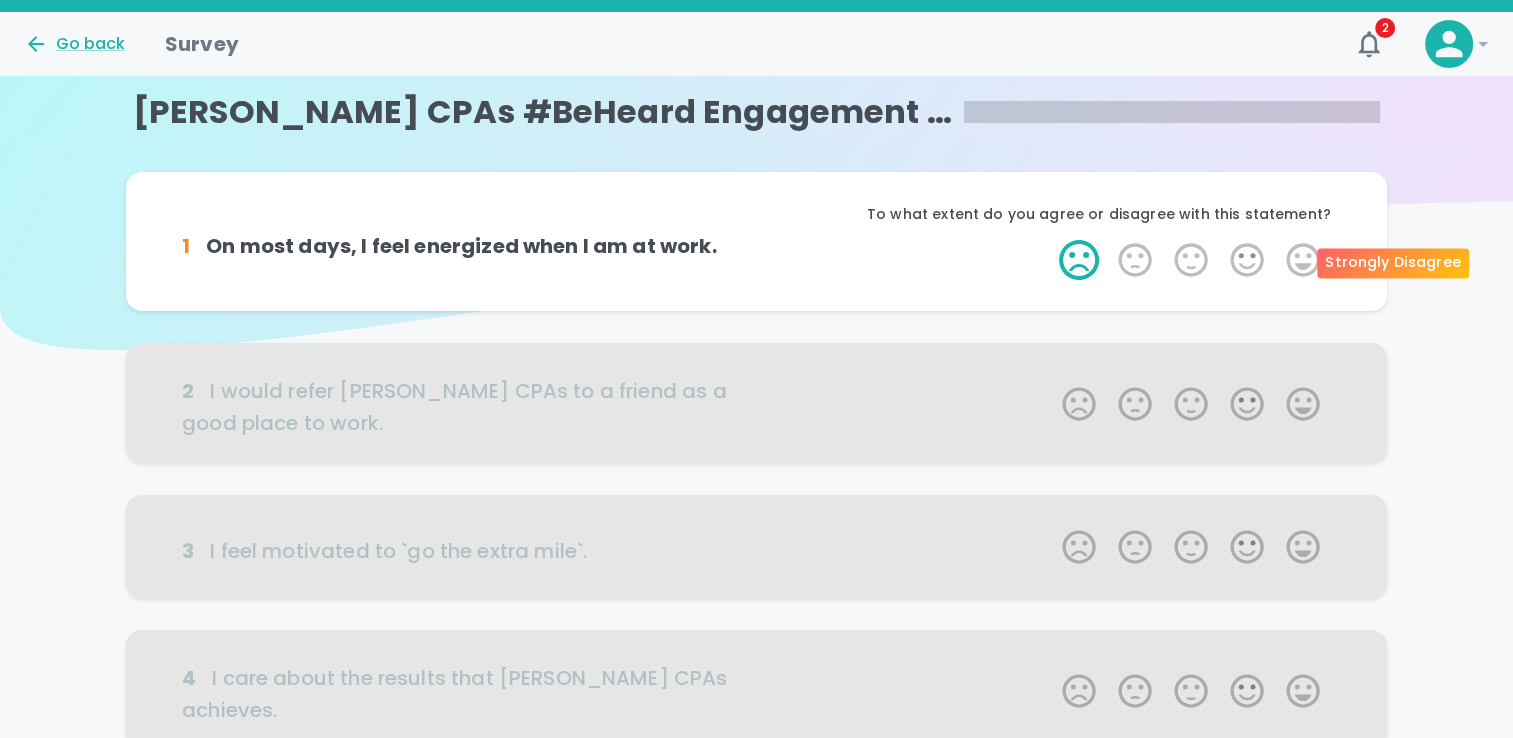 click on "1 Star" at bounding box center [1079, 260] 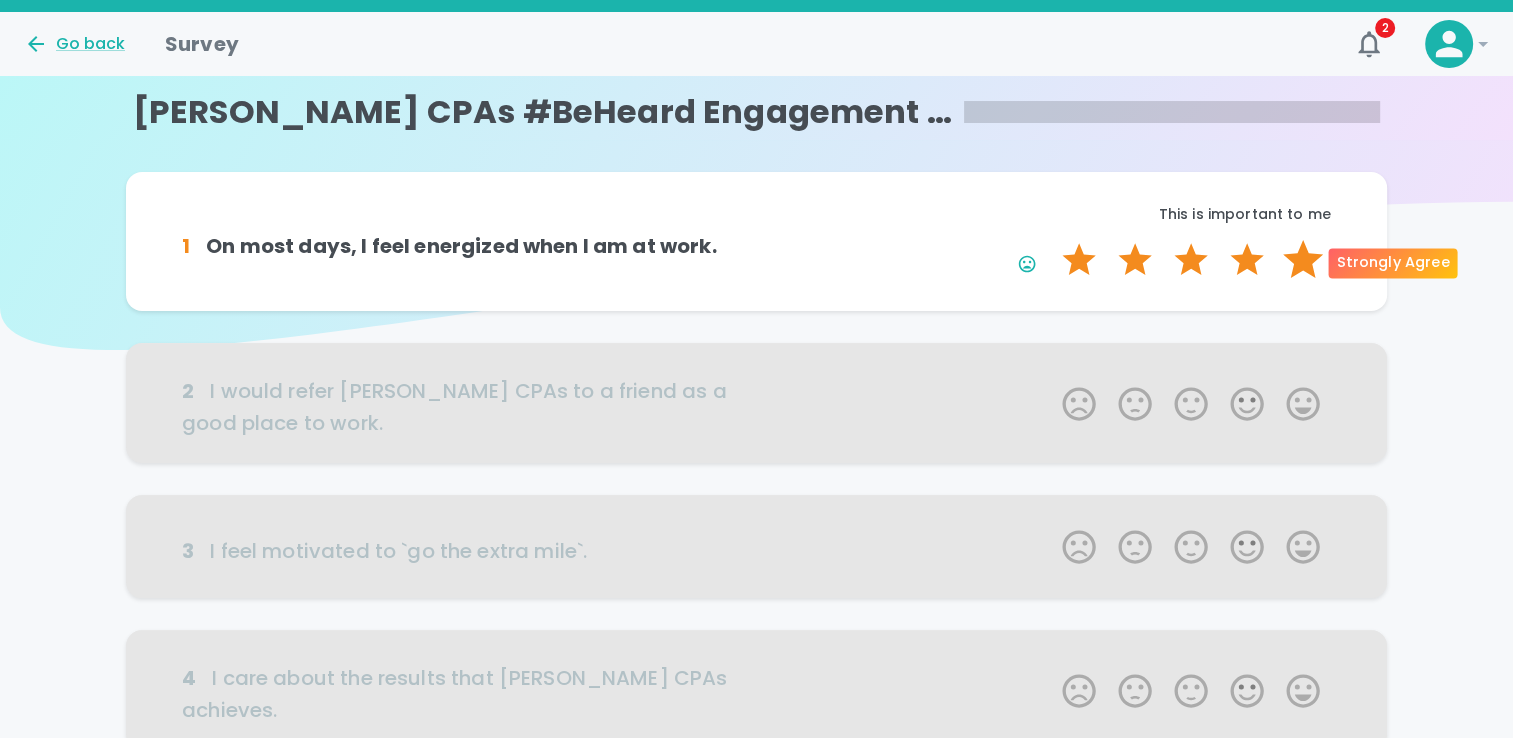 click on "5 Stars" at bounding box center (1303, 260) 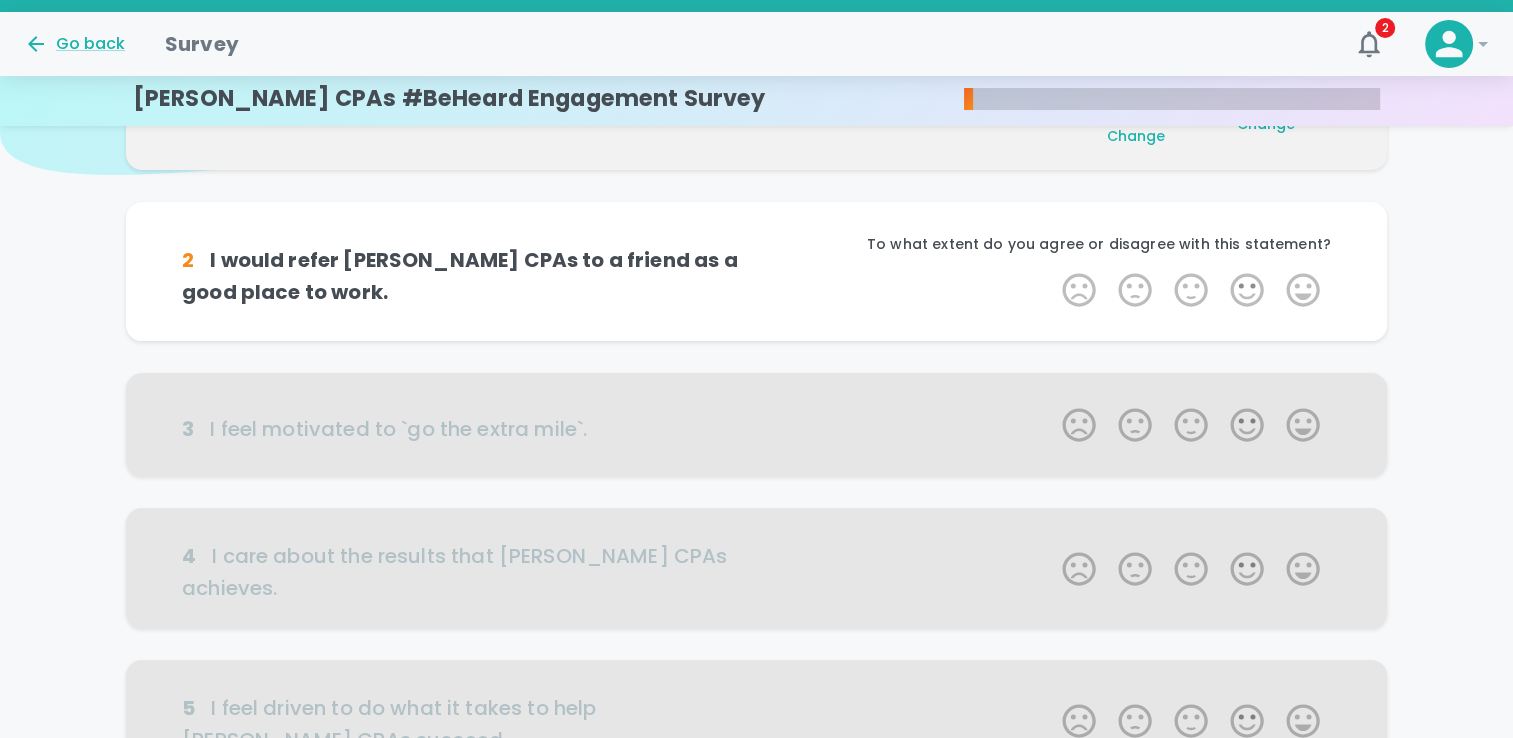 scroll, scrollTop: 176, scrollLeft: 0, axis: vertical 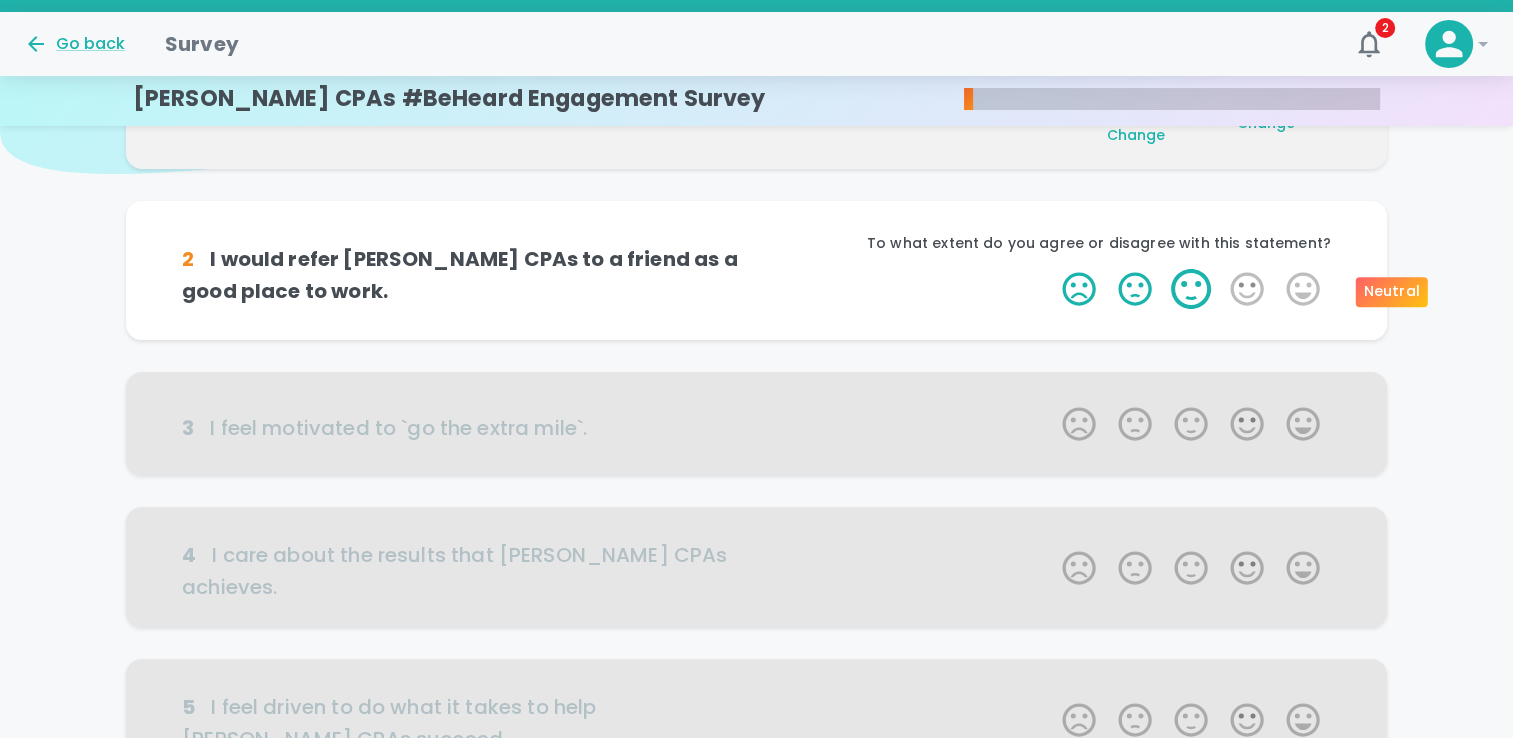 click on "3 Stars" at bounding box center (1191, 289) 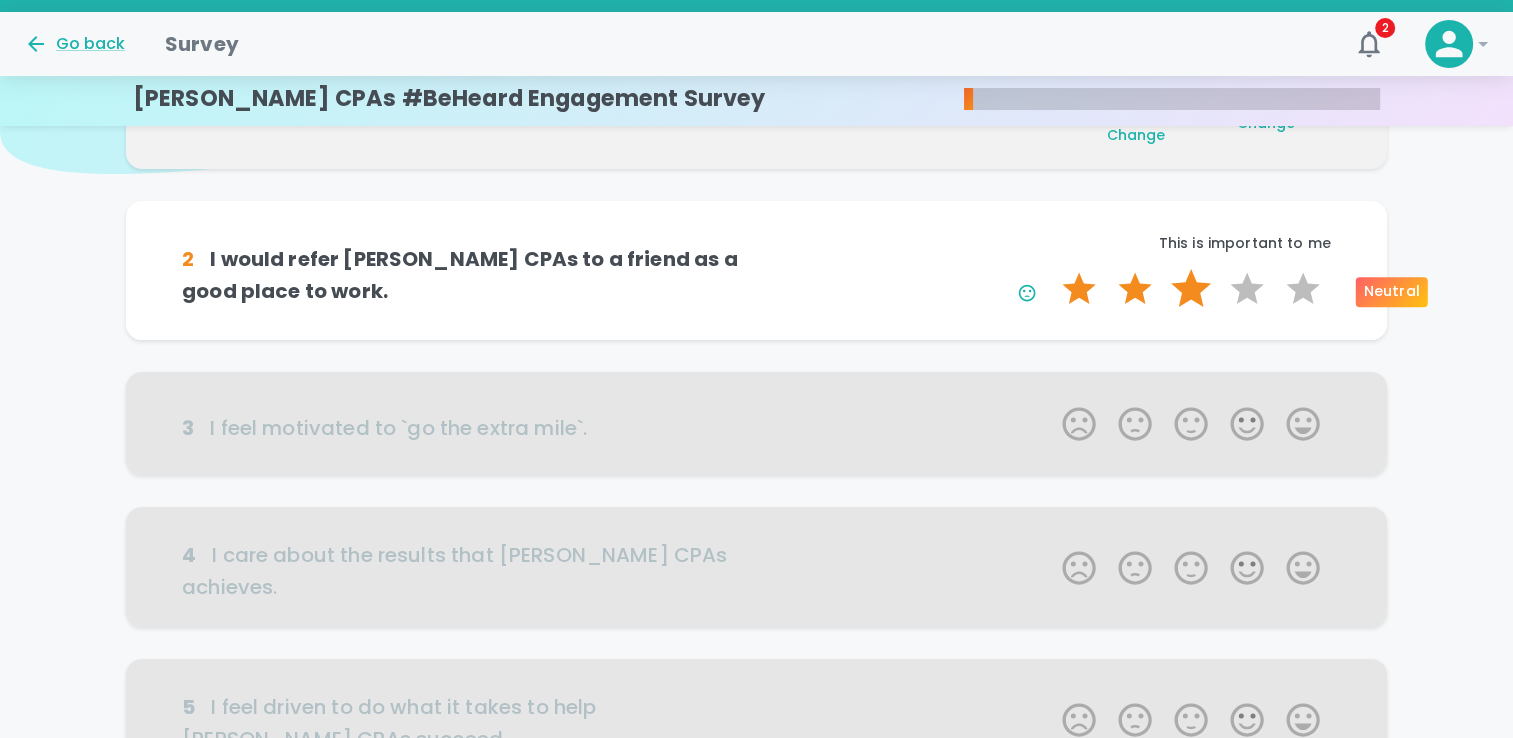 click on "3 Stars" at bounding box center [1191, 289] 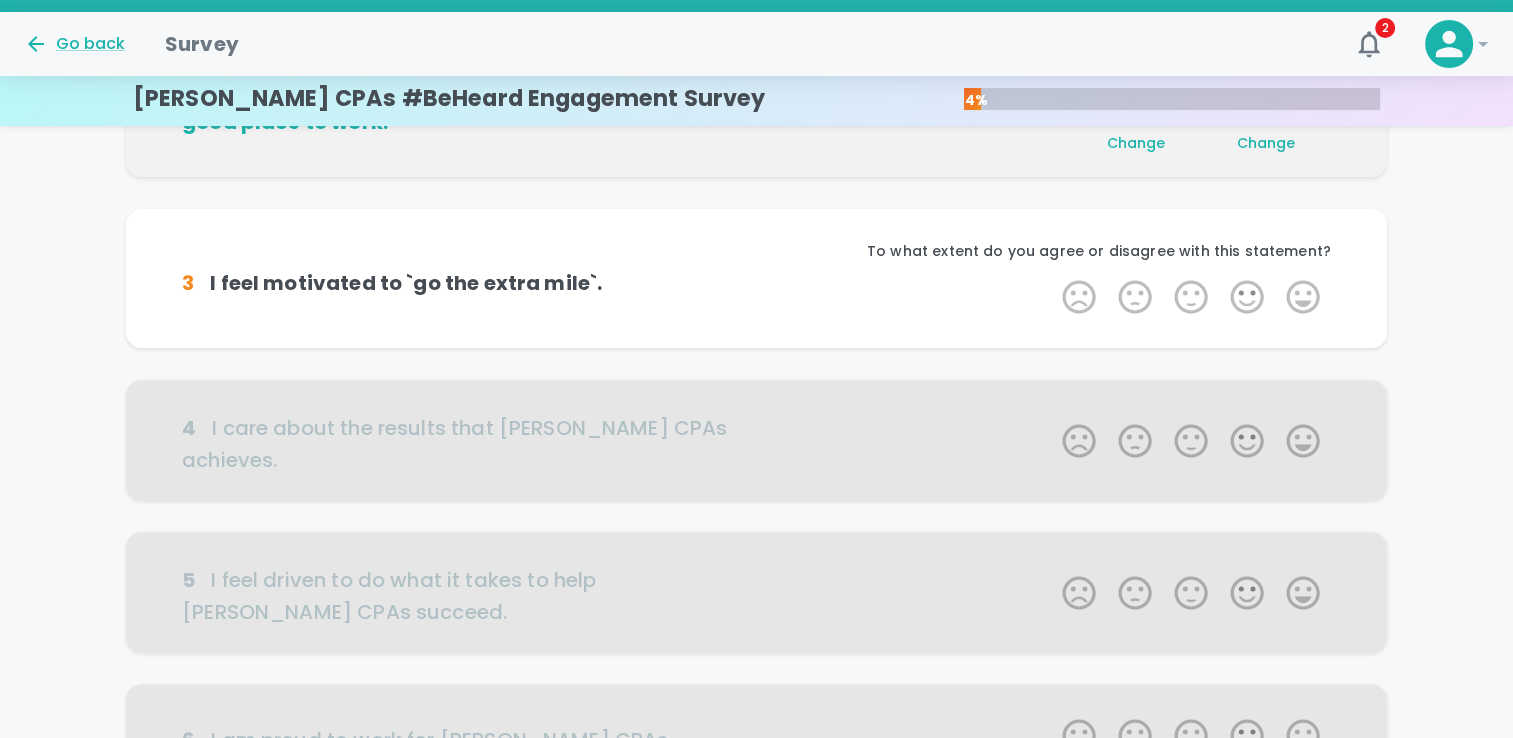 scroll, scrollTop: 352, scrollLeft: 0, axis: vertical 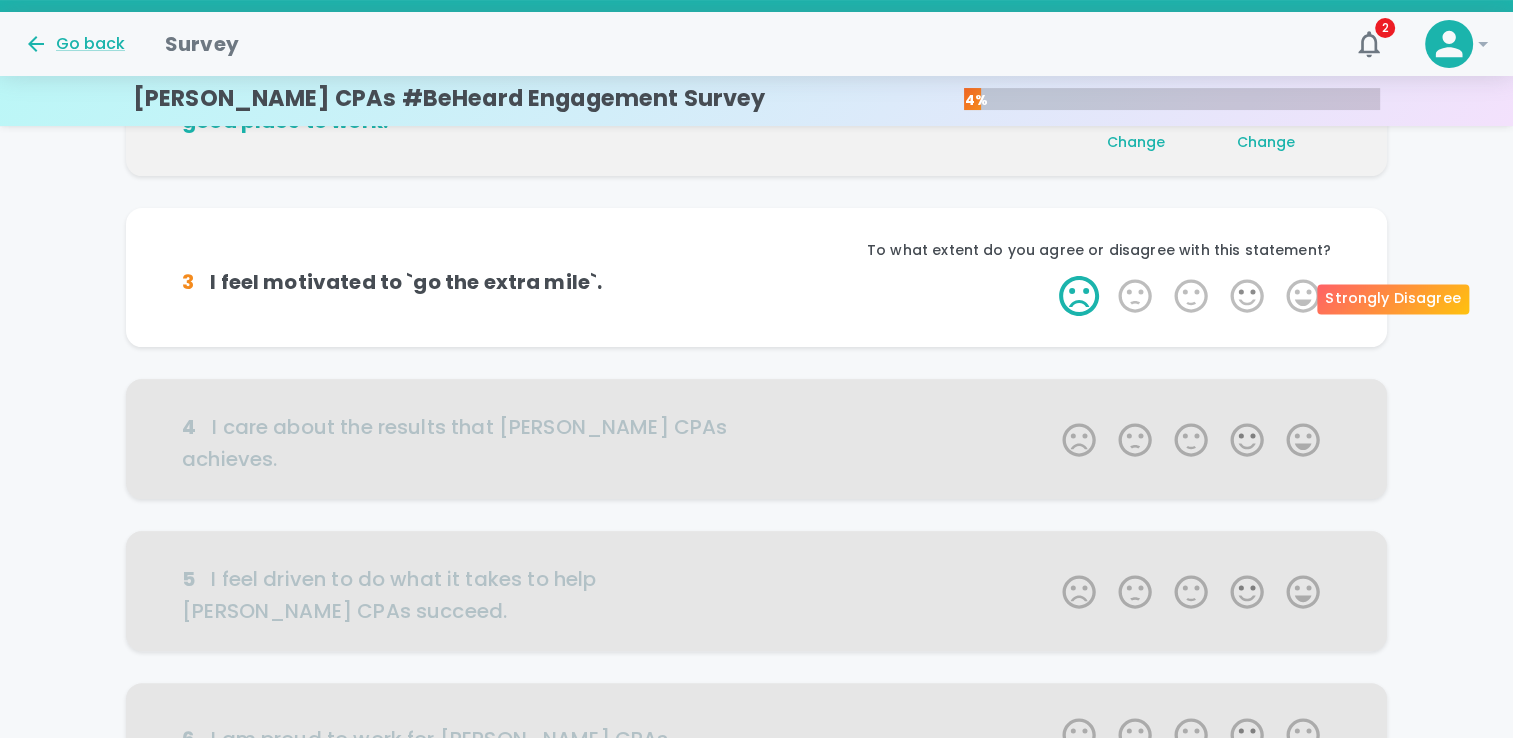 click on "1 Star" at bounding box center [1079, 296] 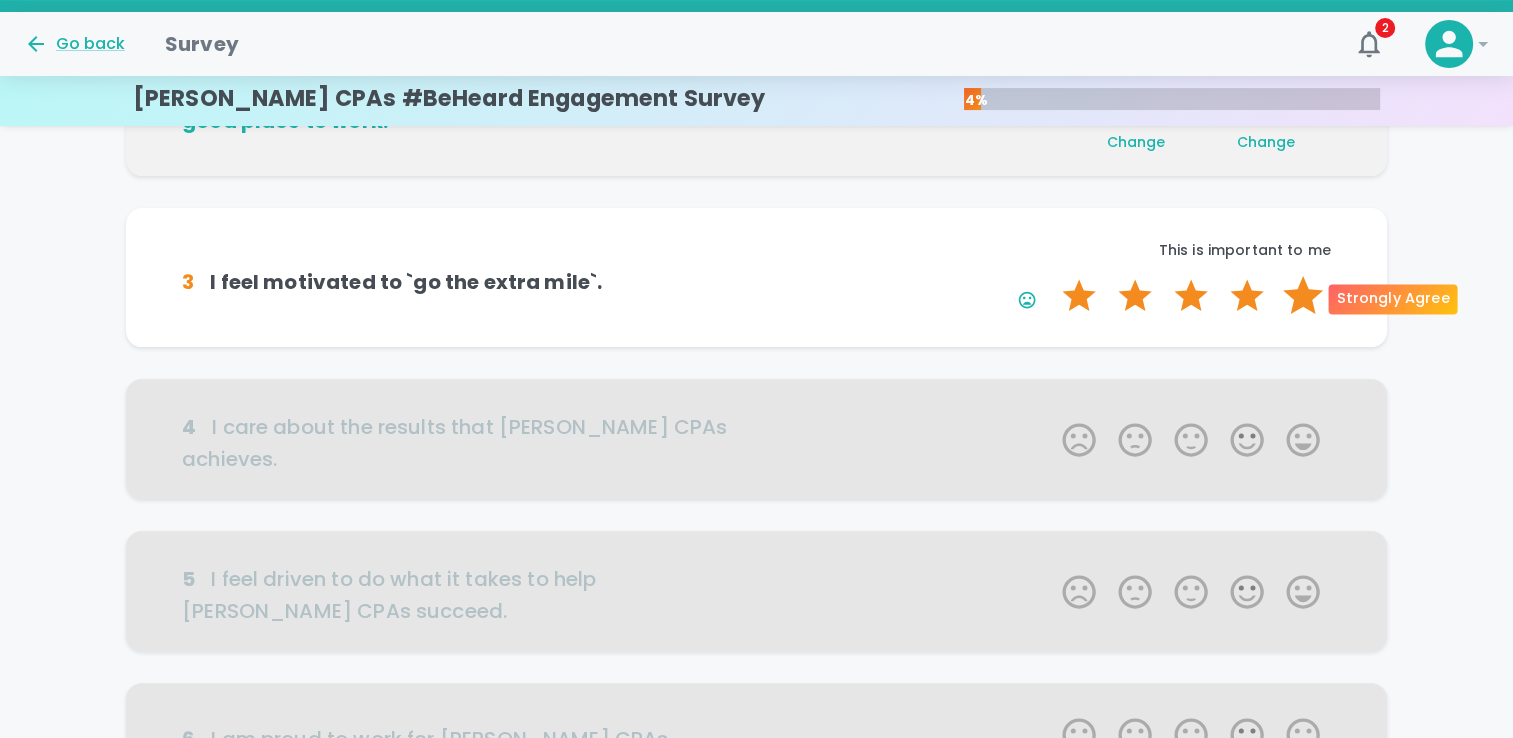 click on "5 Stars" at bounding box center (1303, 296) 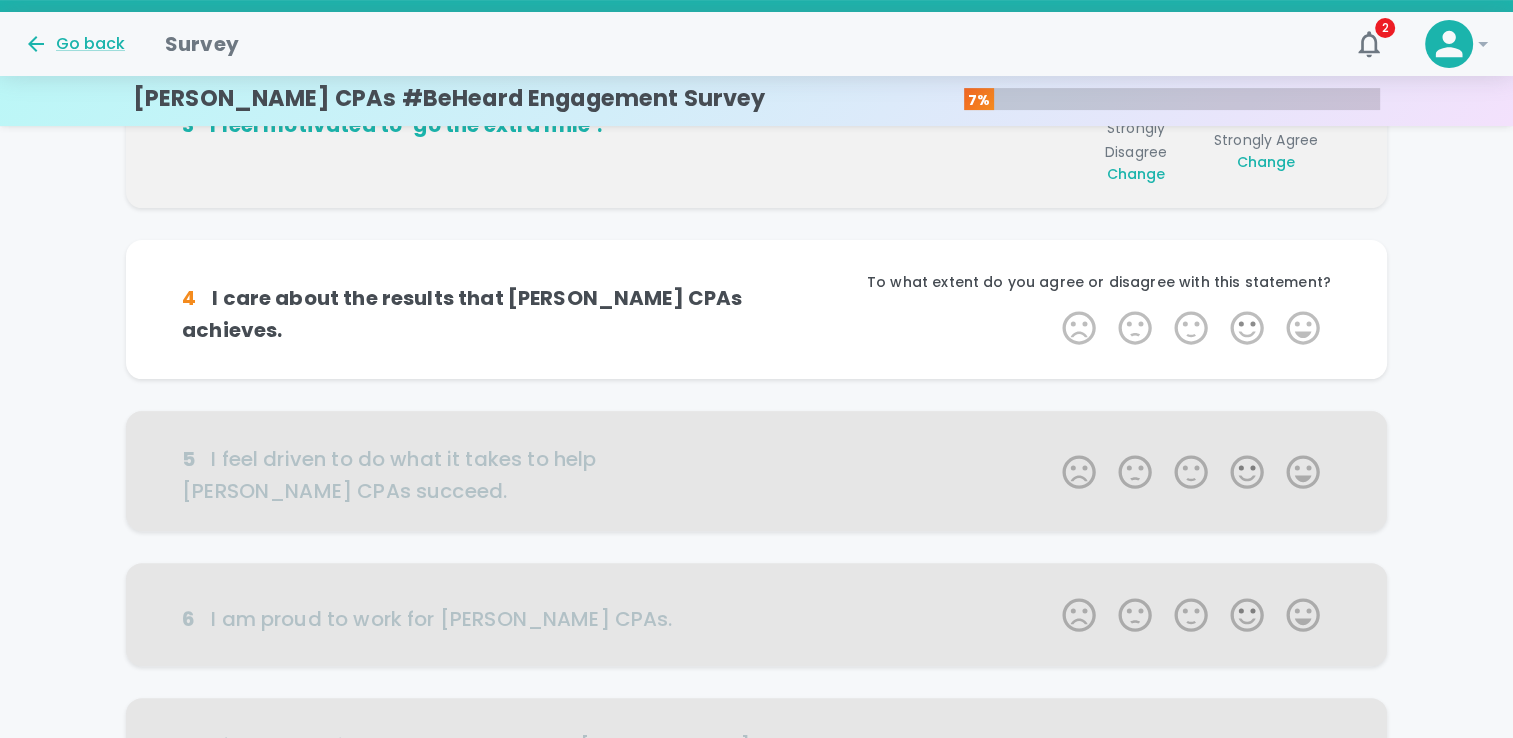 scroll, scrollTop: 528, scrollLeft: 0, axis: vertical 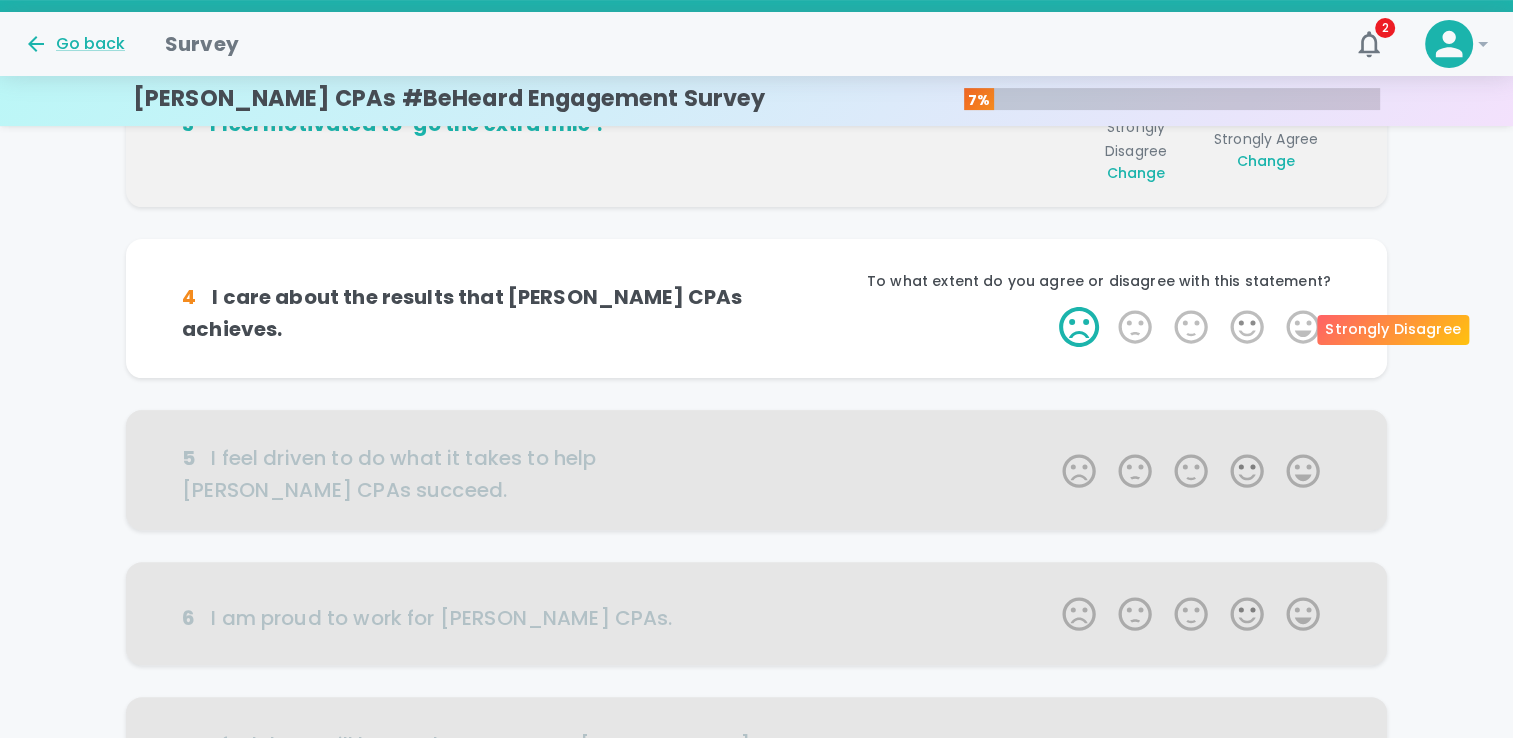 click on "1 Star" at bounding box center [1079, 327] 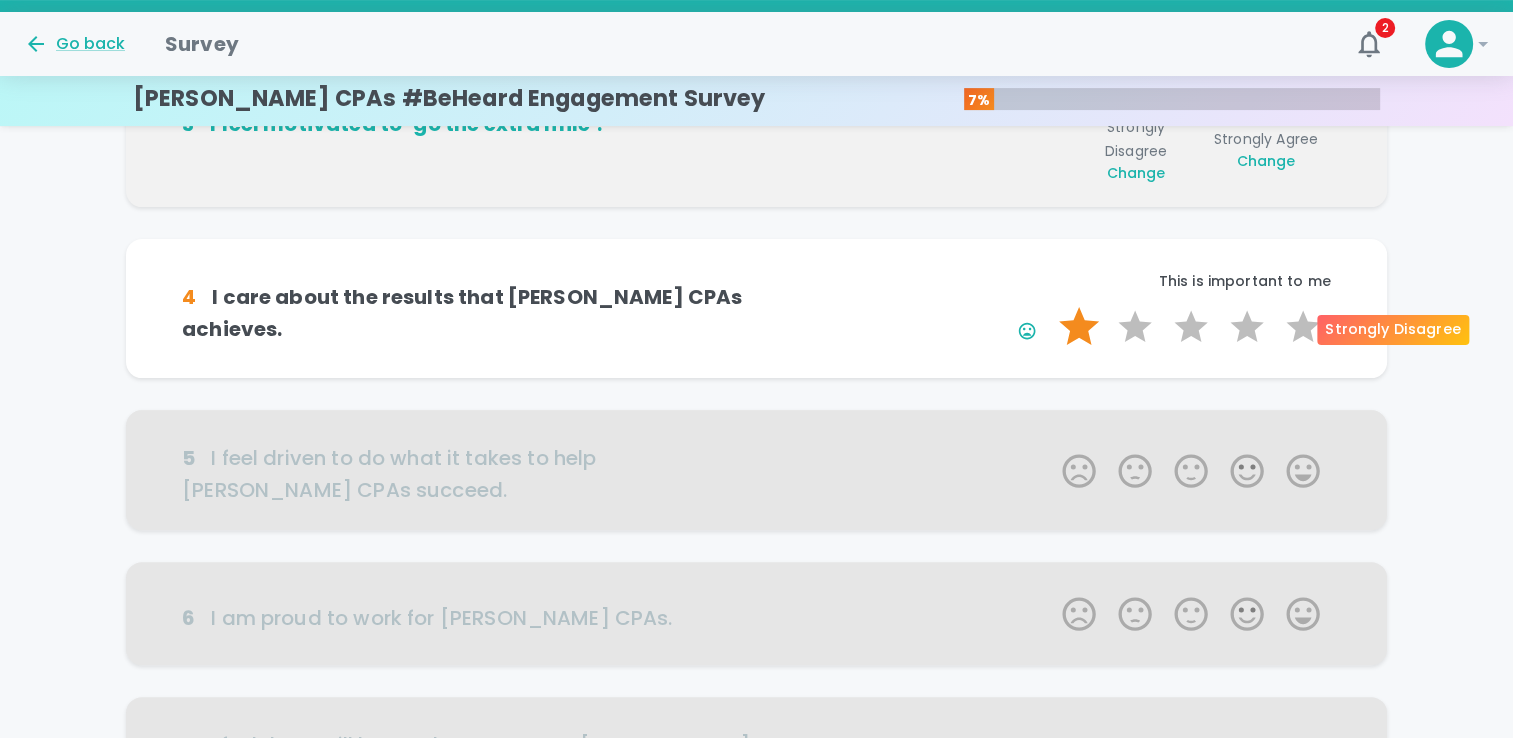click on "1 Star" at bounding box center [1079, 327] 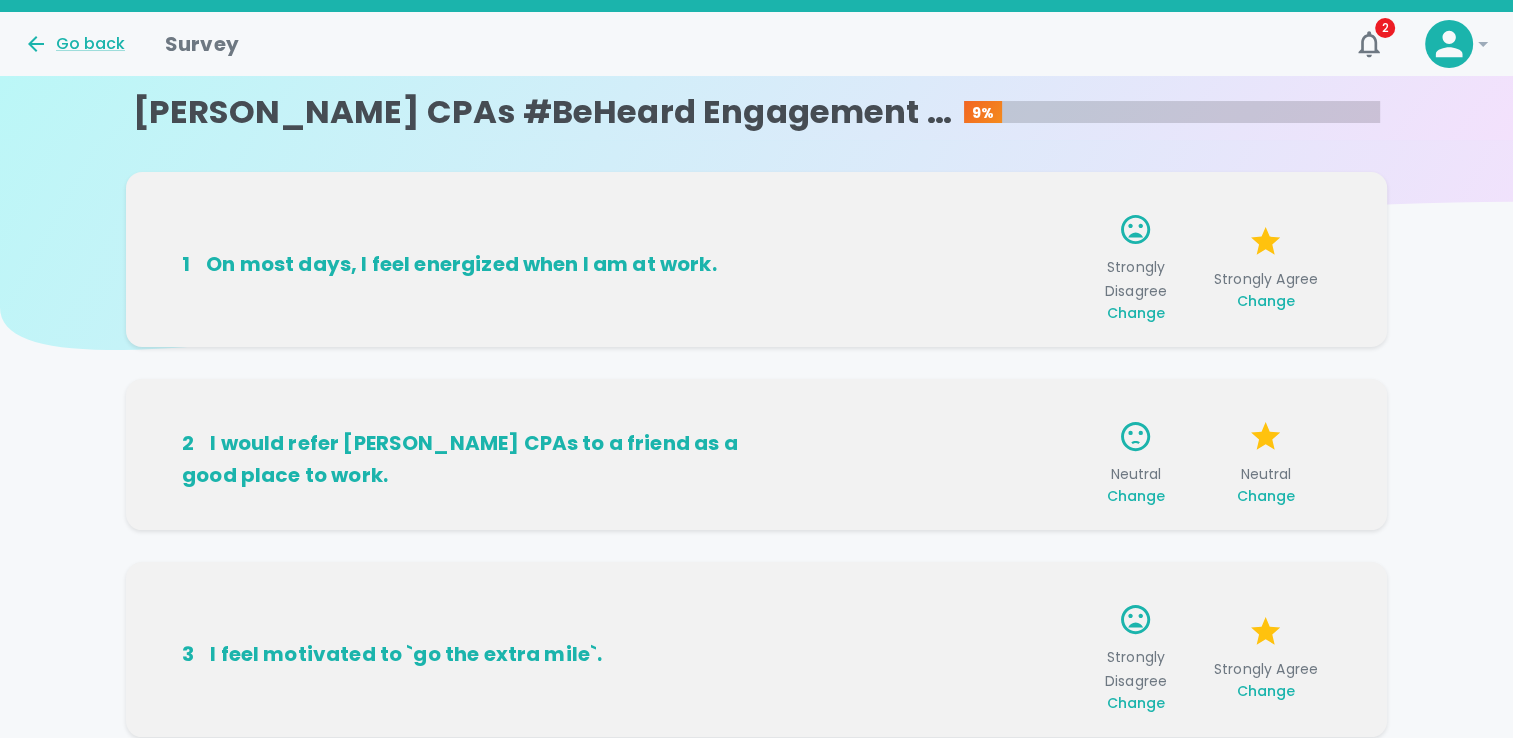 scroll, scrollTop: 698, scrollLeft: 0, axis: vertical 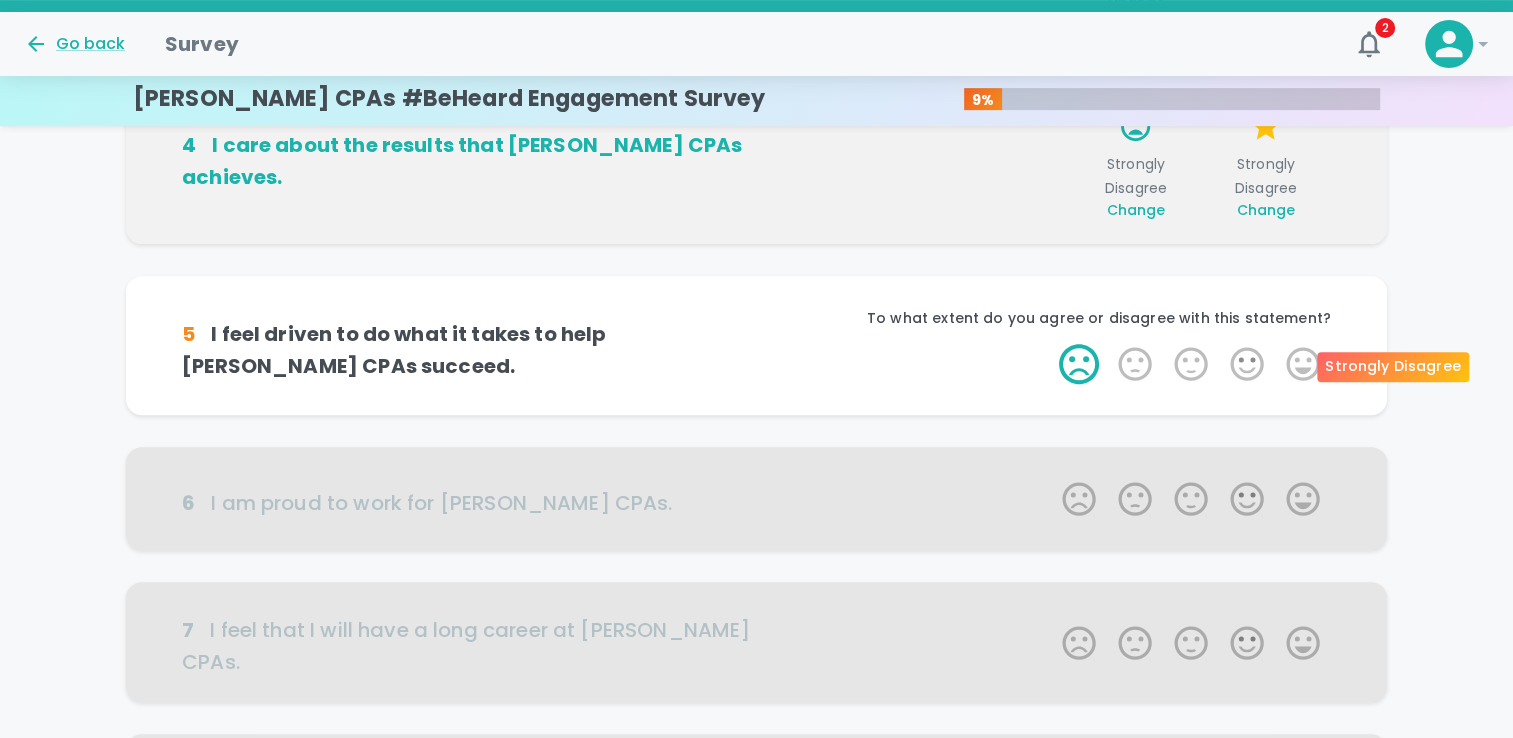 click on "1 Star" at bounding box center [1079, 364] 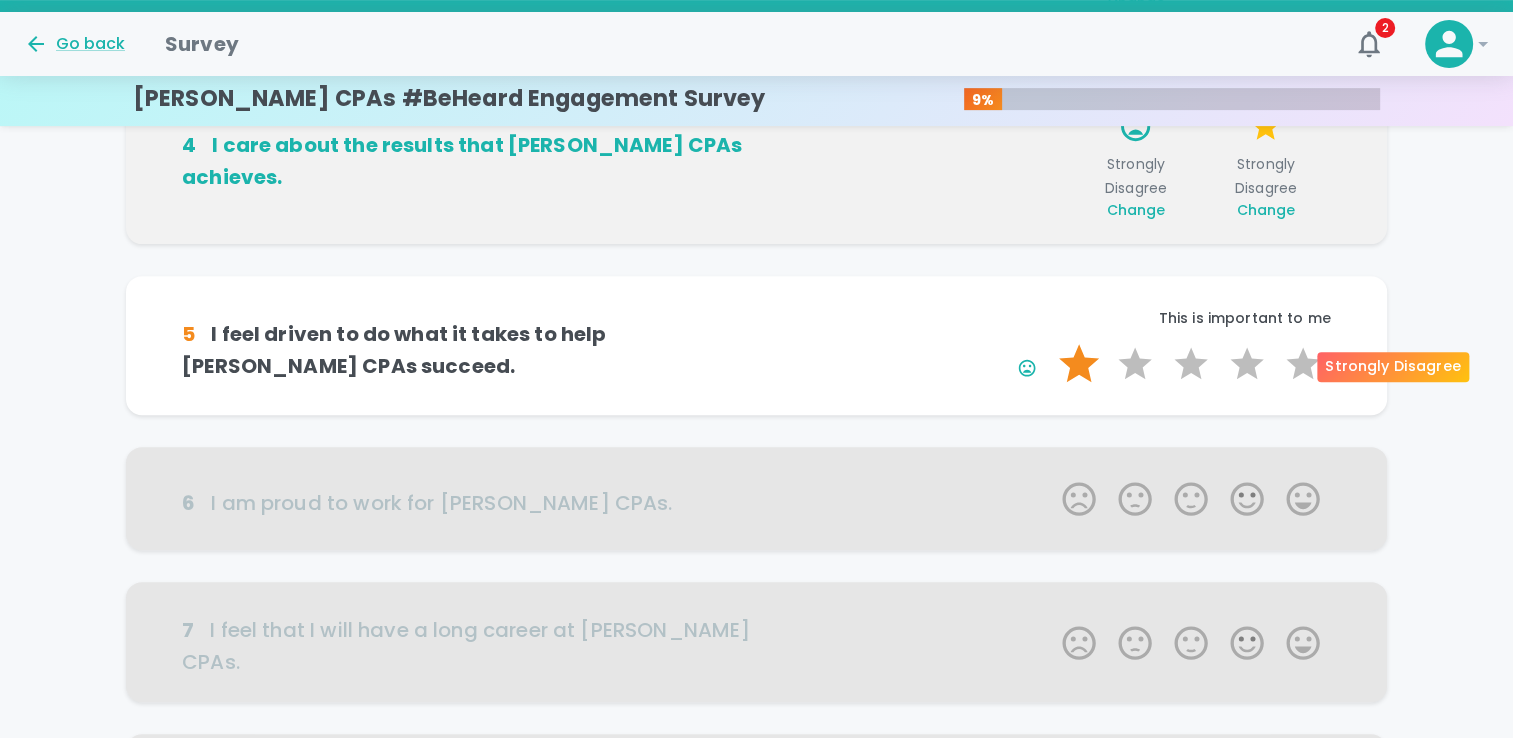 click on "1 Star" at bounding box center (1079, 364) 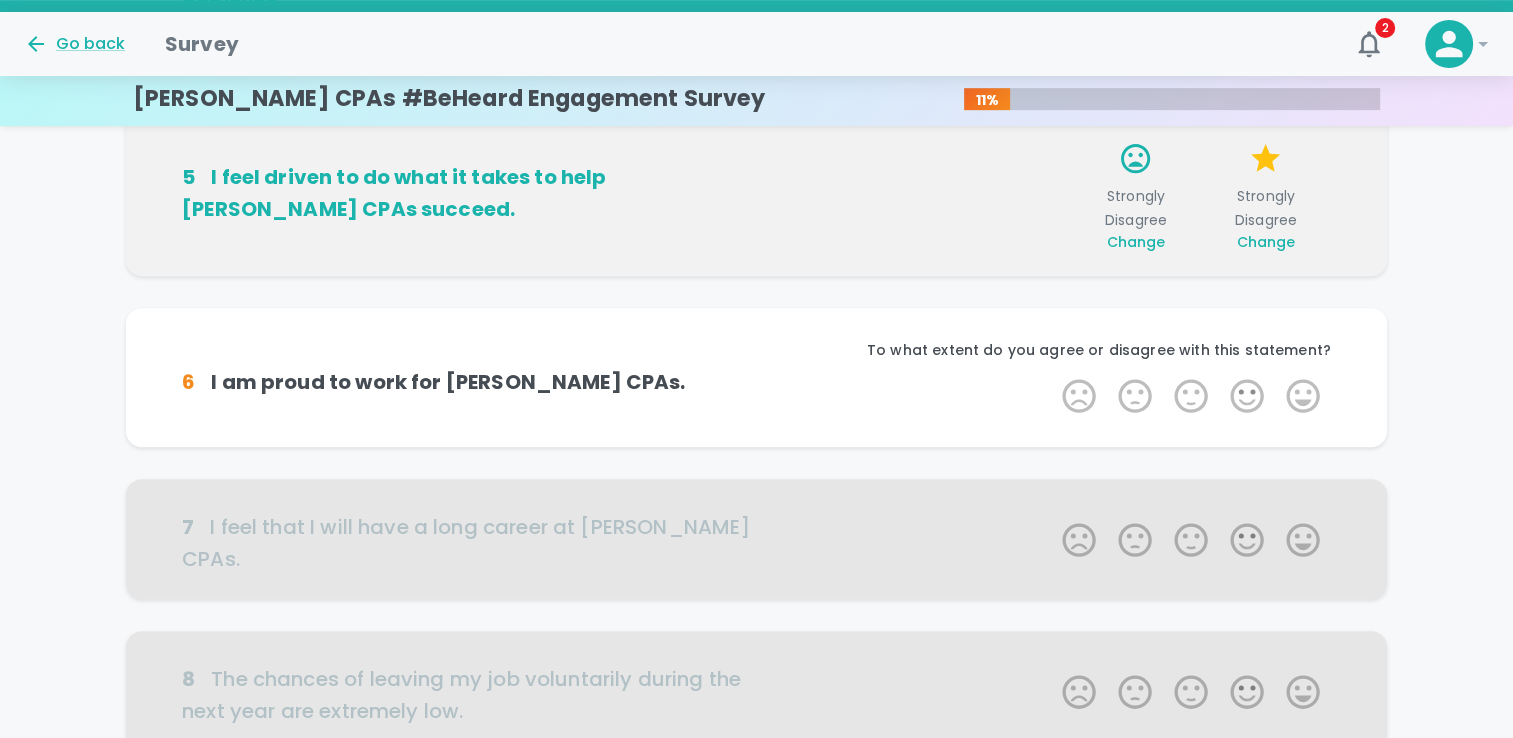 scroll, scrollTop: 874, scrollLeft: 0, axis: vertical 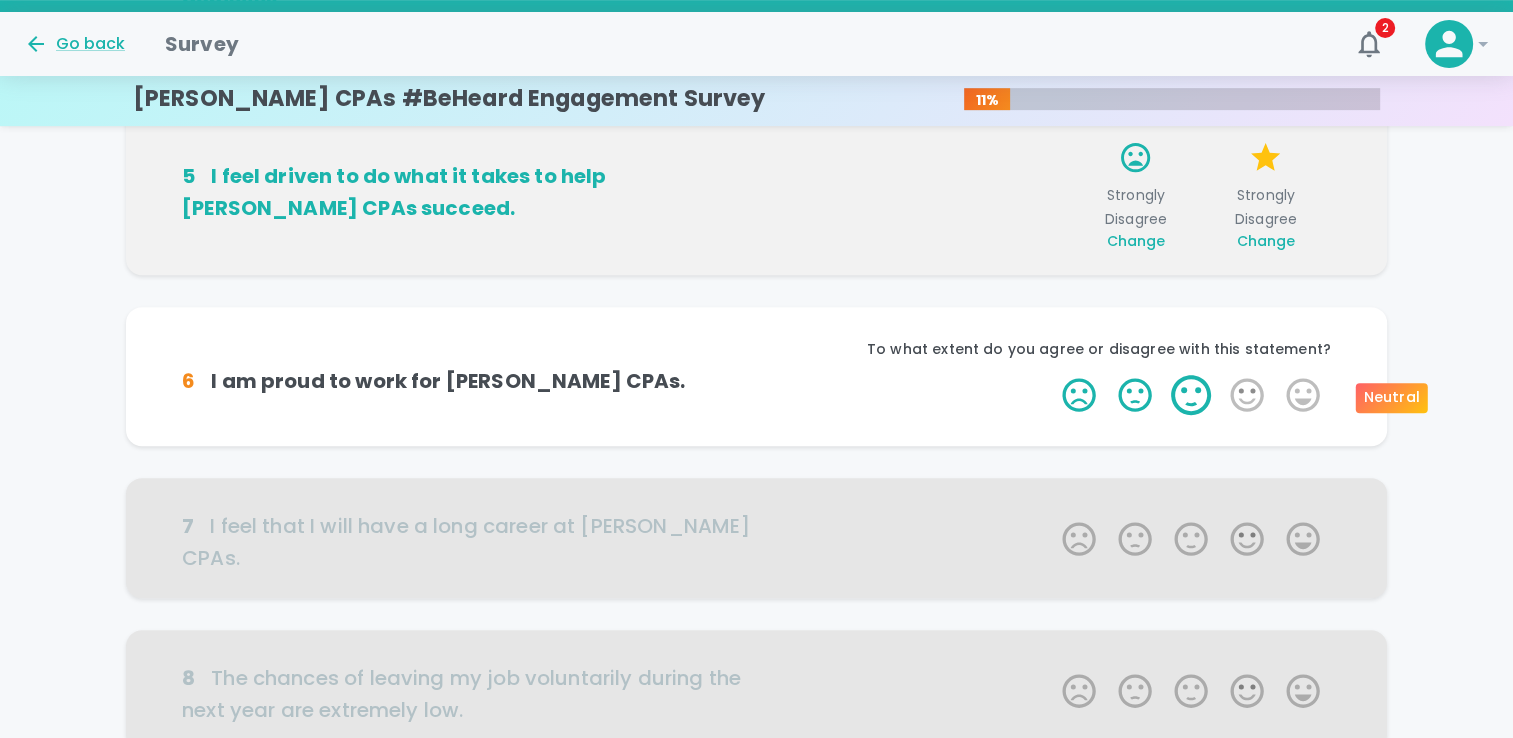 click on "3 Stars" at bounding box center (1191, 395) 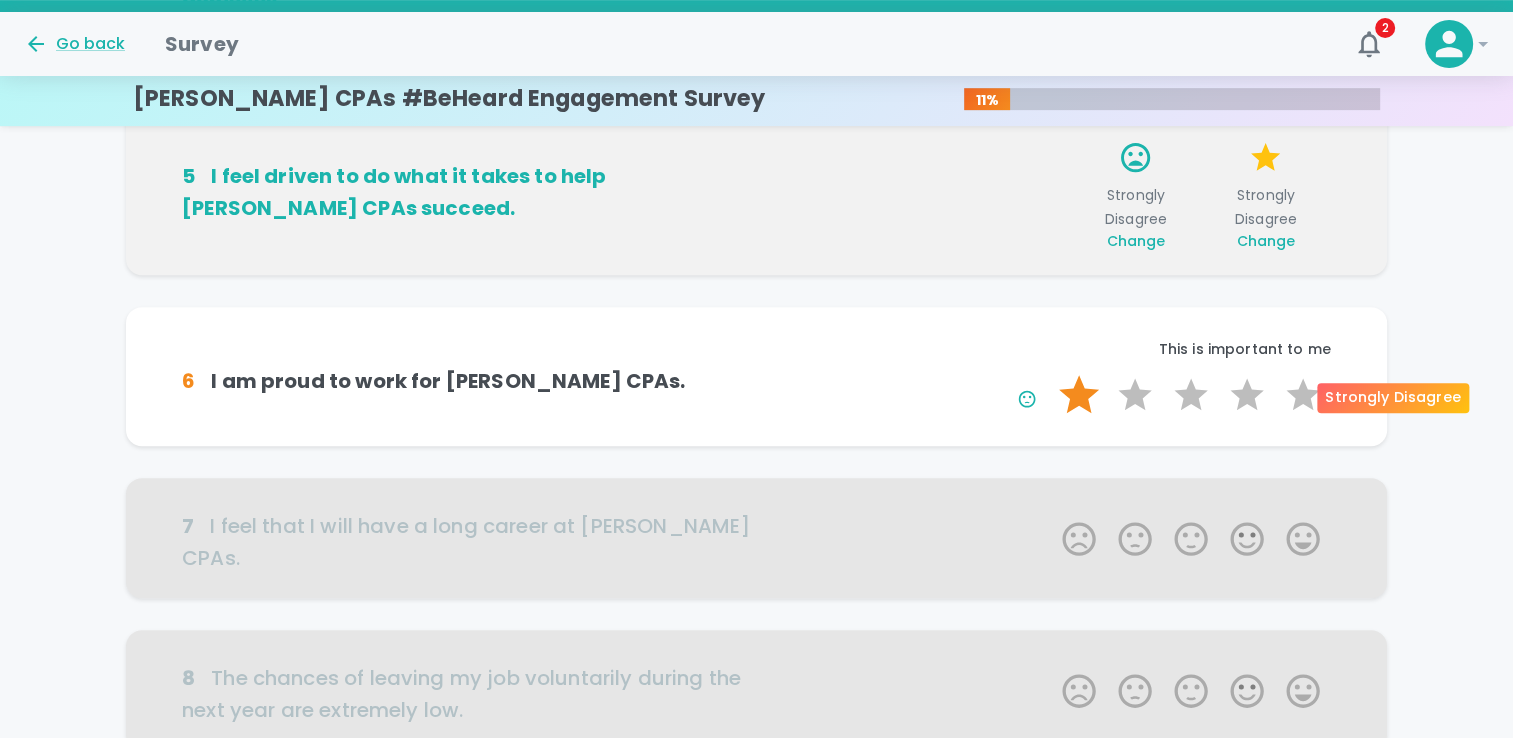click on "1 Star" at bounding box center (1079, 395) 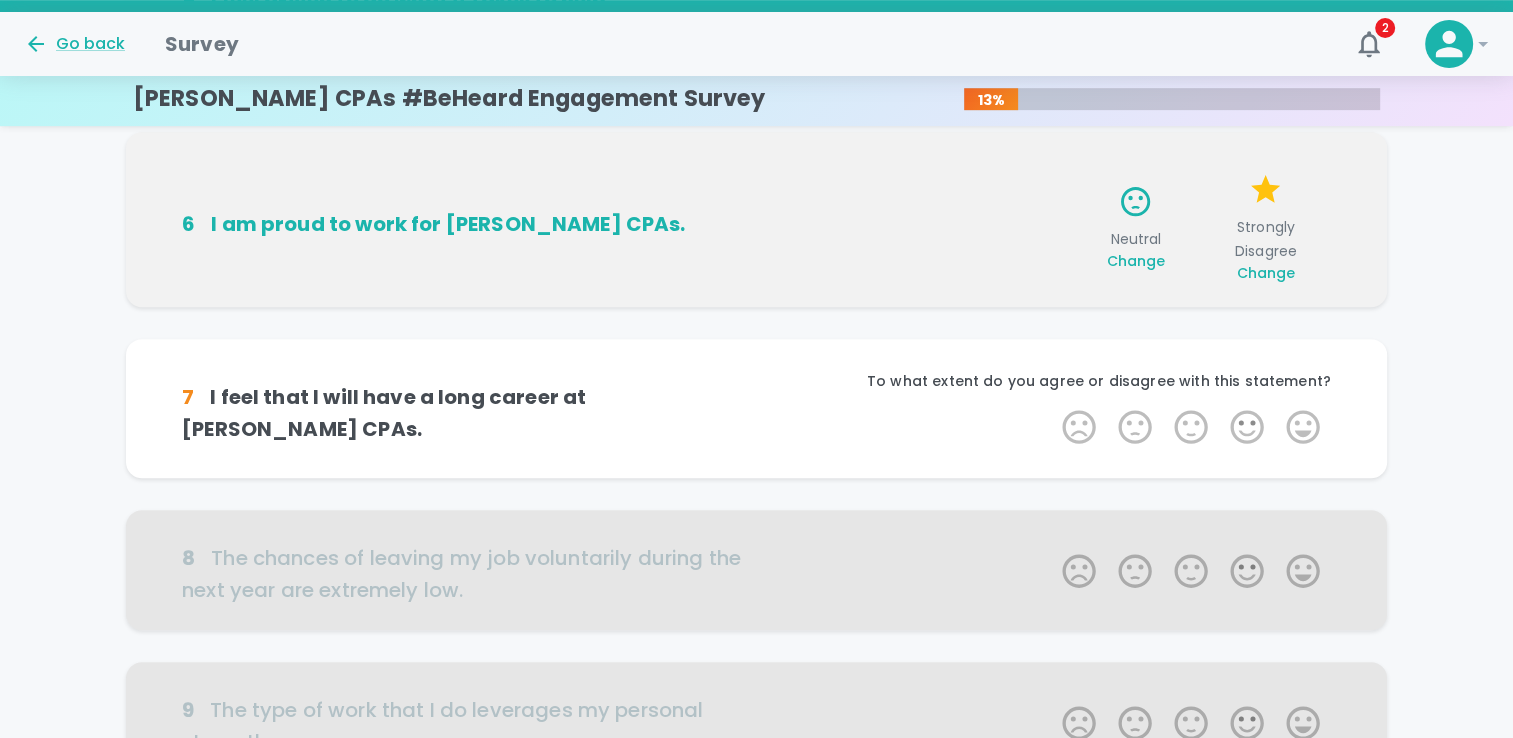 scroll, scrollTop: 1050, scrollLeft: 0, axis: vertical 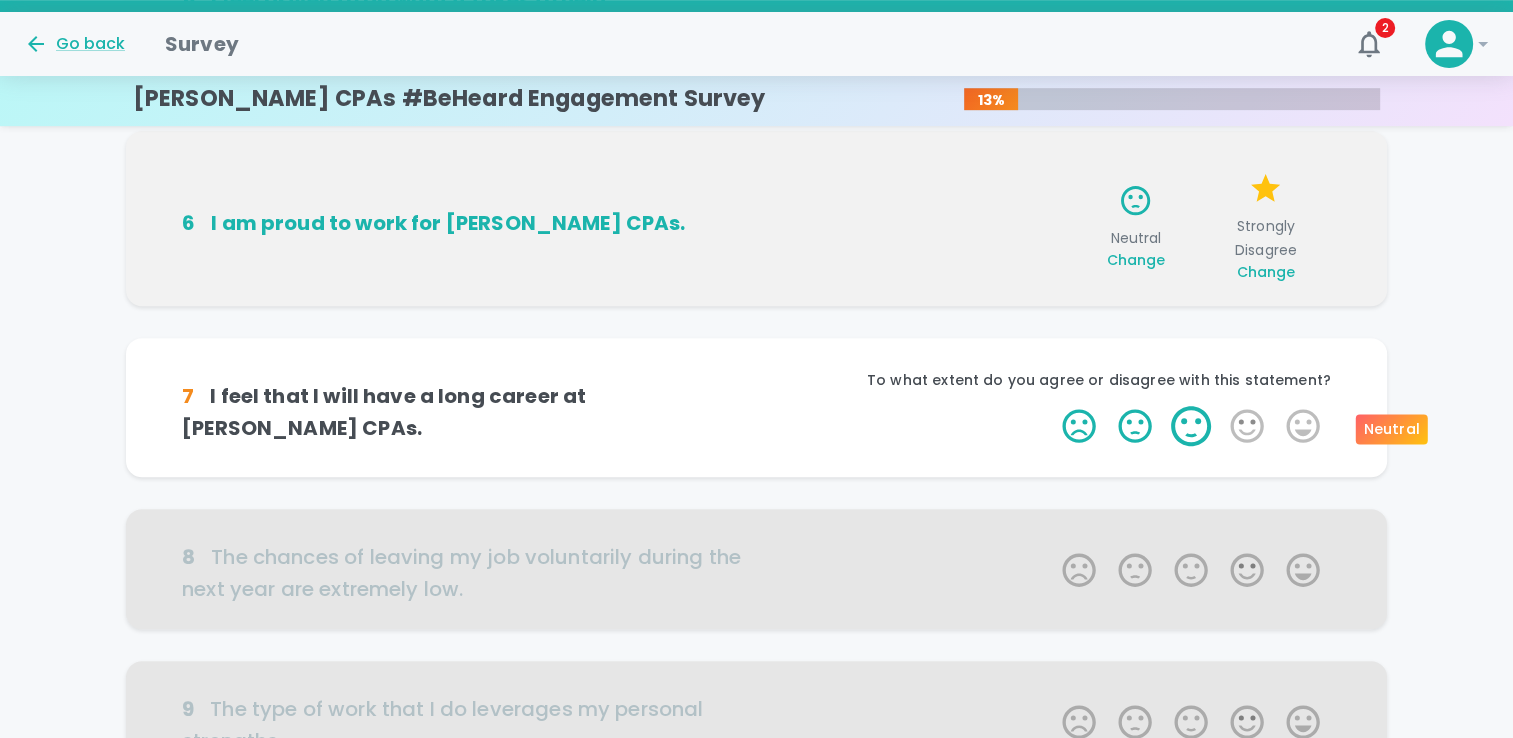 click on "3 Stars" at bounding box center (1191, 426) 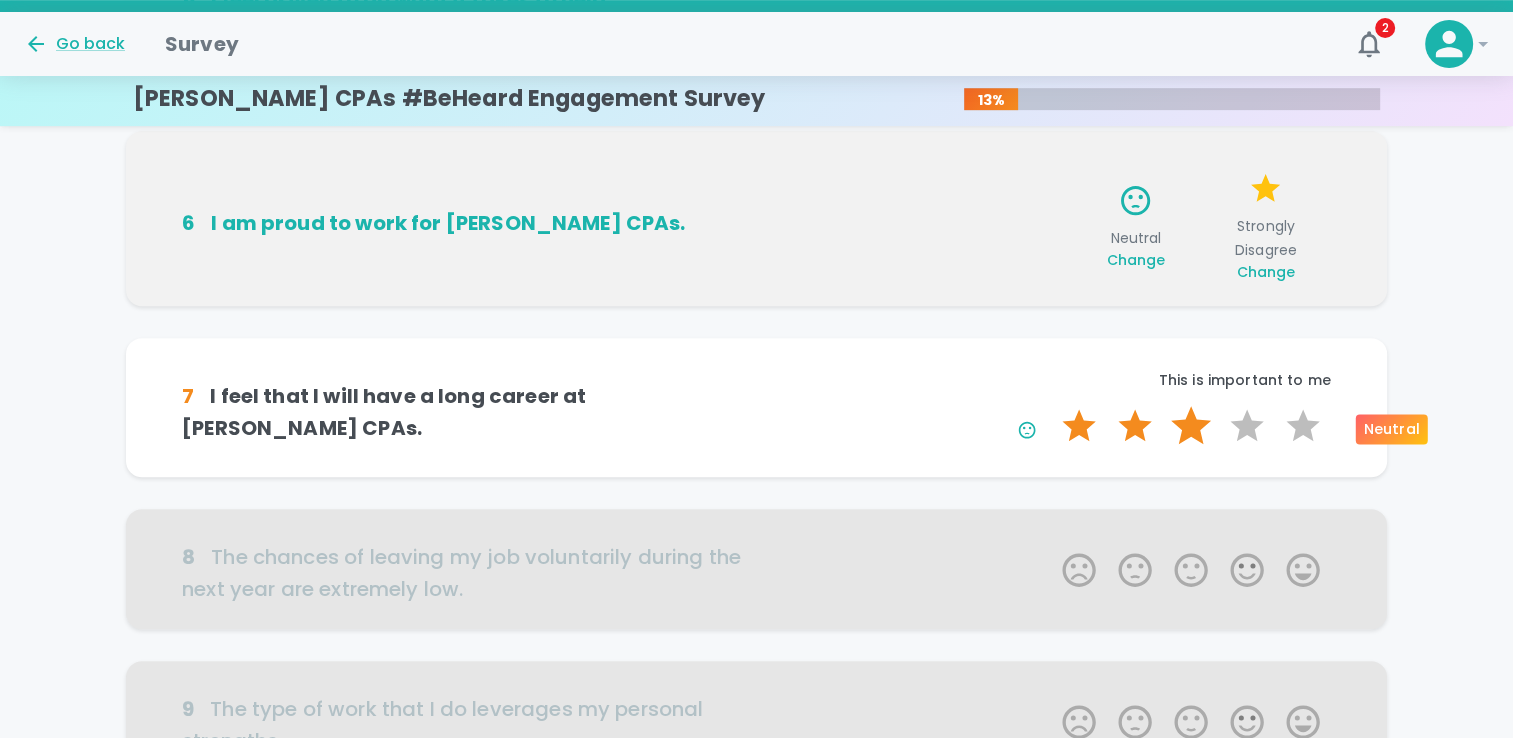 click on "3 Stars" at bounding box center [1191, 426] 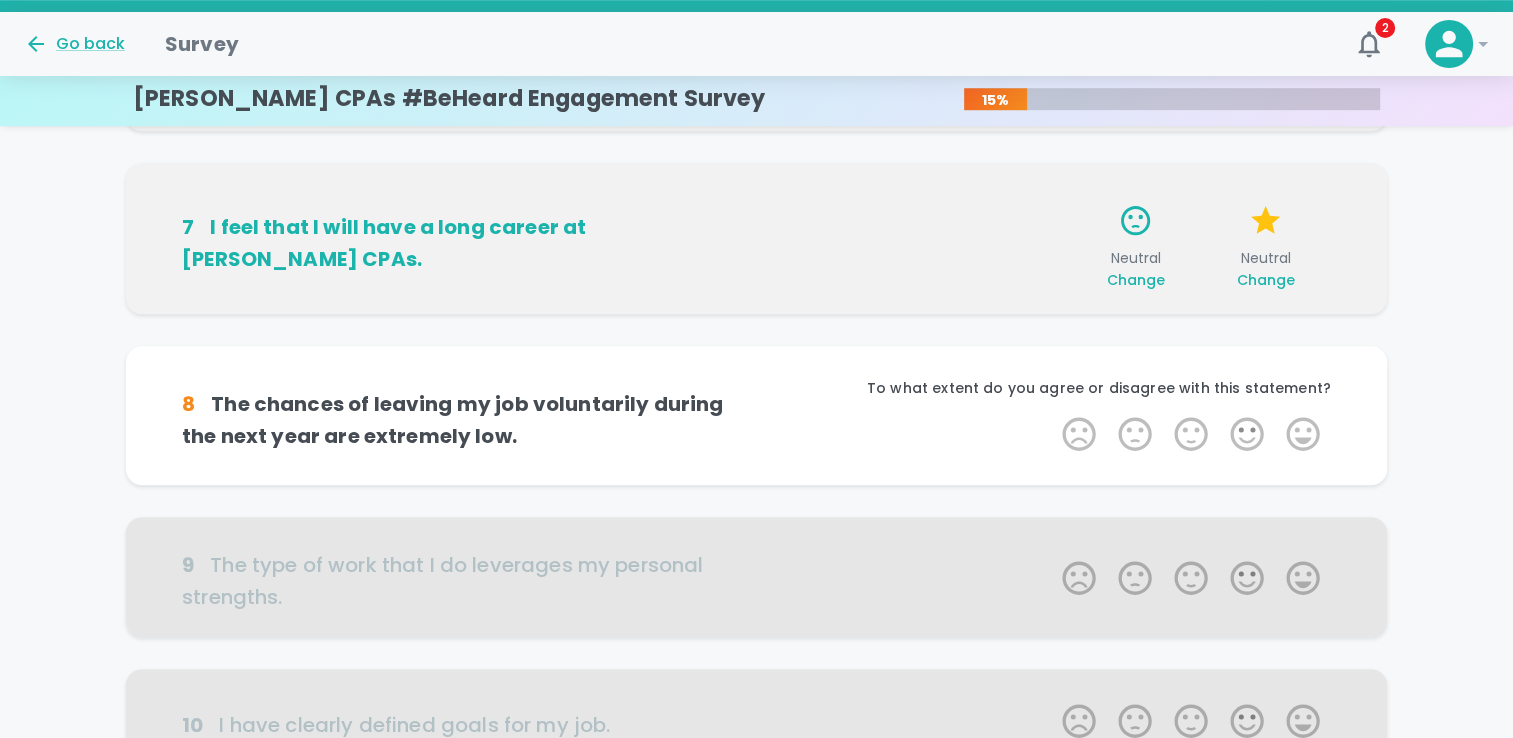 scroll, scrollTop: 1226, scrollLeft: 0, axis: vertical 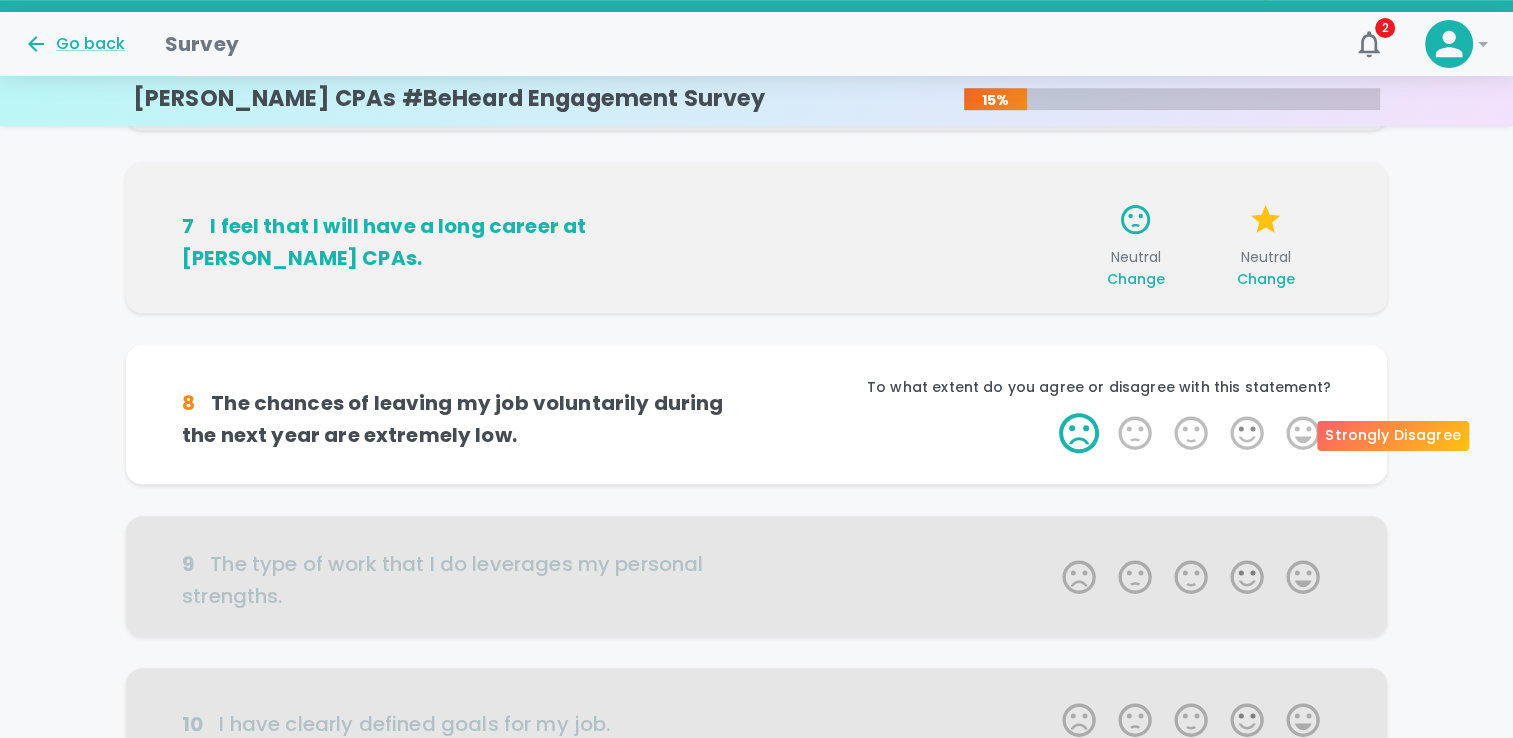 click on "1 Star" at bounding box center (1079, 433) 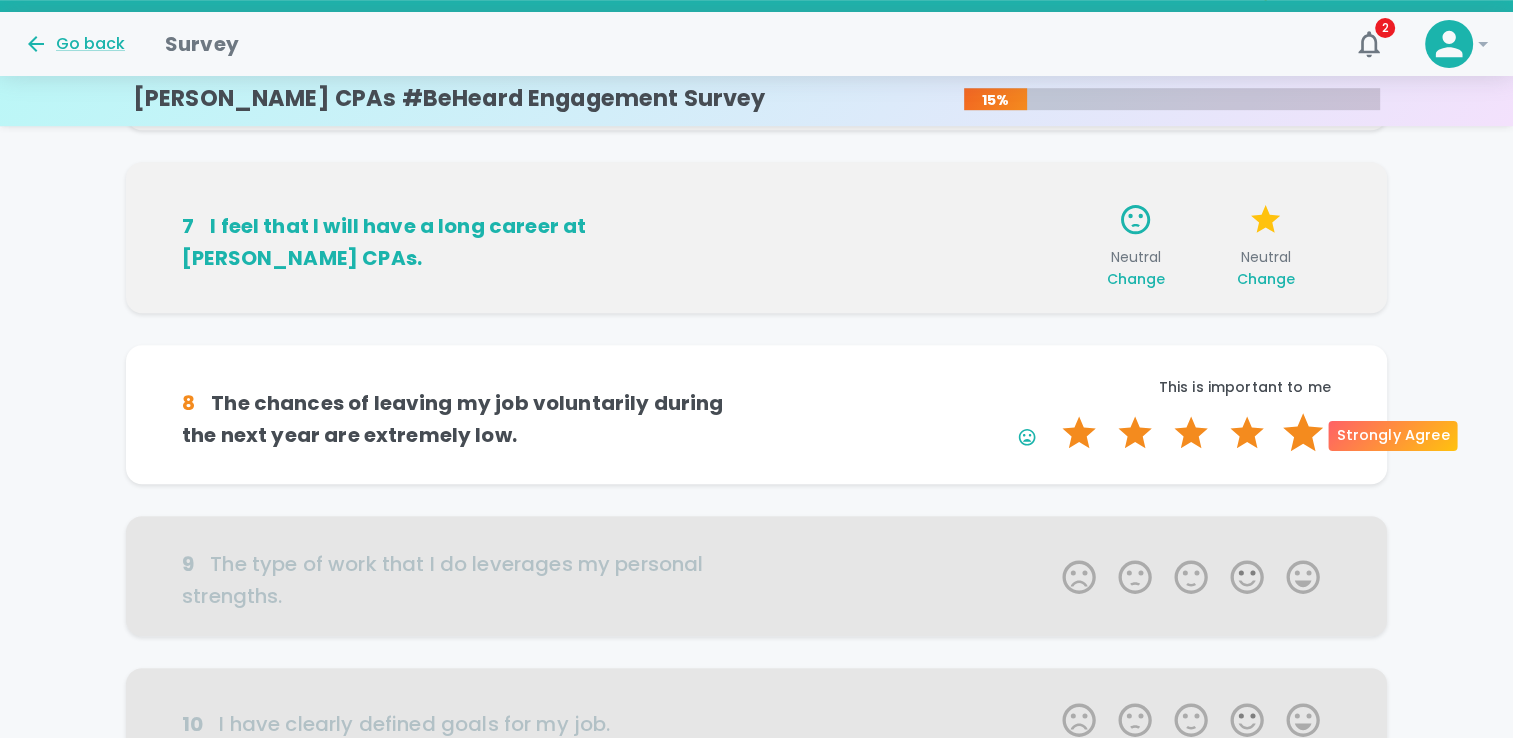 click on "5 Stars" at bounding box center [1303, 433] 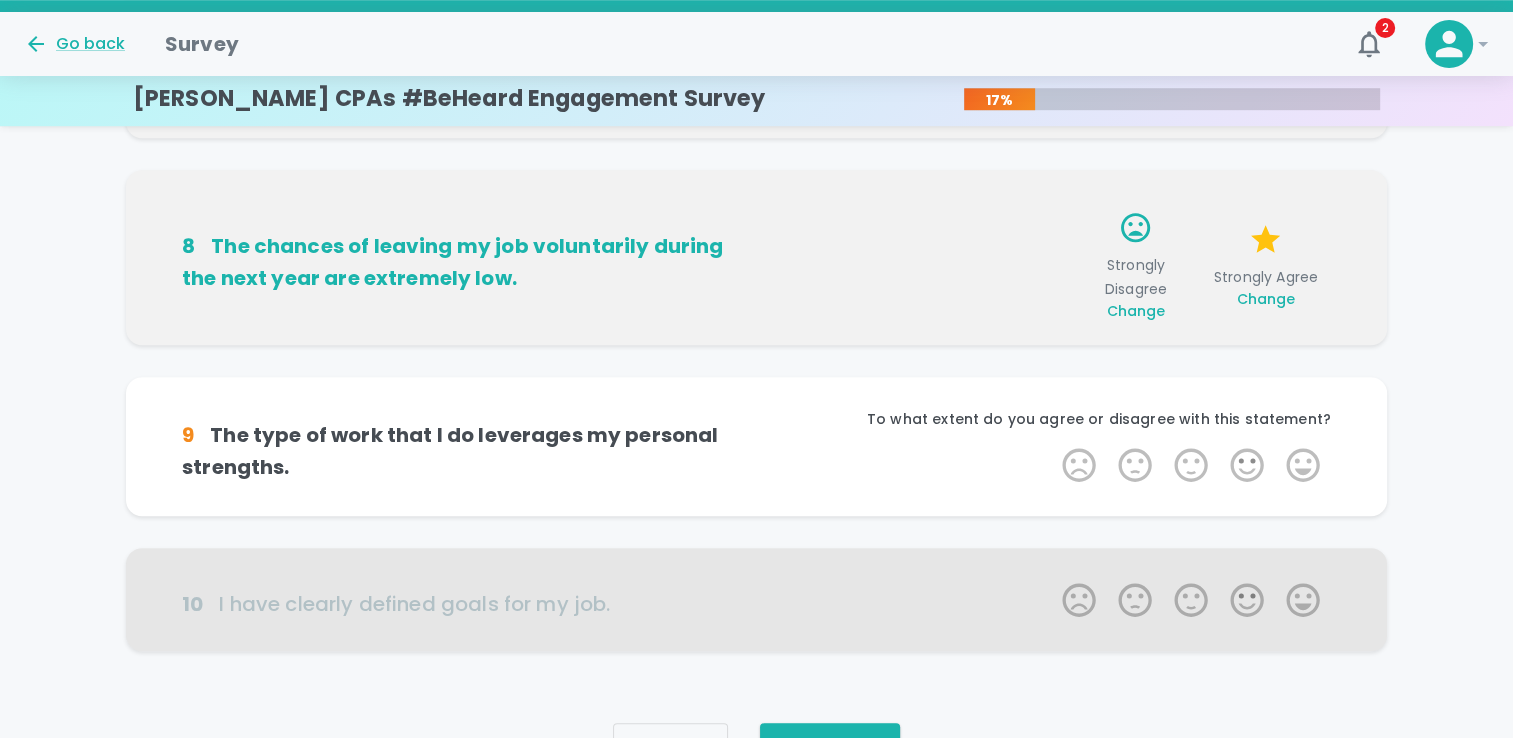 scroll, scrollTop: 1402, scrollLeft: 0, axis: vertical 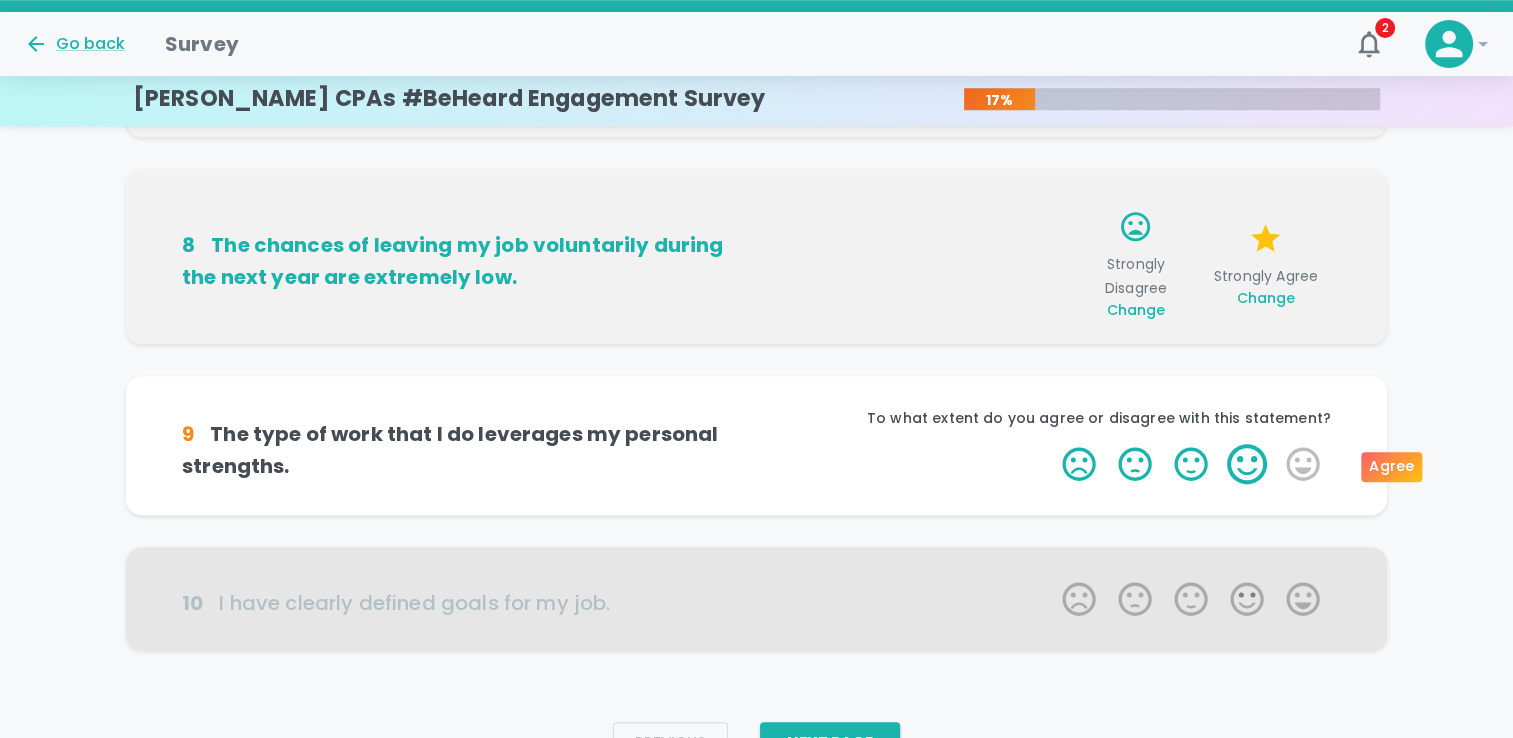 click on "4 Stars" at bounding box center [1247, 464] 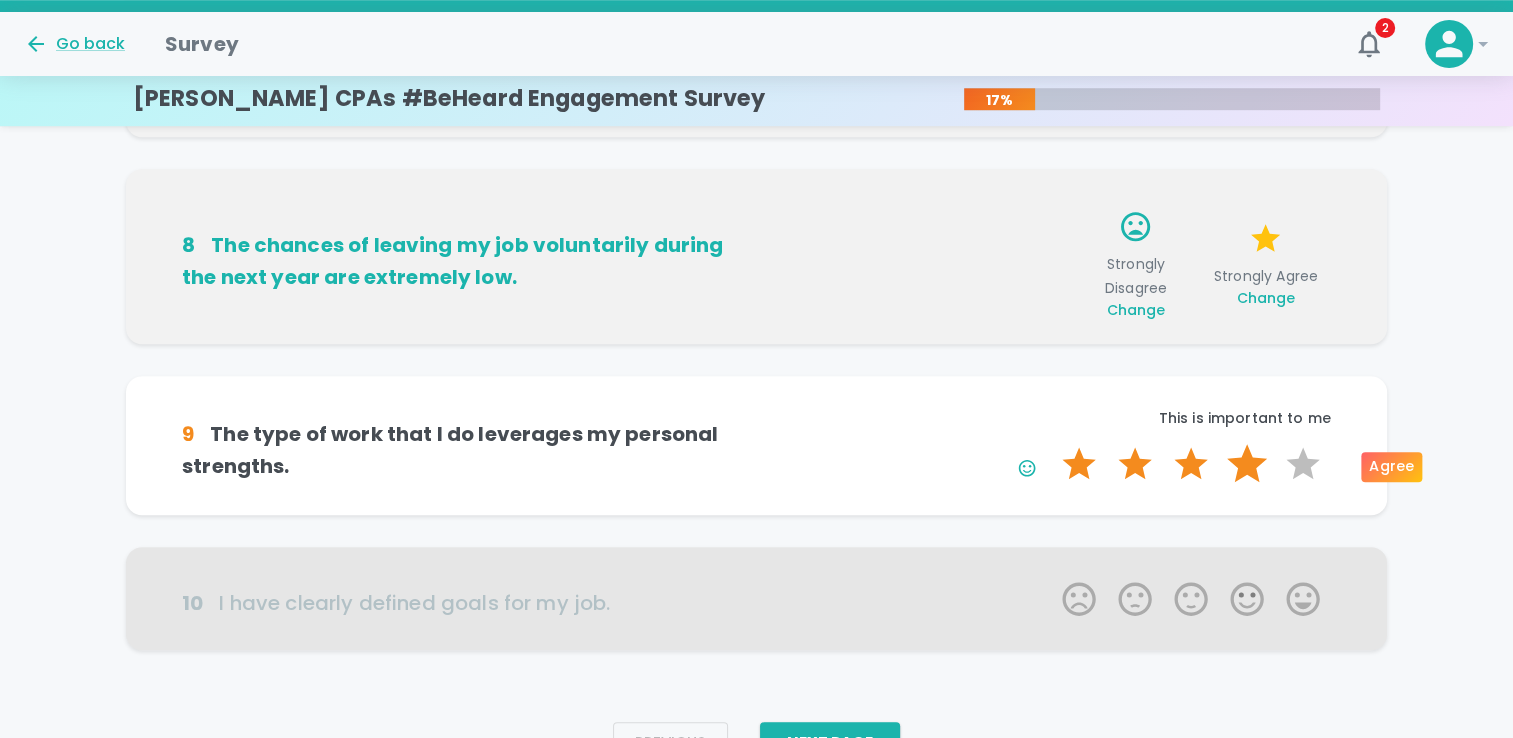 click on "4 Stars" at bounding box center (1247, 464) 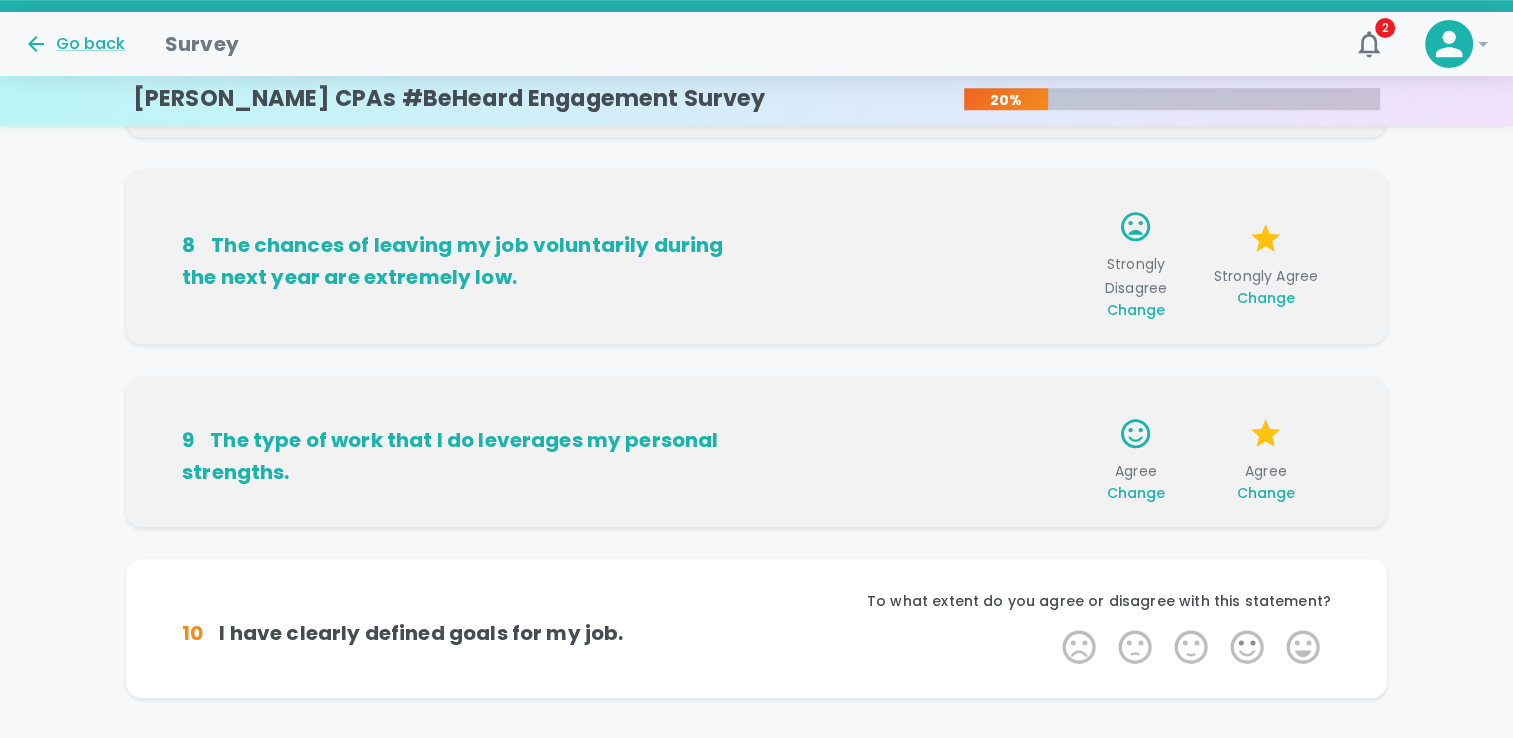 scroll, scrollTop: 1506, scrollLeft: 0, axis: vertical 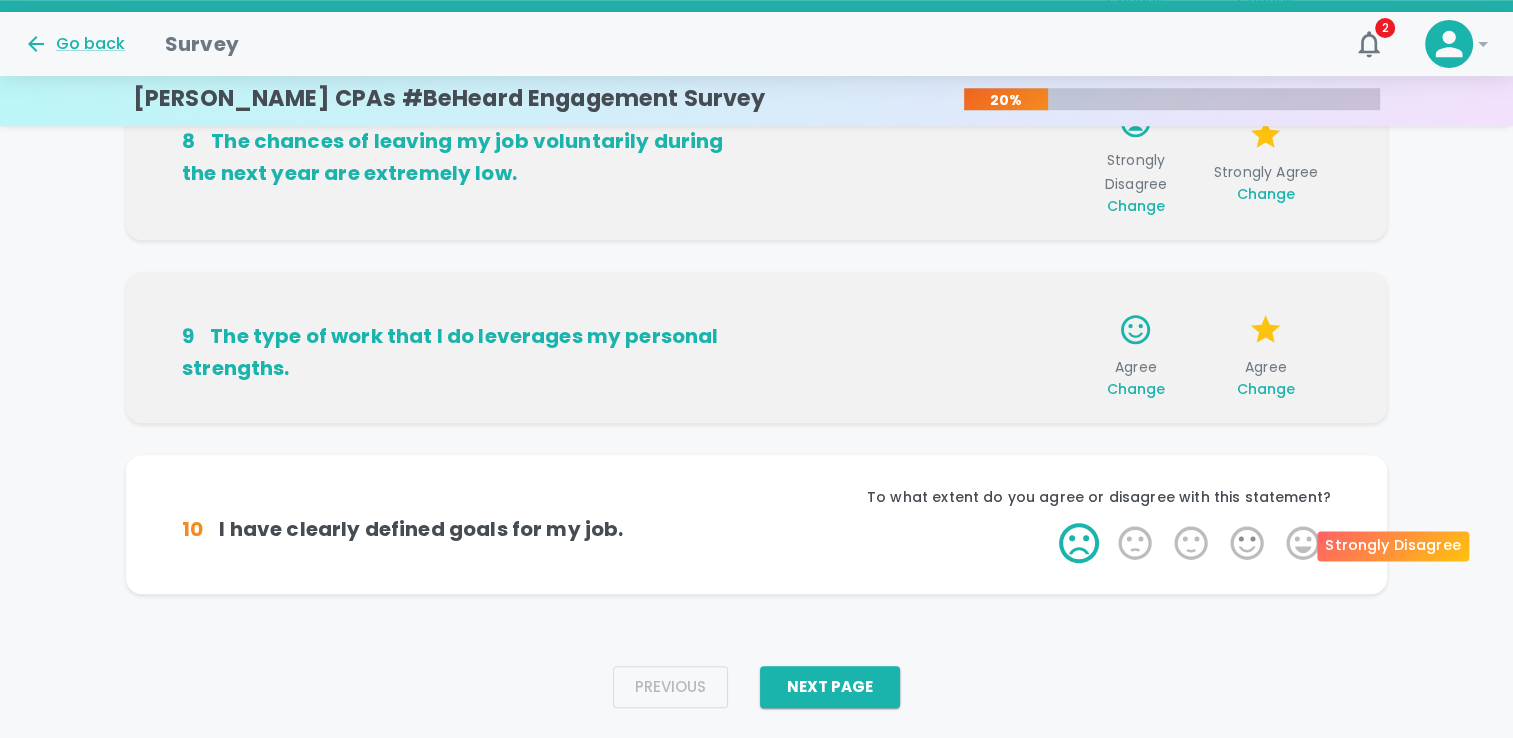 click on "1 Star" at bounding box center (1079, 543) 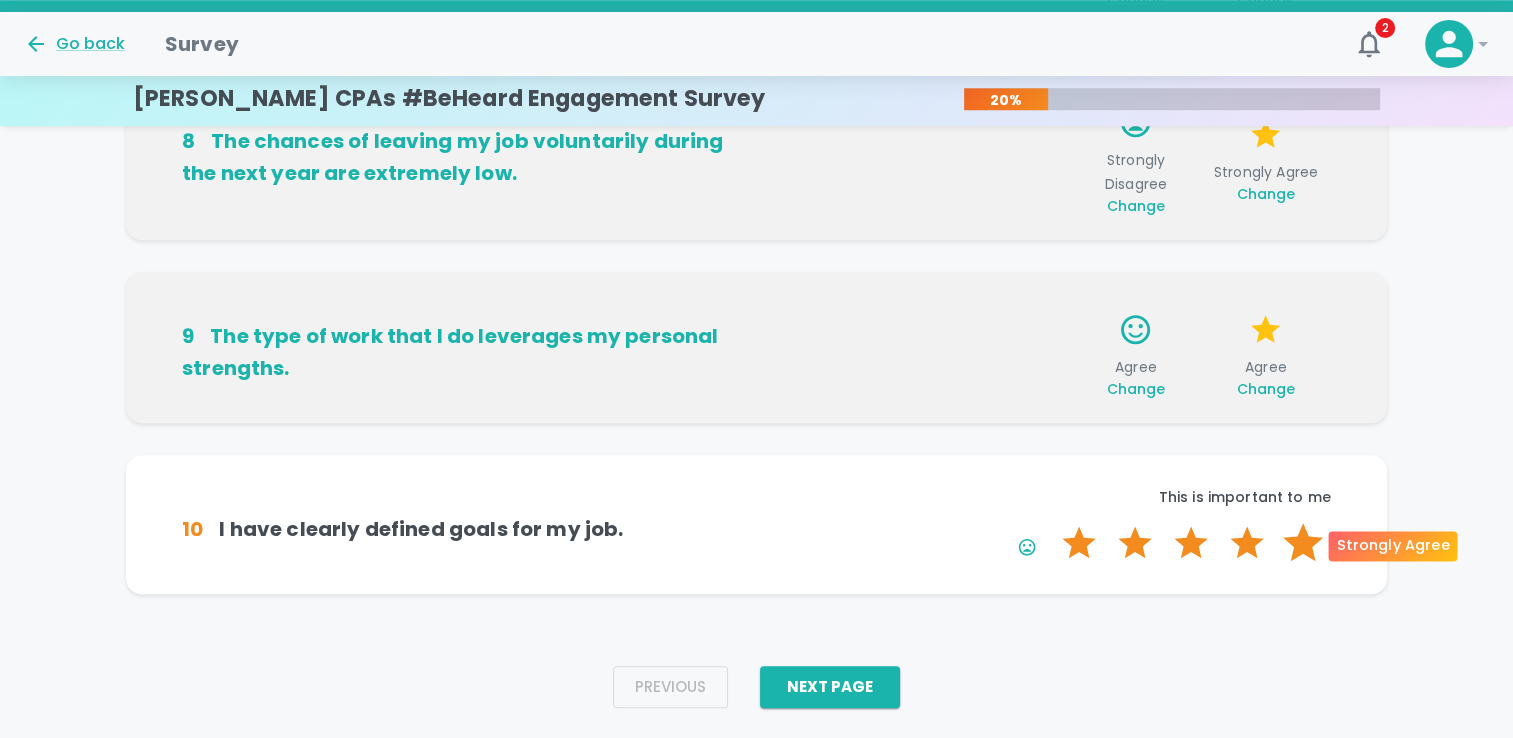 click on "5 Stars" at bounding box center [1303, 543] 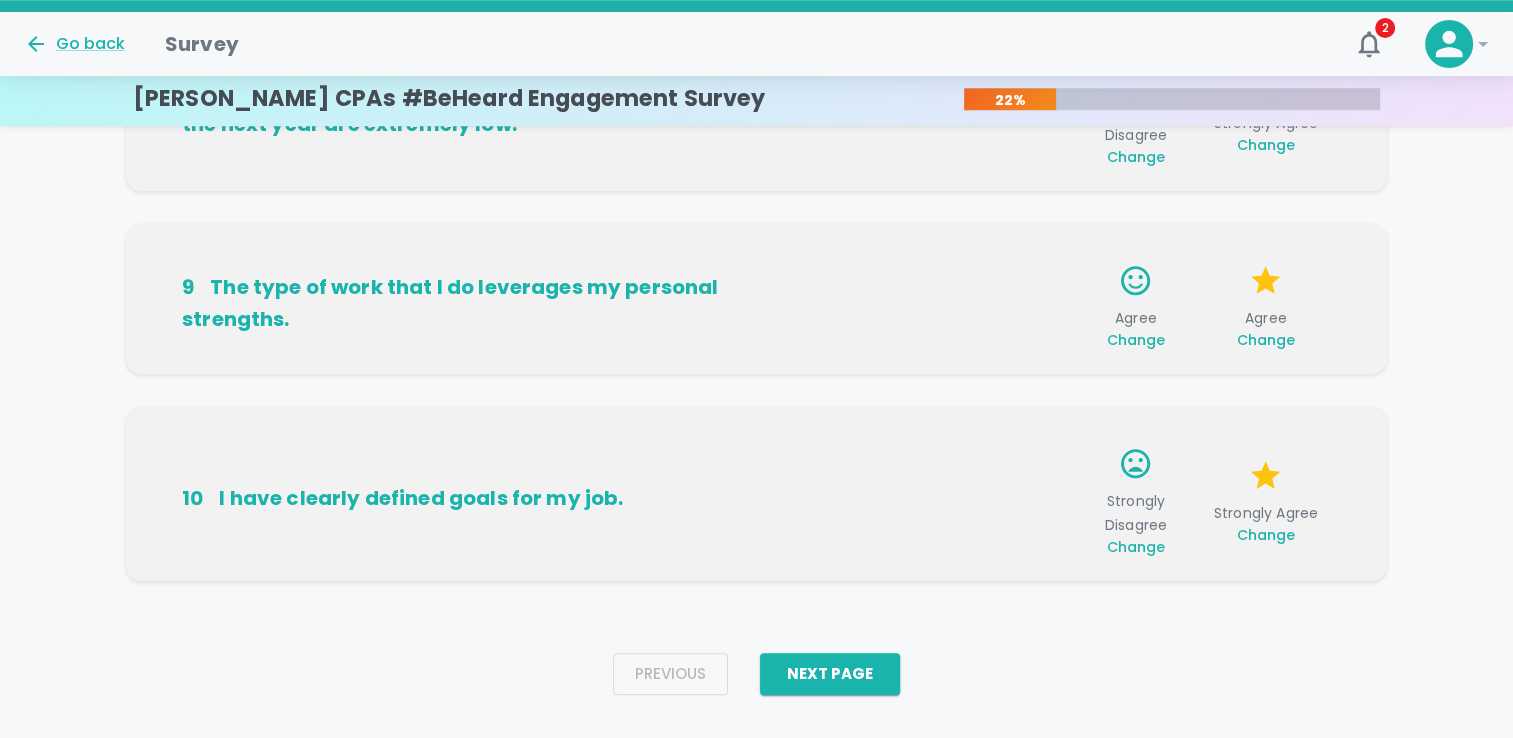 click on "Next Page" at bounding box center (830, 674) 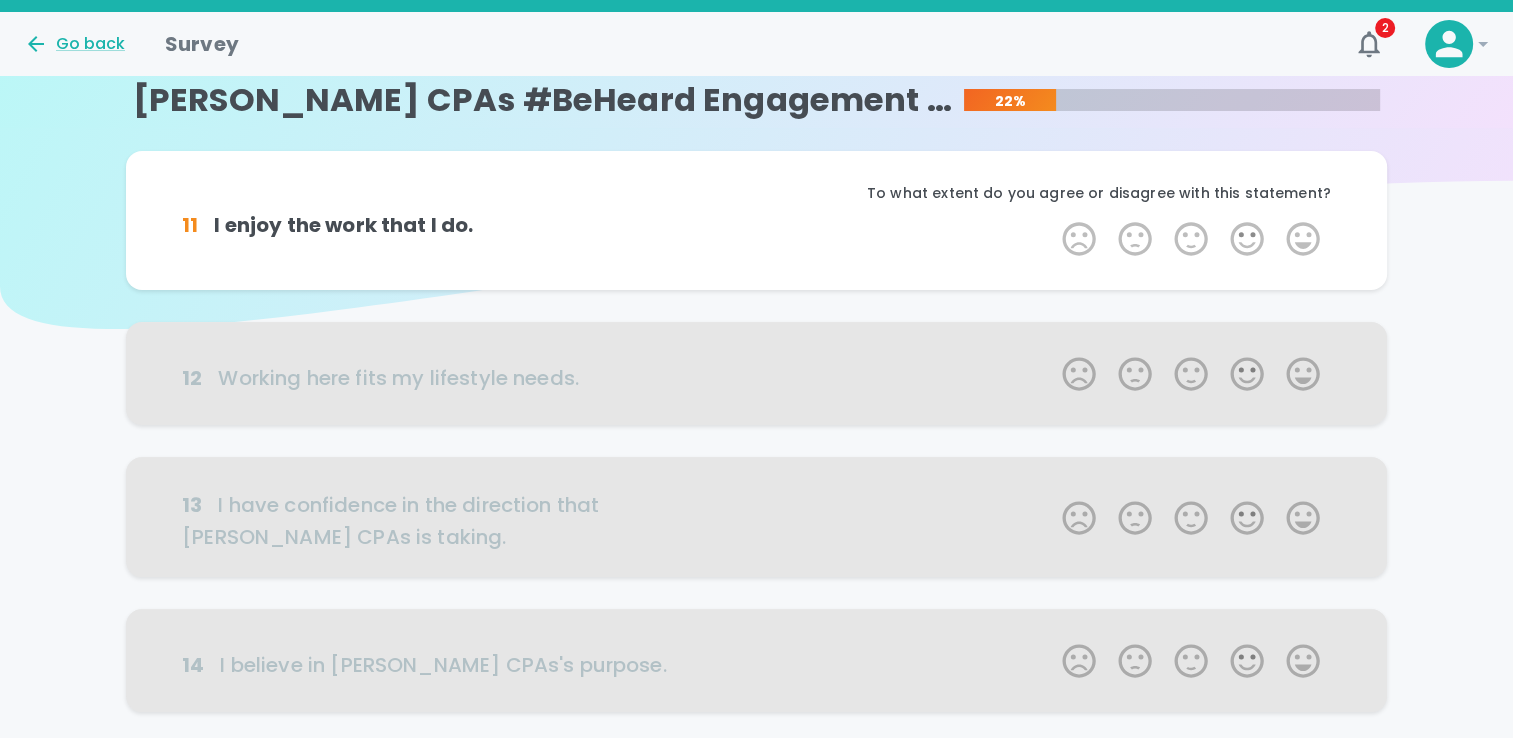 scroll, scrollTop: 0, scrollLeft: 0, axis: both 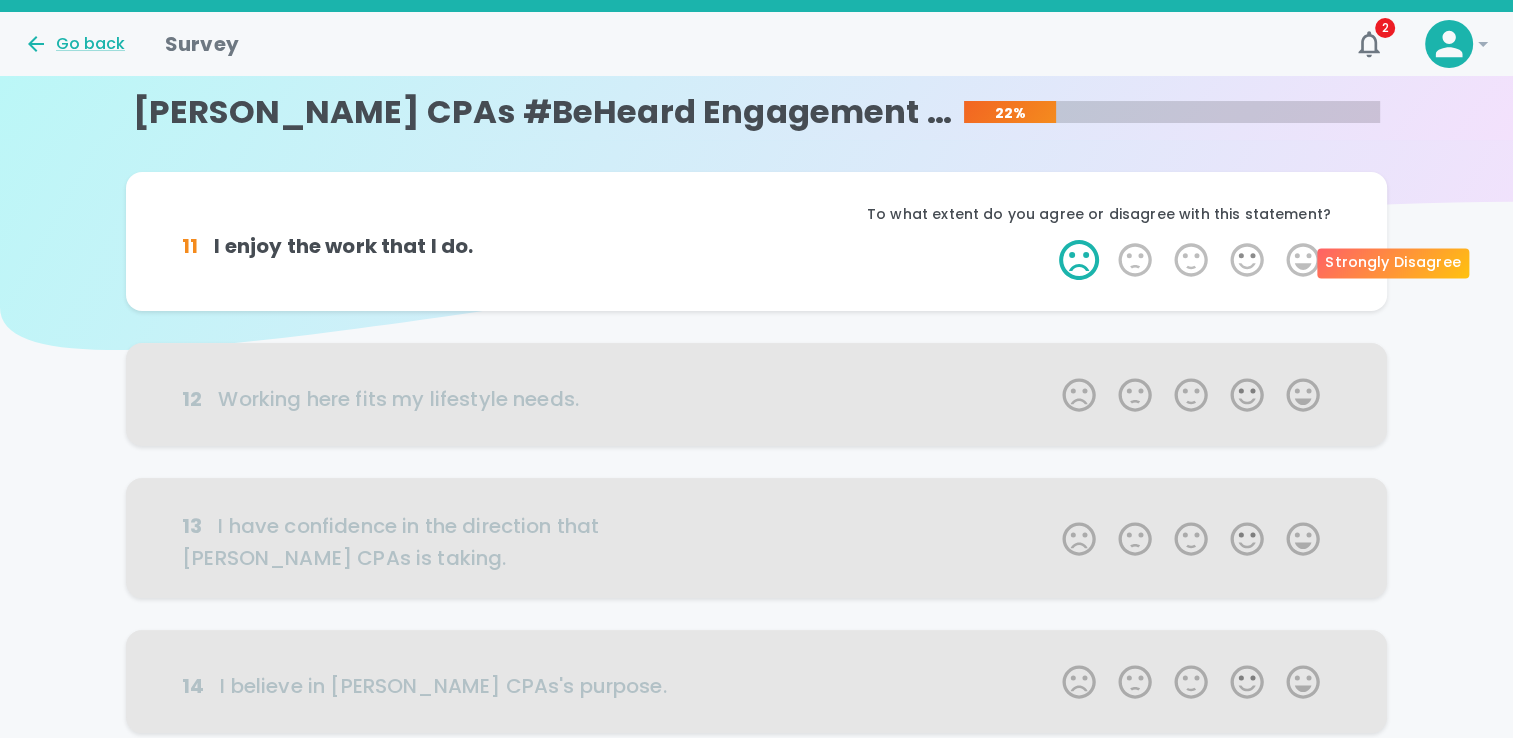 click on "1 Star" at bounding box center (1079, 260) 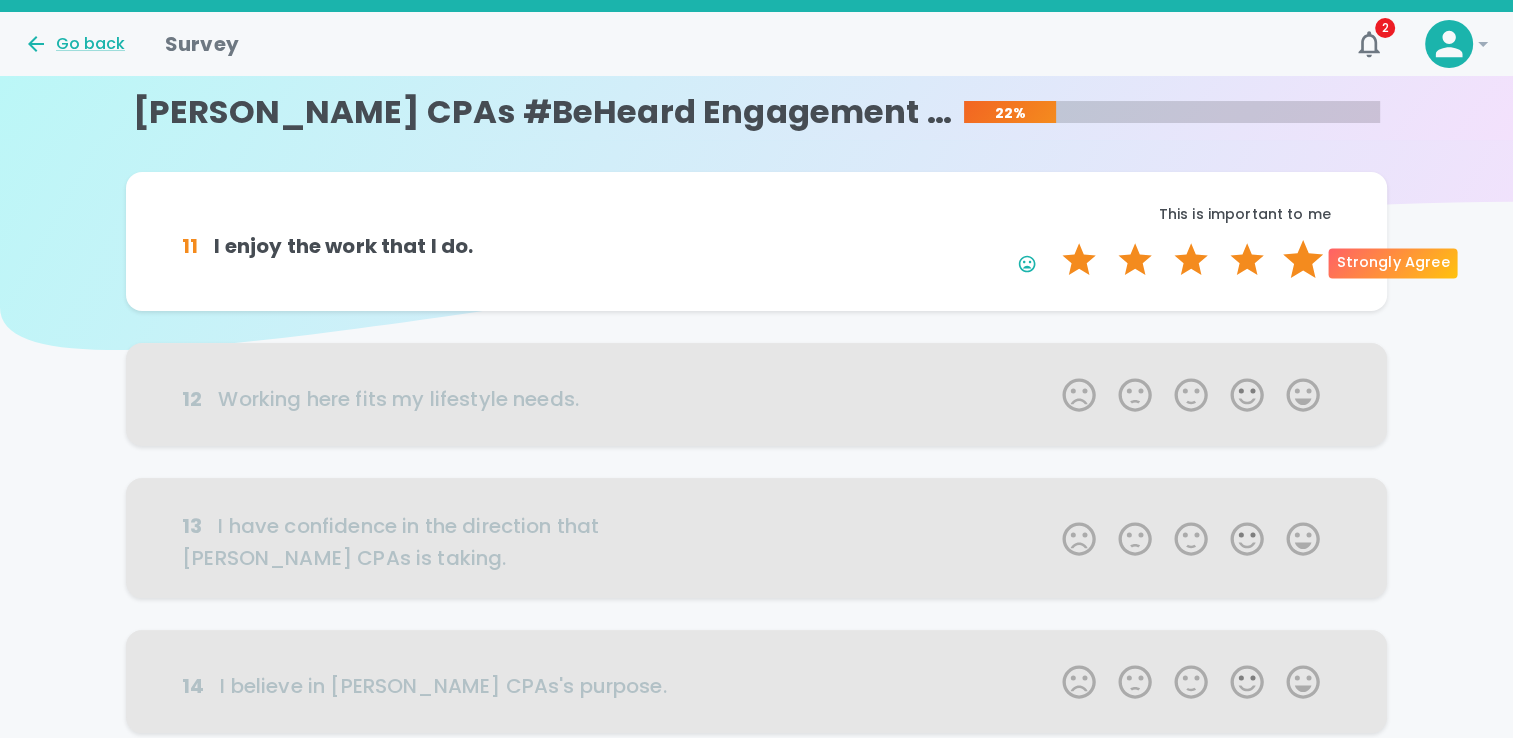 click on "5 Stars" at bounding box center [1303, 260] 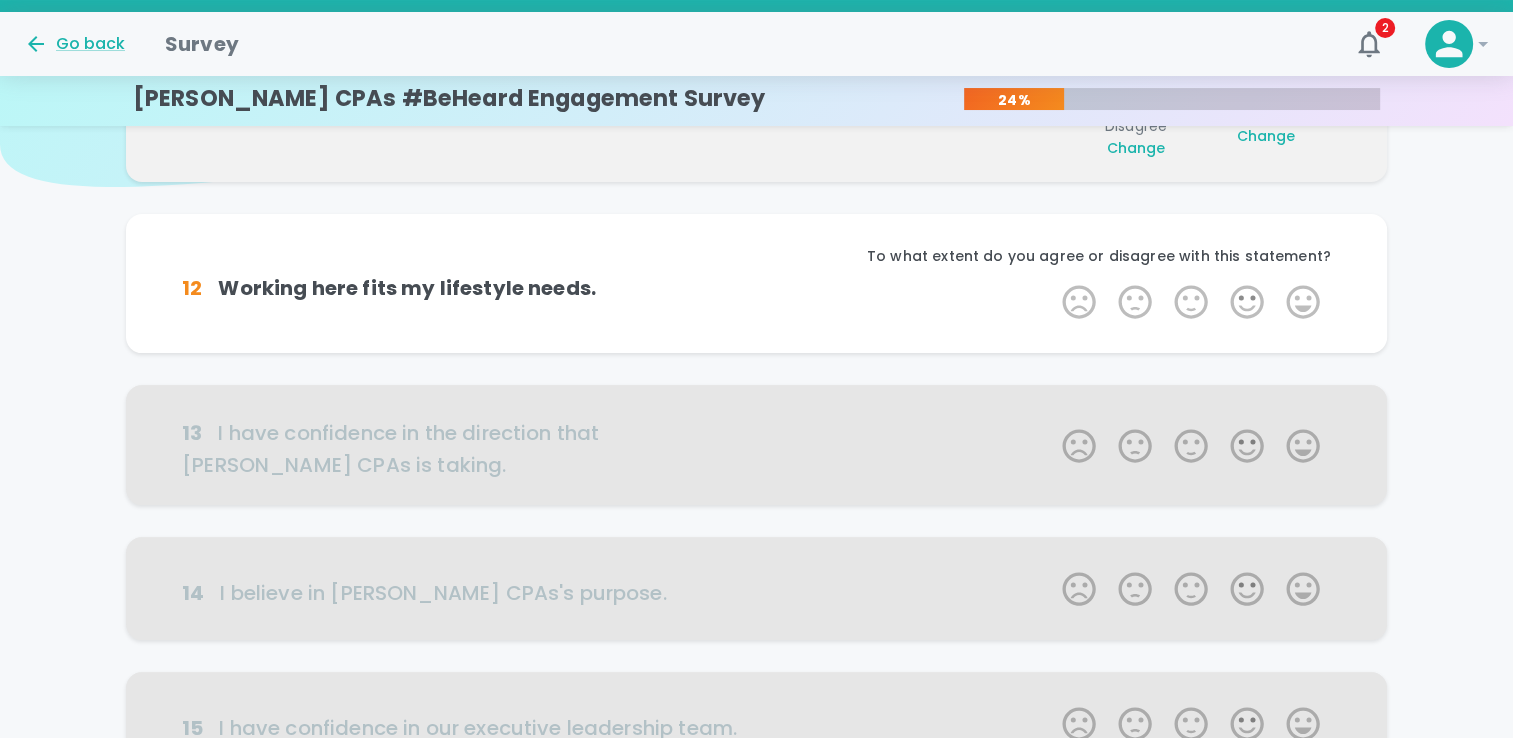 scroll, scrollTop: 176, scrollLeft: 0, axis: vertical 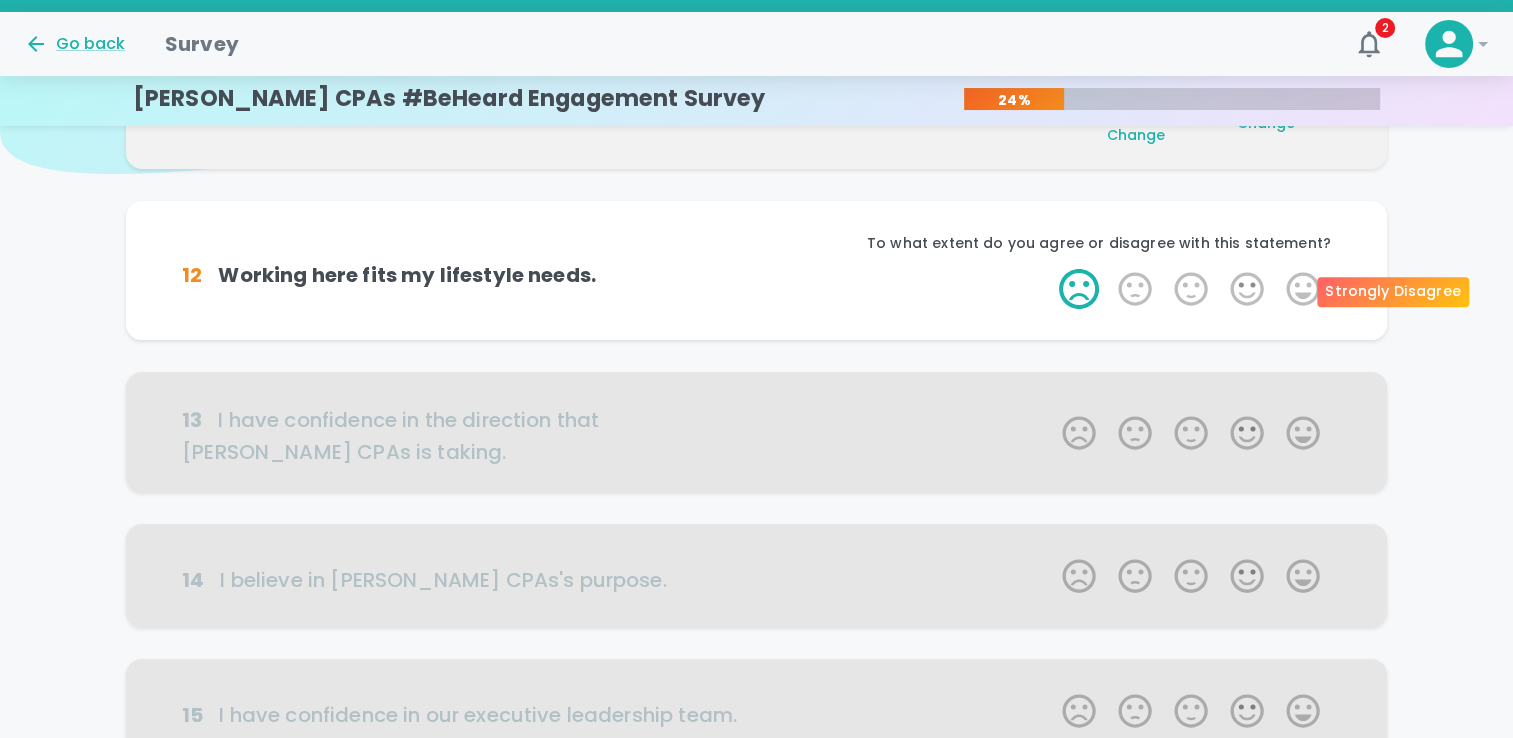click on "1 Star" at bounding box center [1079, 289] 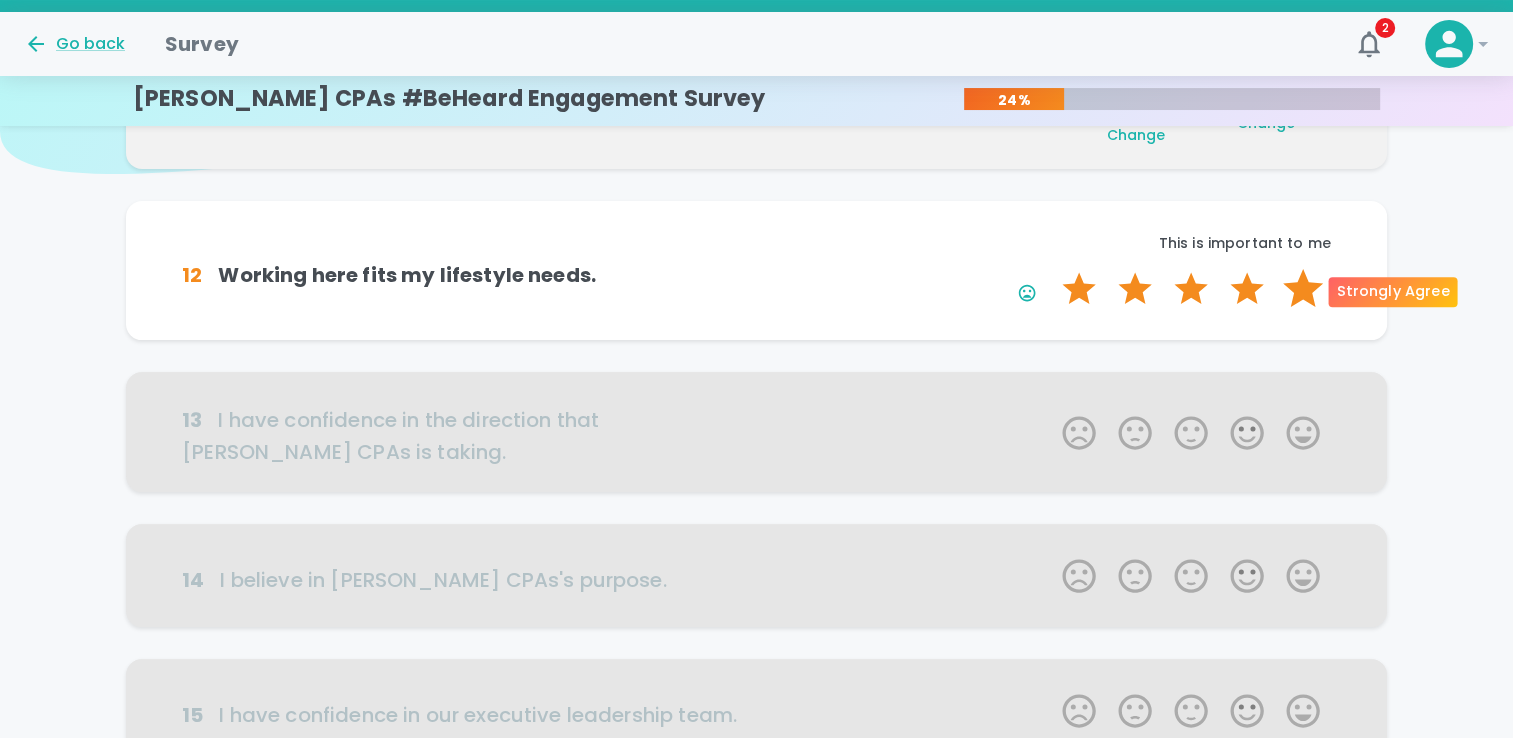 click on "5 Stars" at bounding box center (1303, 289) 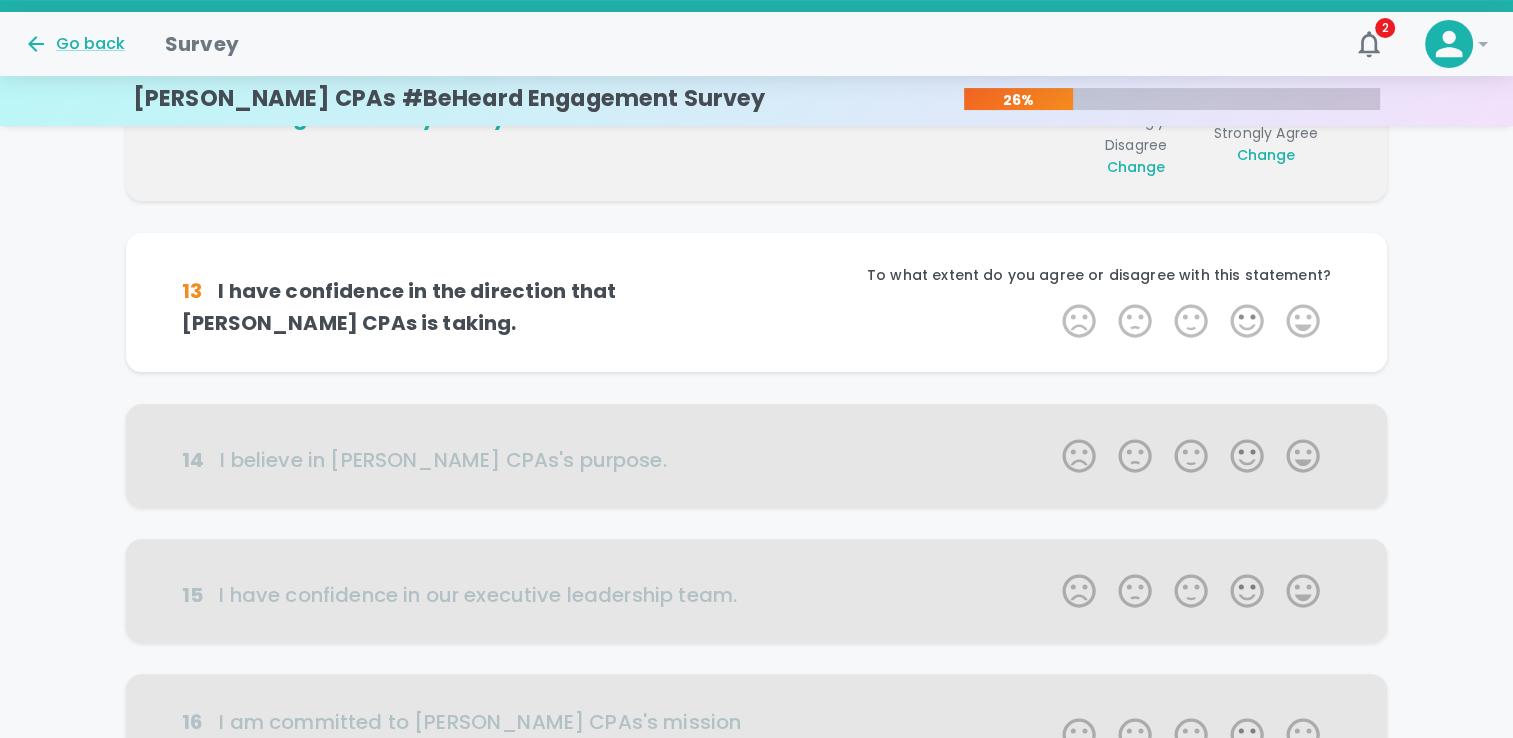 scroll, scrollTop: 352, scrollLeft: 0, axis: vertical 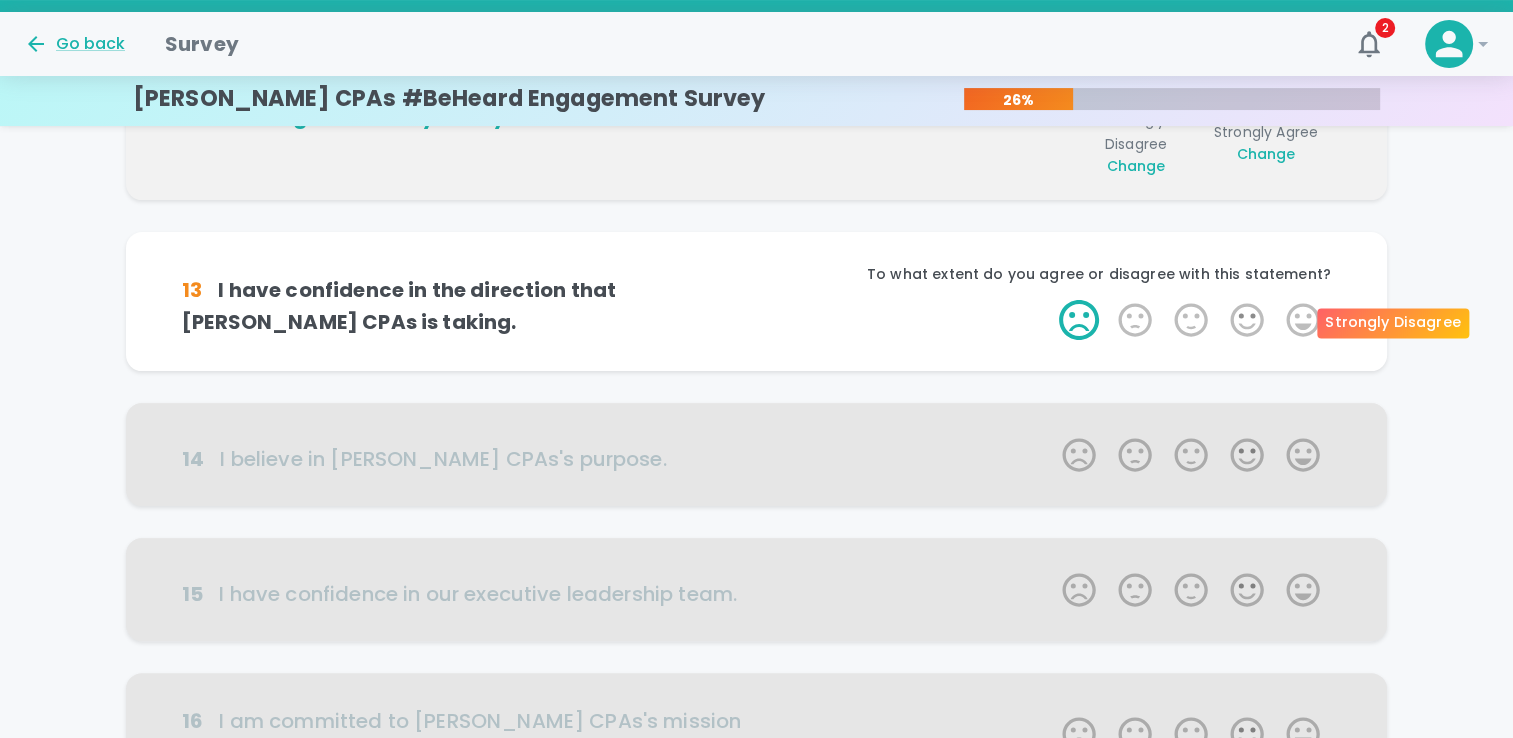 click on "1 Star" at bounding box center (1079, 320) 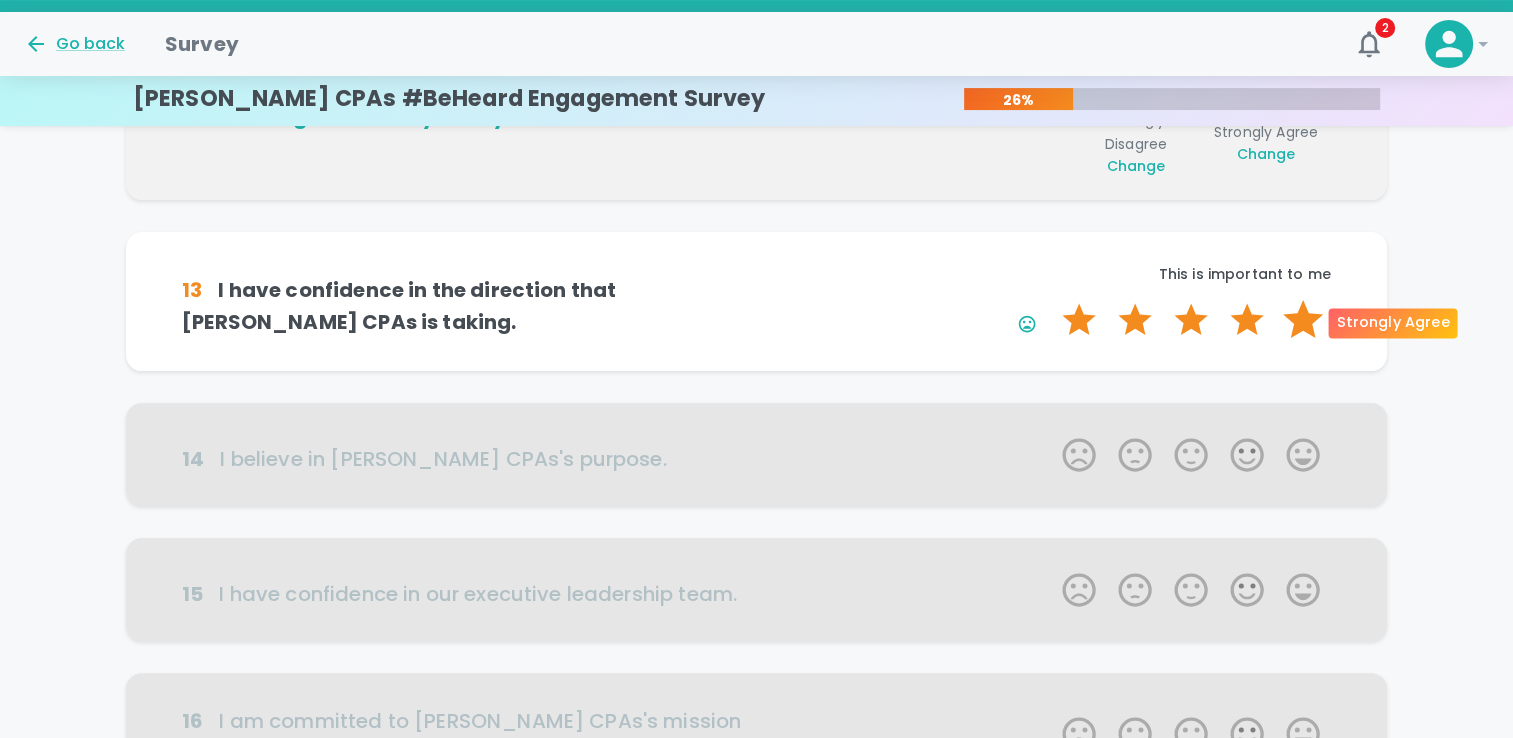 click on "5 Stars" at bounding box center [1303, 320] 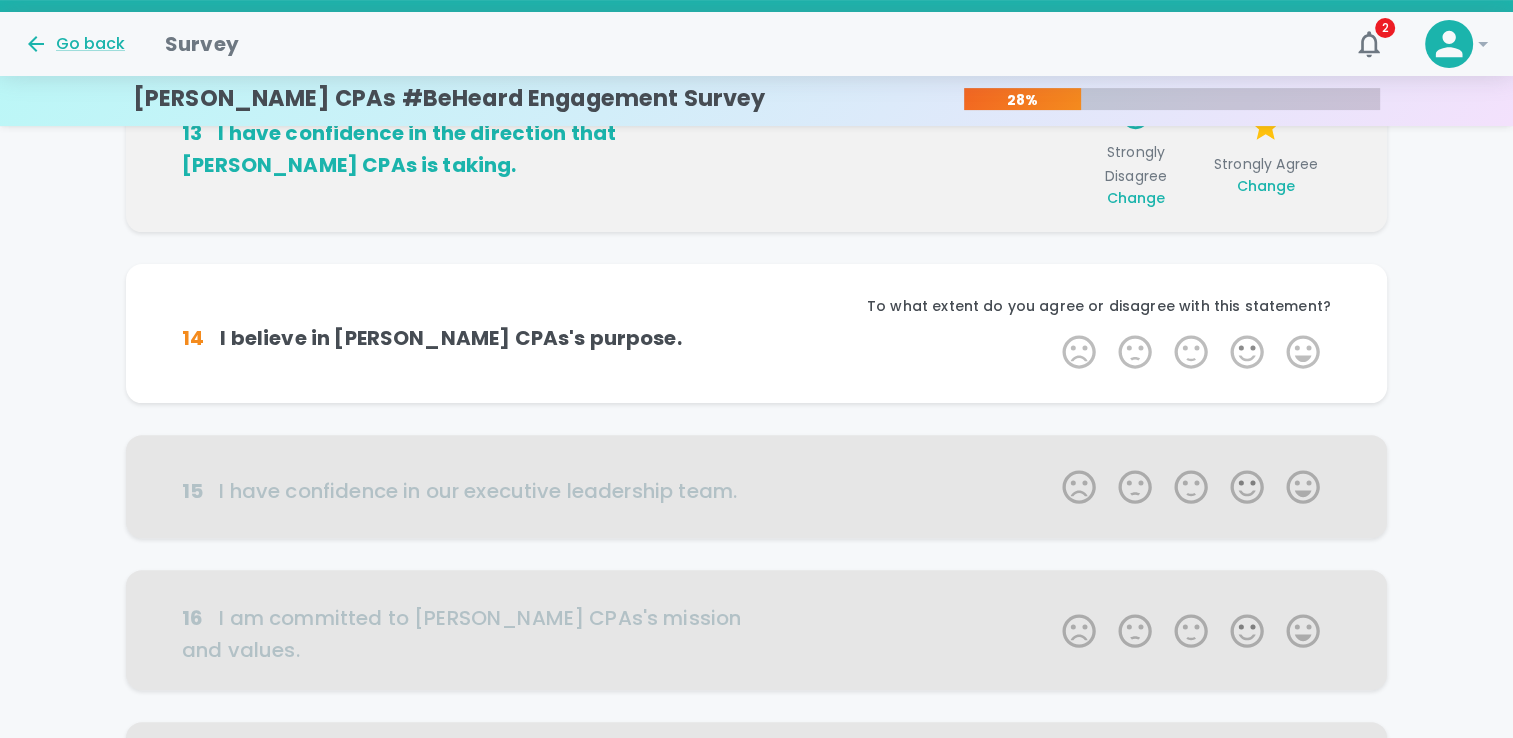 scroll, scrollTop: 528, scrollLeft: 0, axis: vertical 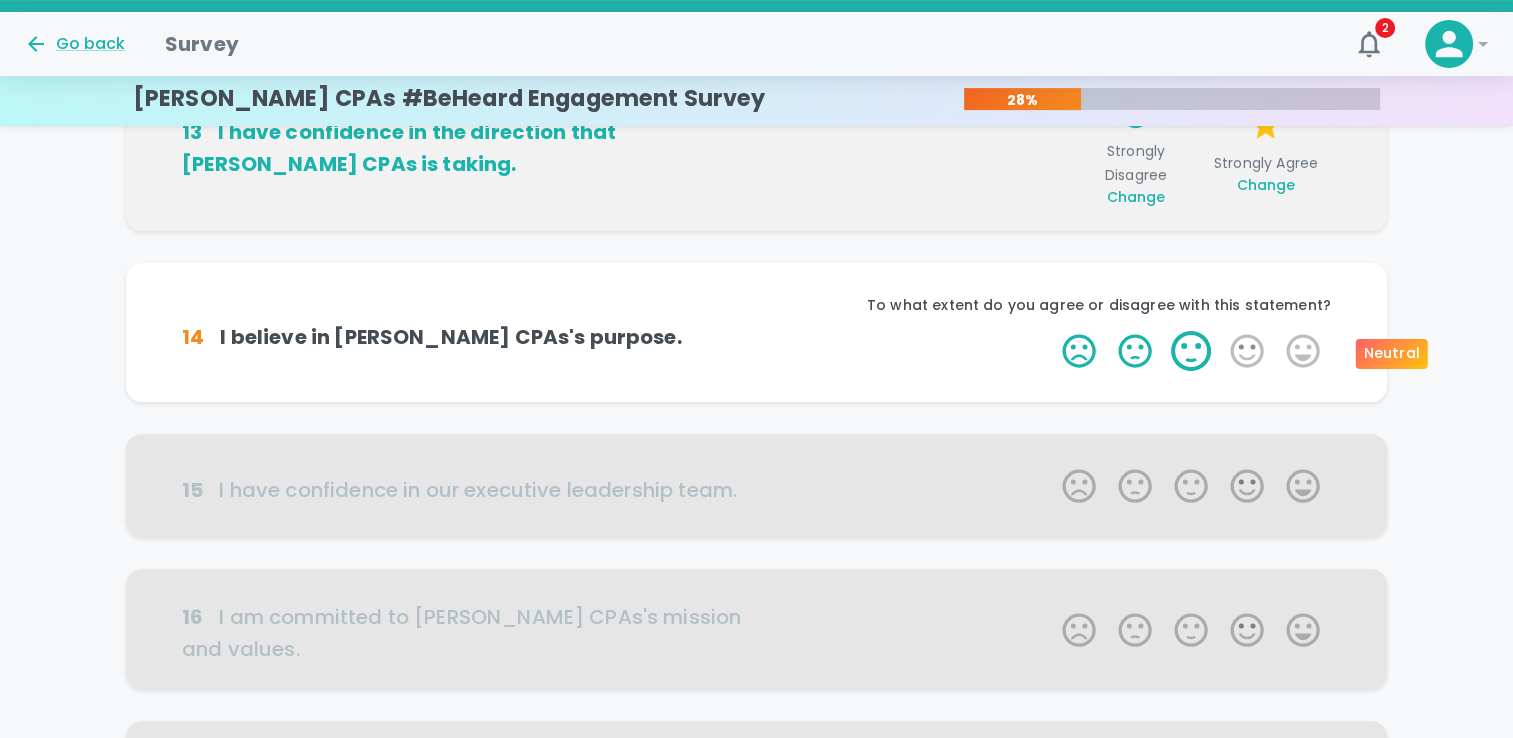 click on "3 Stars" at bounding box center (1191, 351) 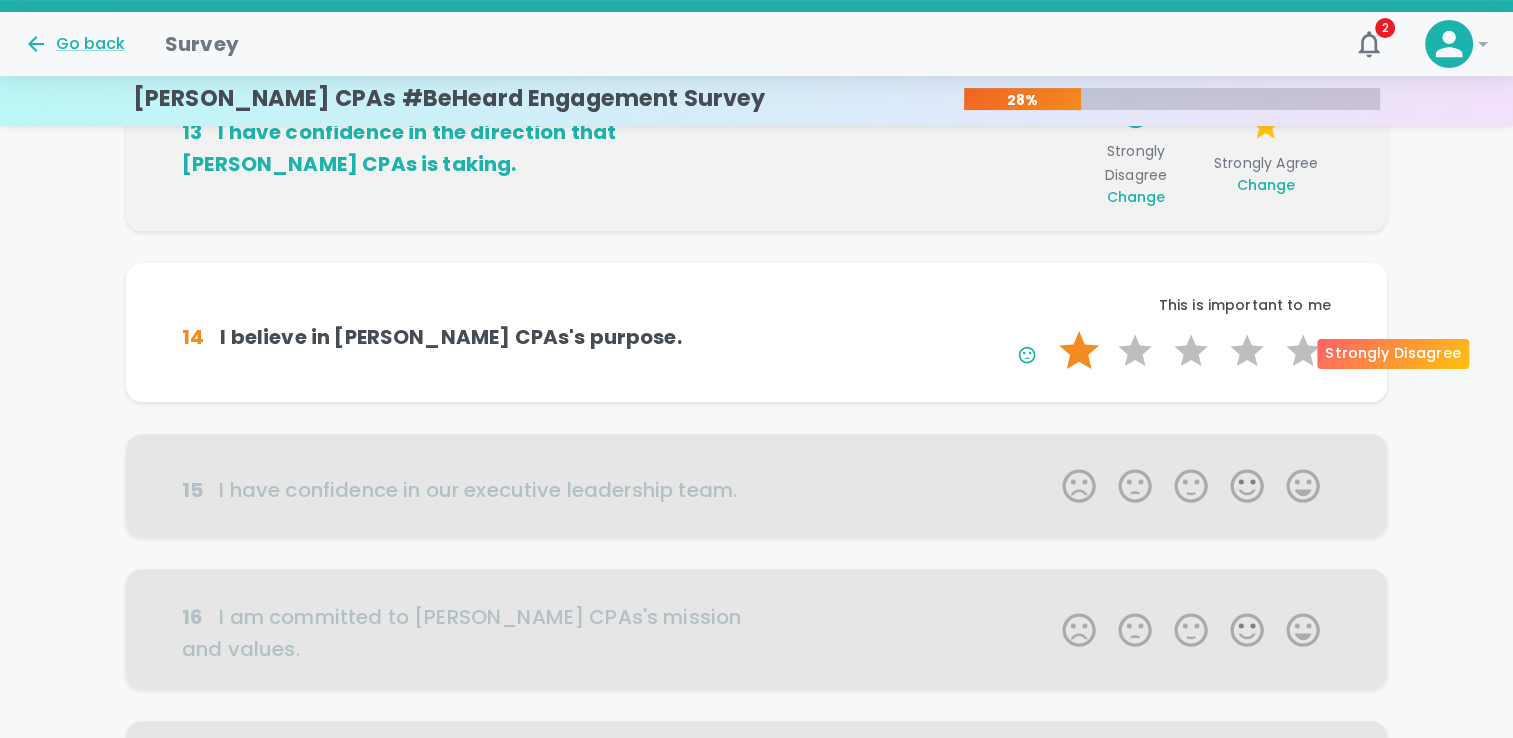 click on "1 Star" at bounding box center (1079, 351) 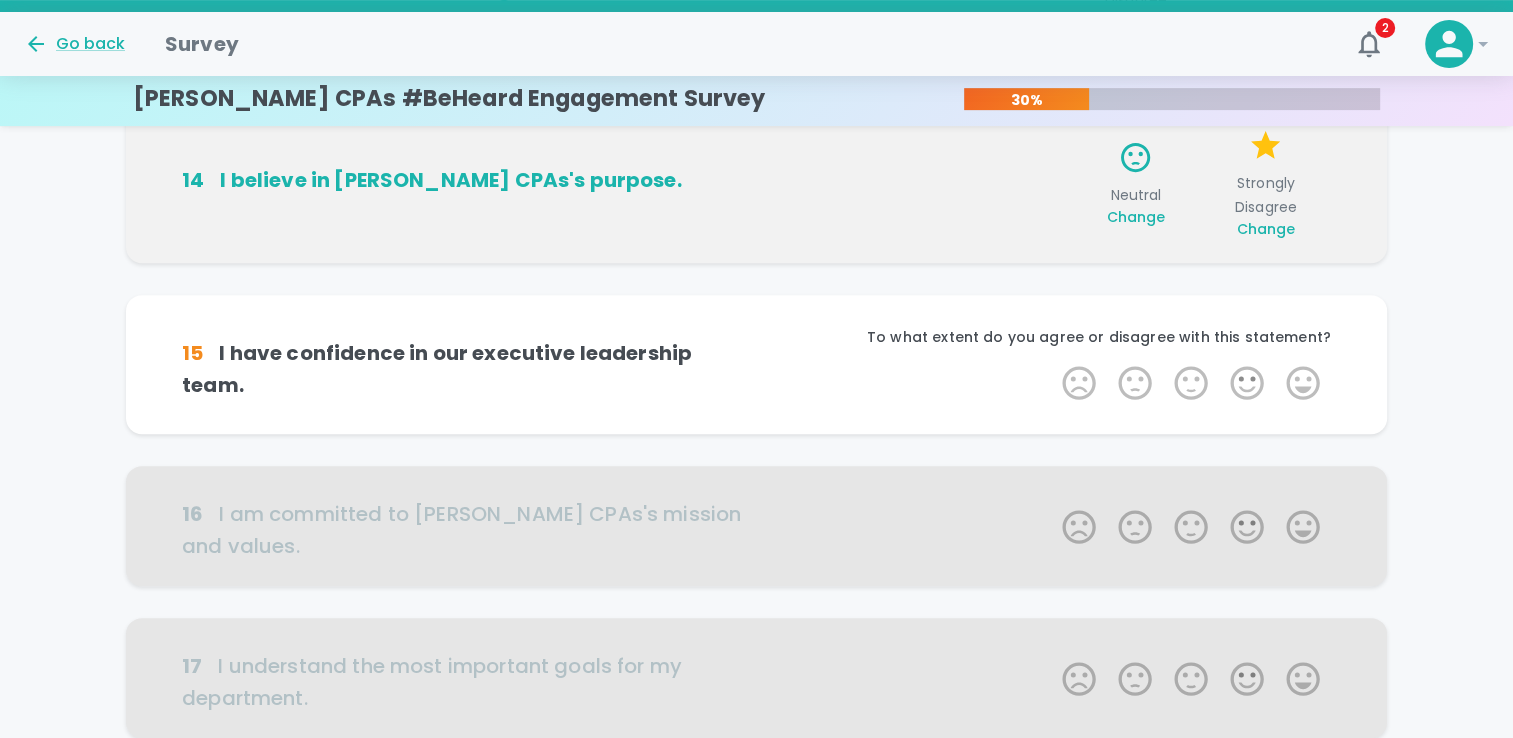 scroll, scrollTop: 704, scrollLeft: 0, axis: vertical 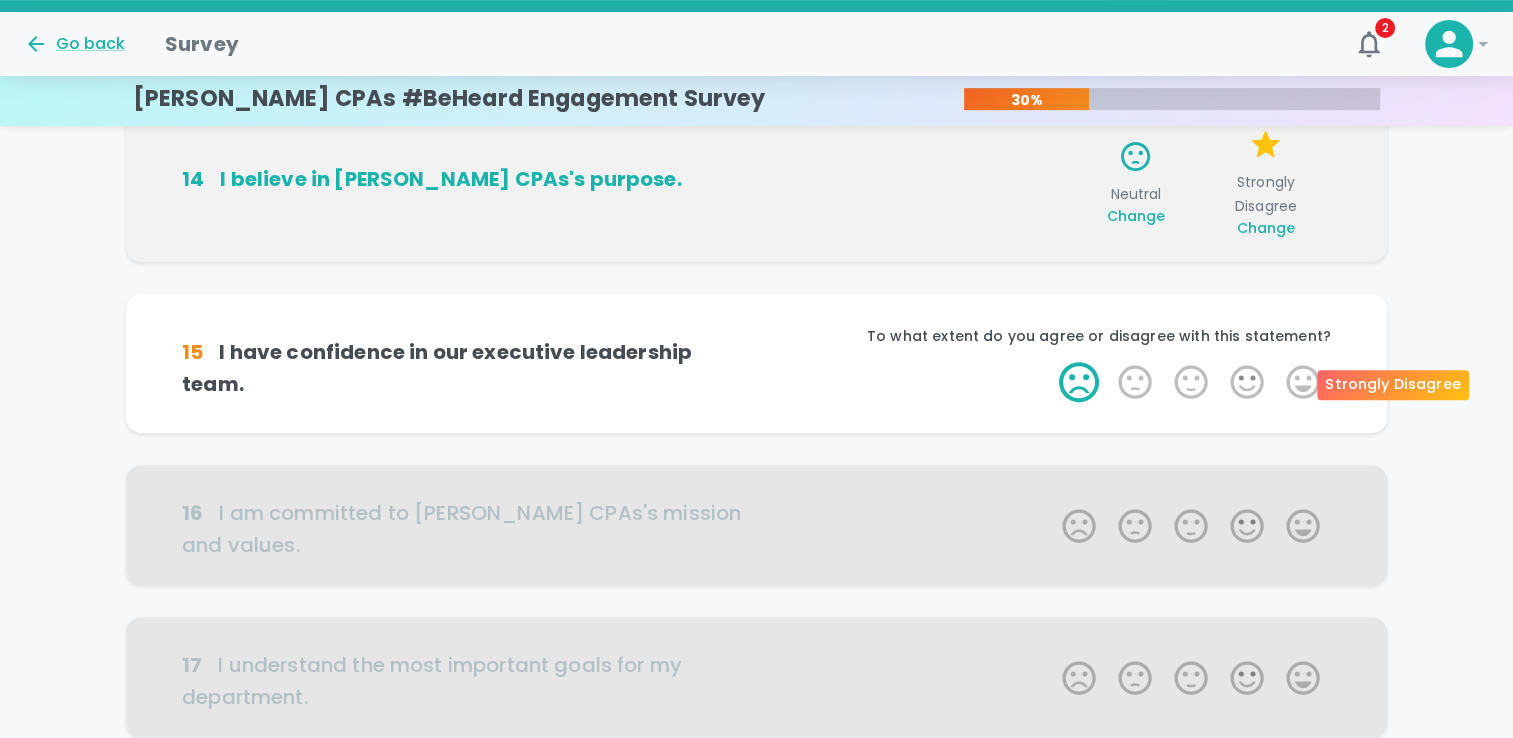 click on "1 Star" at bounding box center (1079, 382) 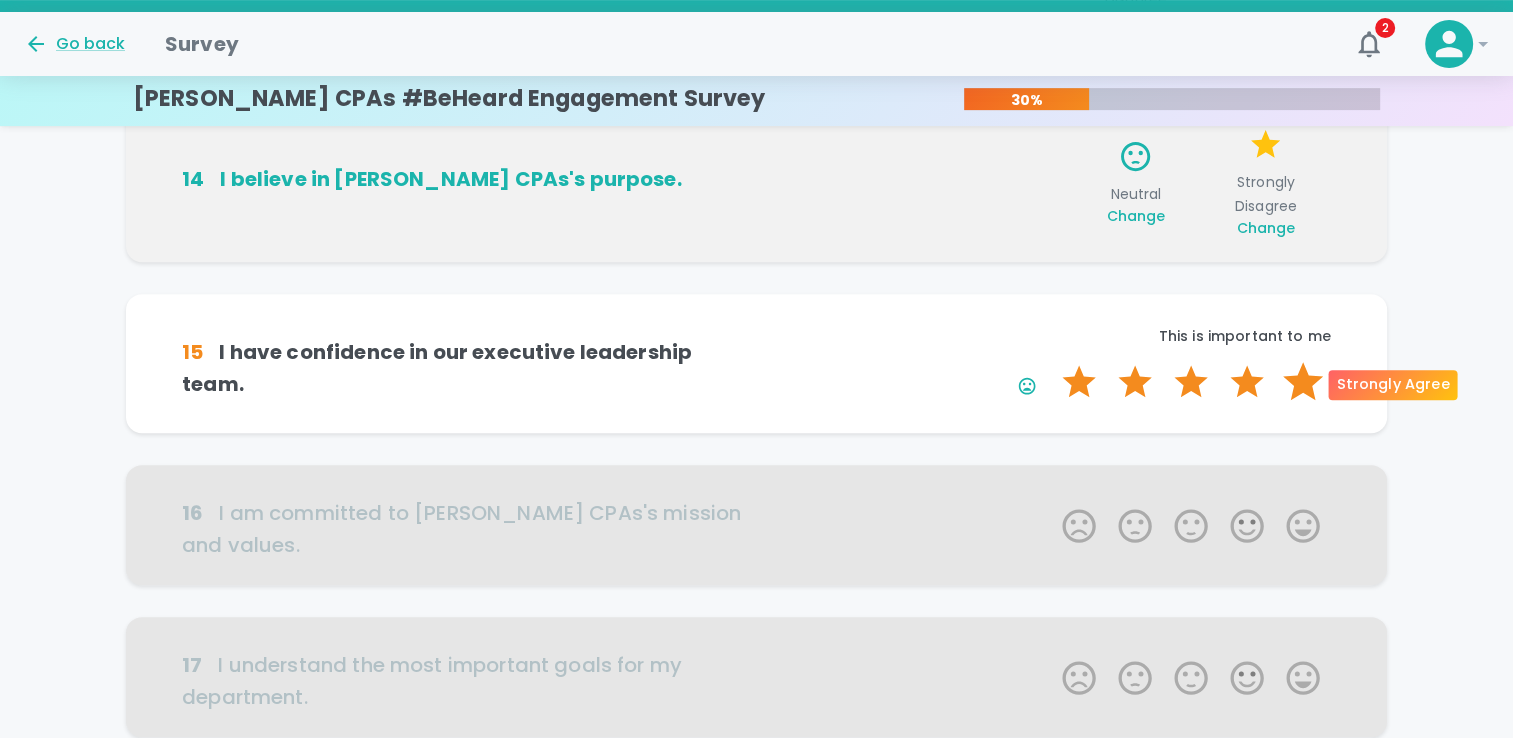 click on "5 Stars" at bounding box center (1303, 382) 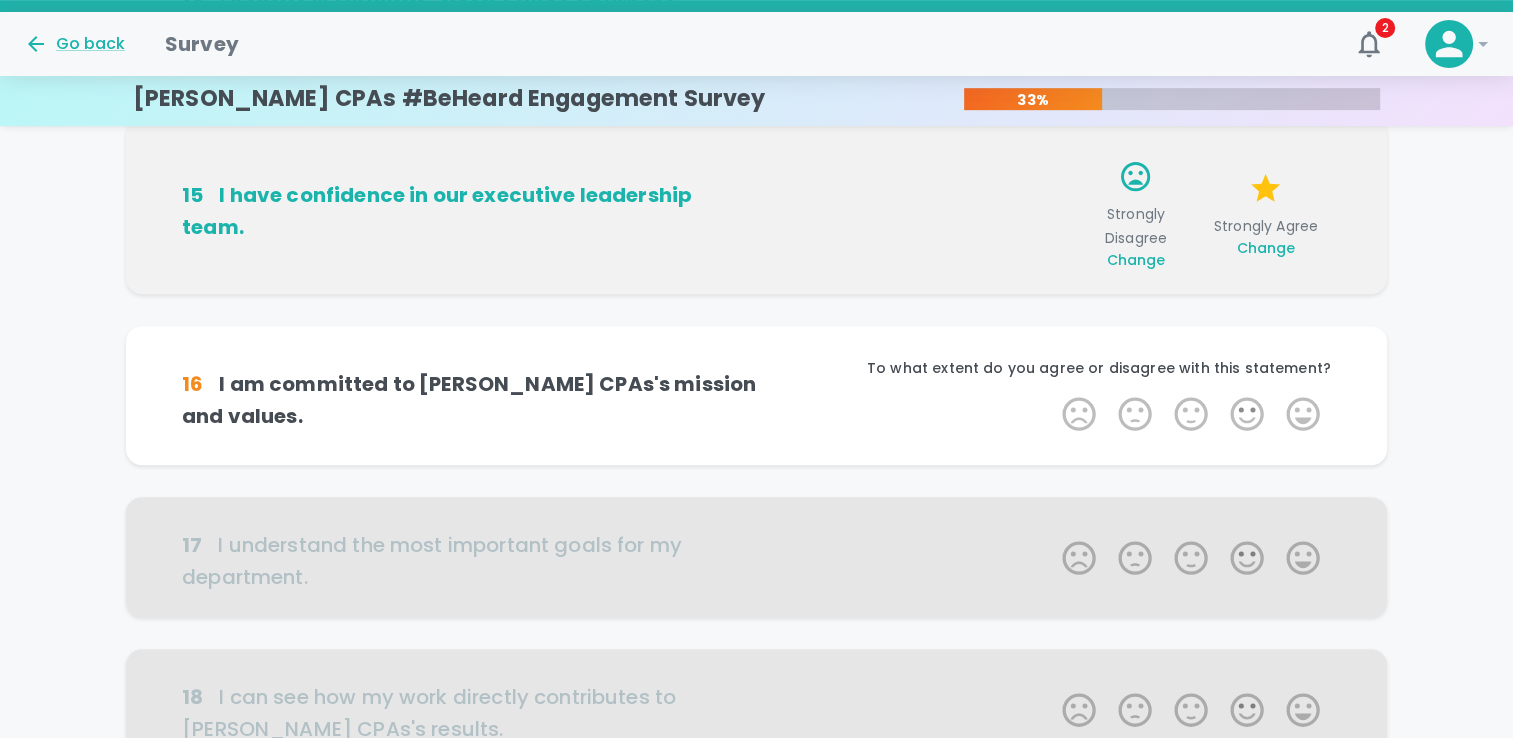 scroll, scrollTop: 880, scrollLeft: 0, axis: vertical 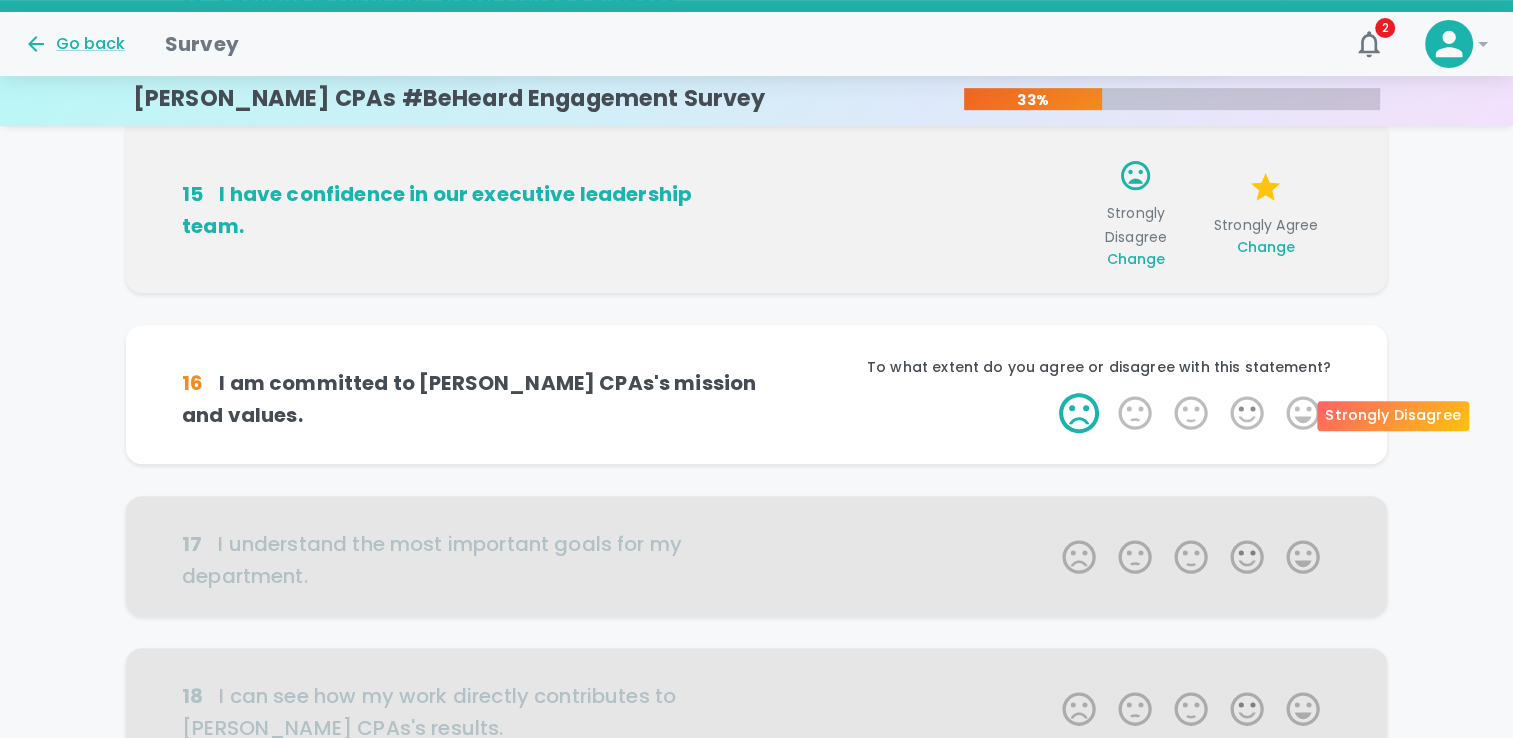 click on "1 Star" at bounding box center [1079, 413] 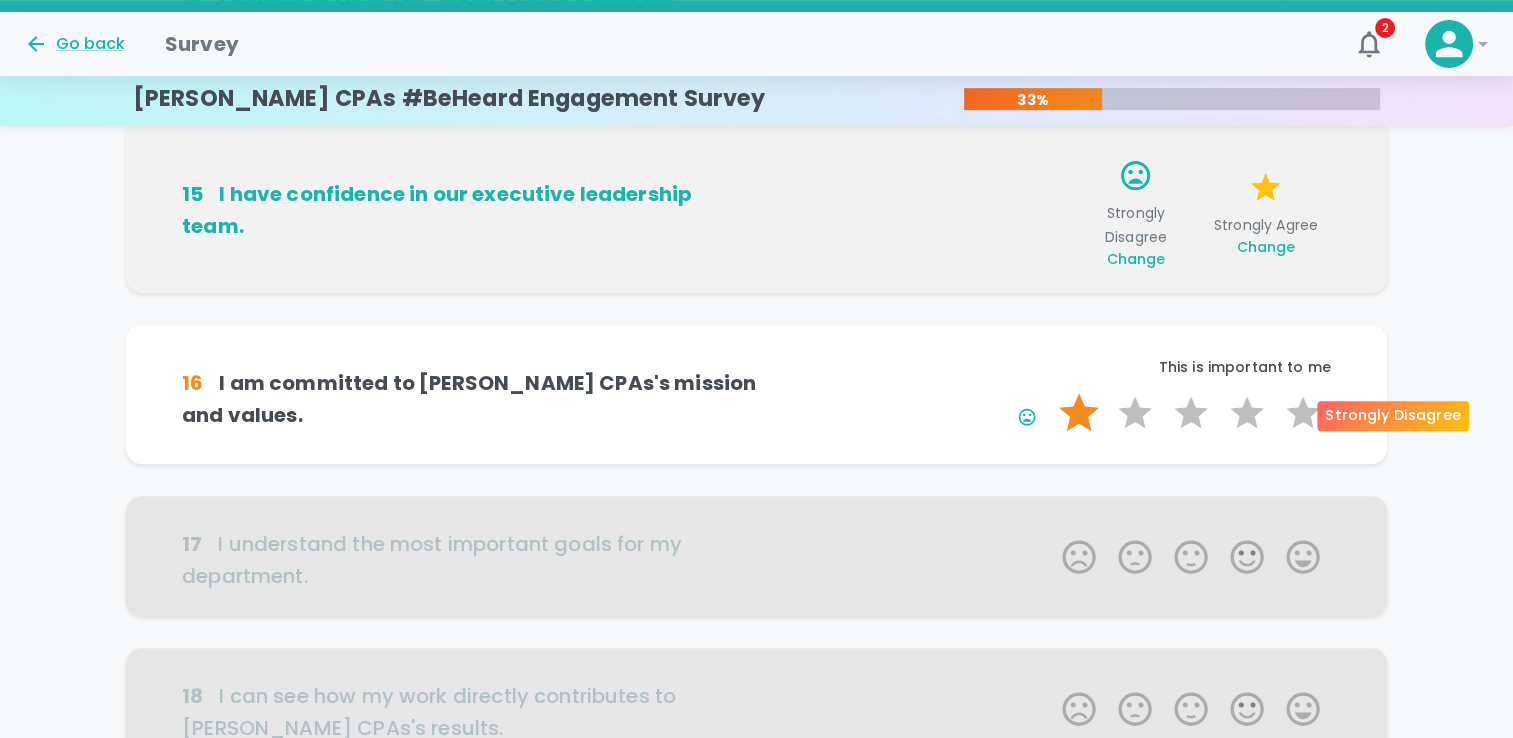 click on "1 Star" at bounding box center (1079, 413) 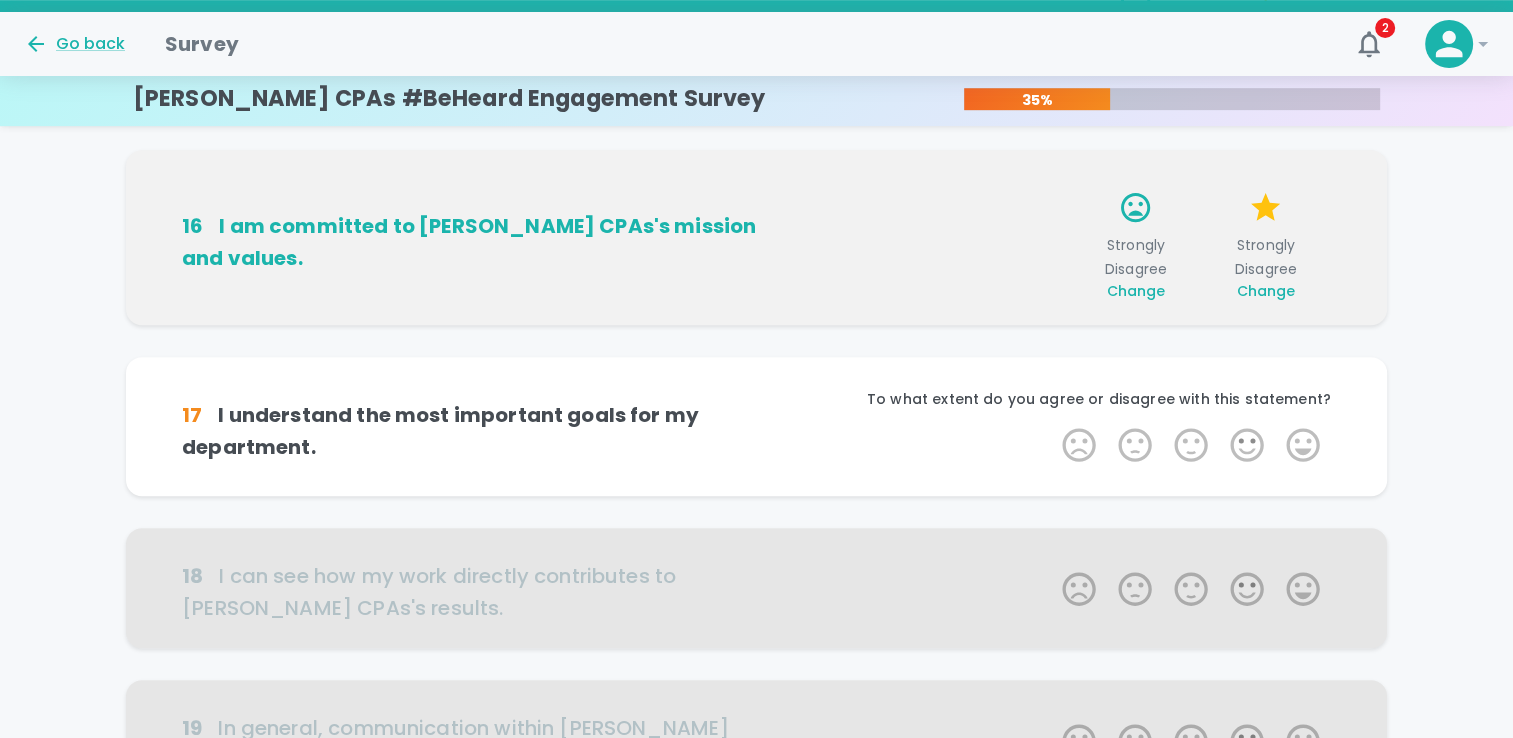 scroll, scrollTop: 1056, scrollLeft: 0, axis: vertical 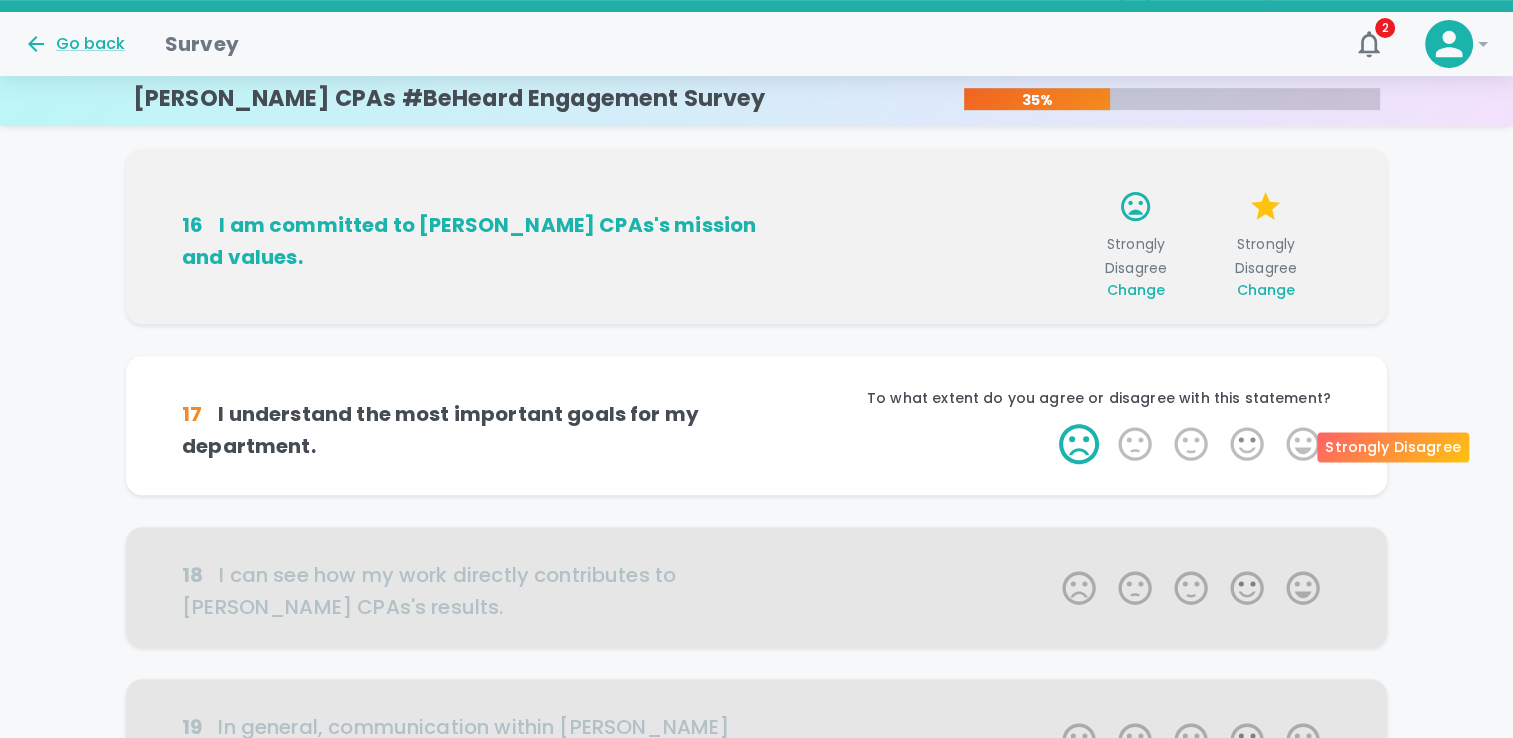 click on "1 Star" at bounding box center [1079, 444] 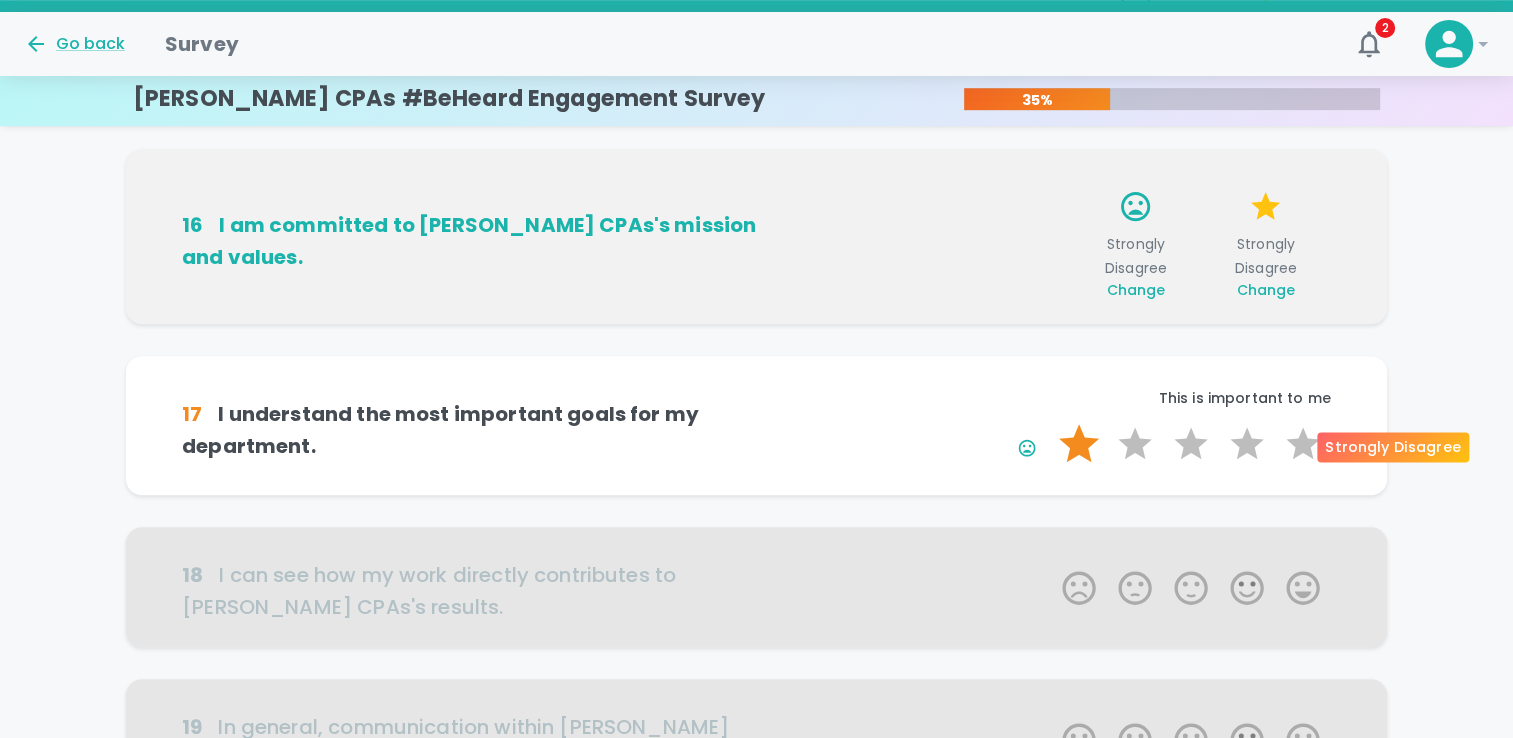 click on "1 Star" at bounding box center (1079, 444) 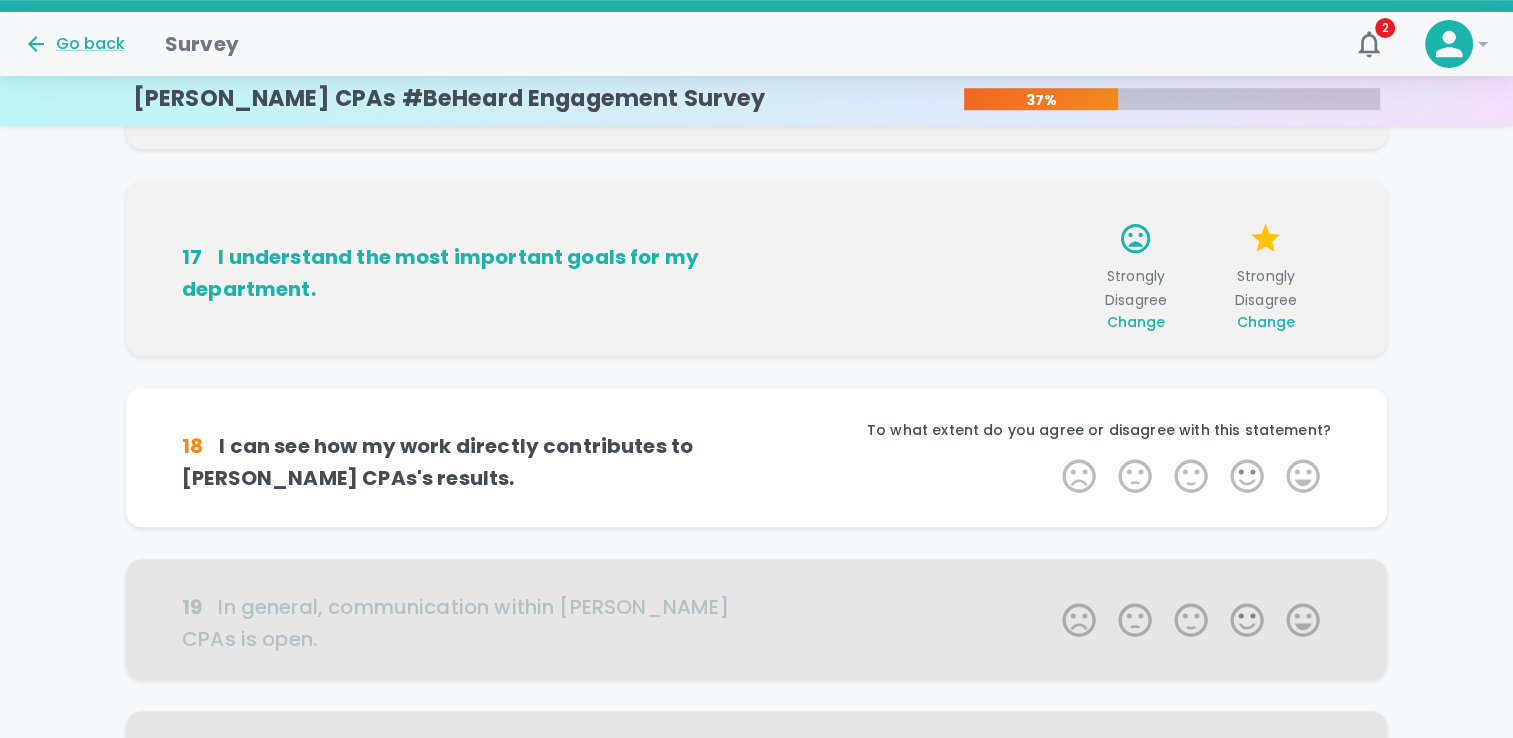 scroll, scrollTop: 1232, scrollLeft: 0, axis: vertical 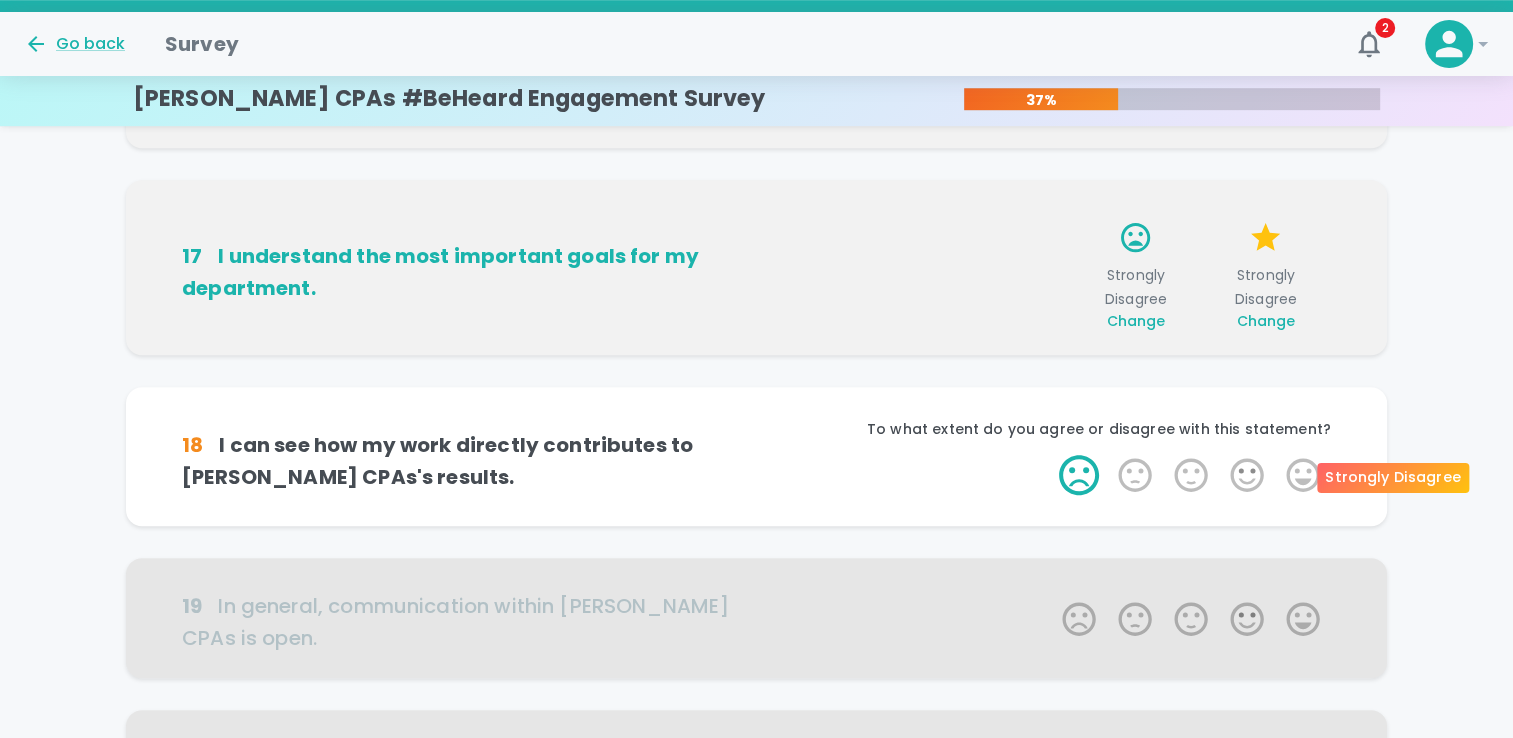 click on "1 Star" at bounding box center (1079, 475) 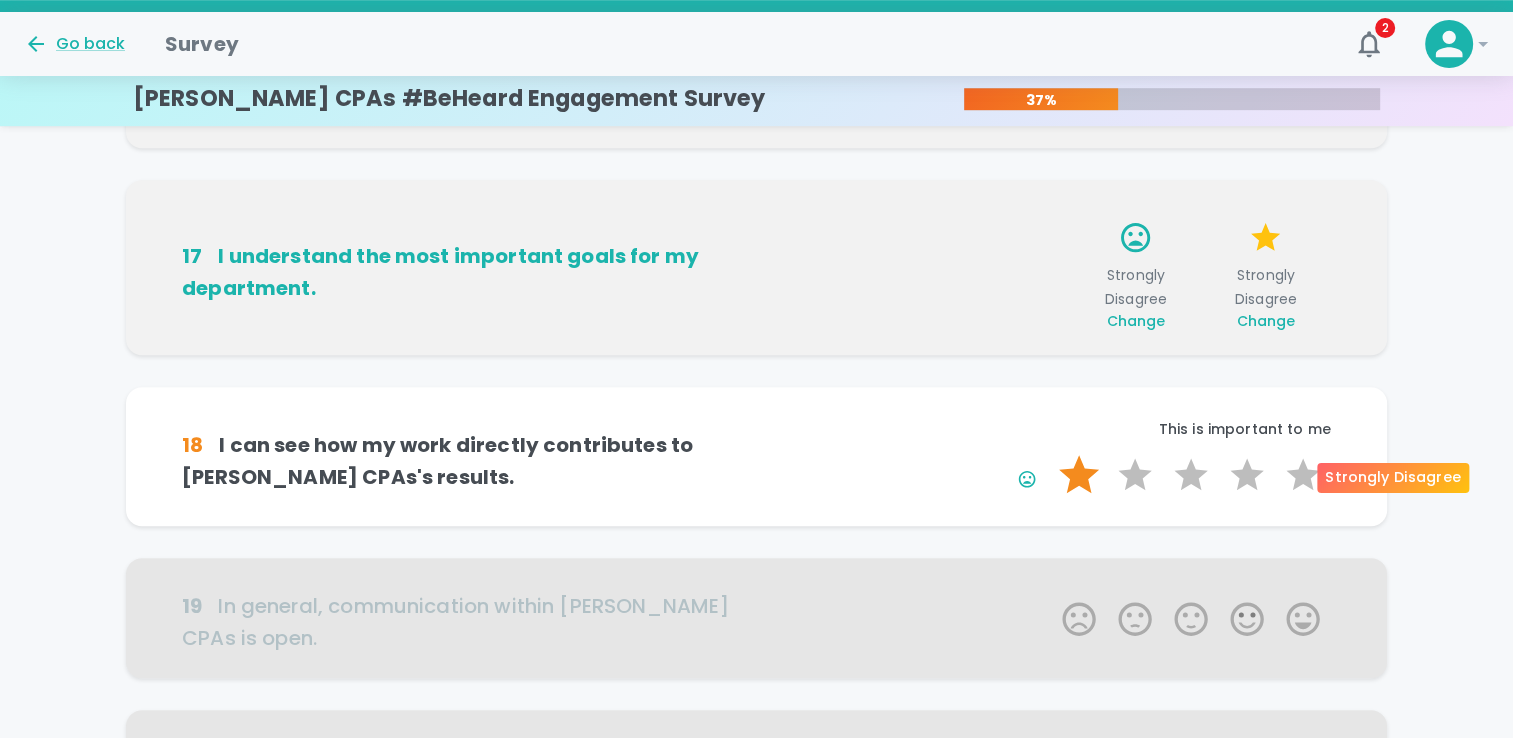 click on "1 Star" at bounding box center (1079, 475) 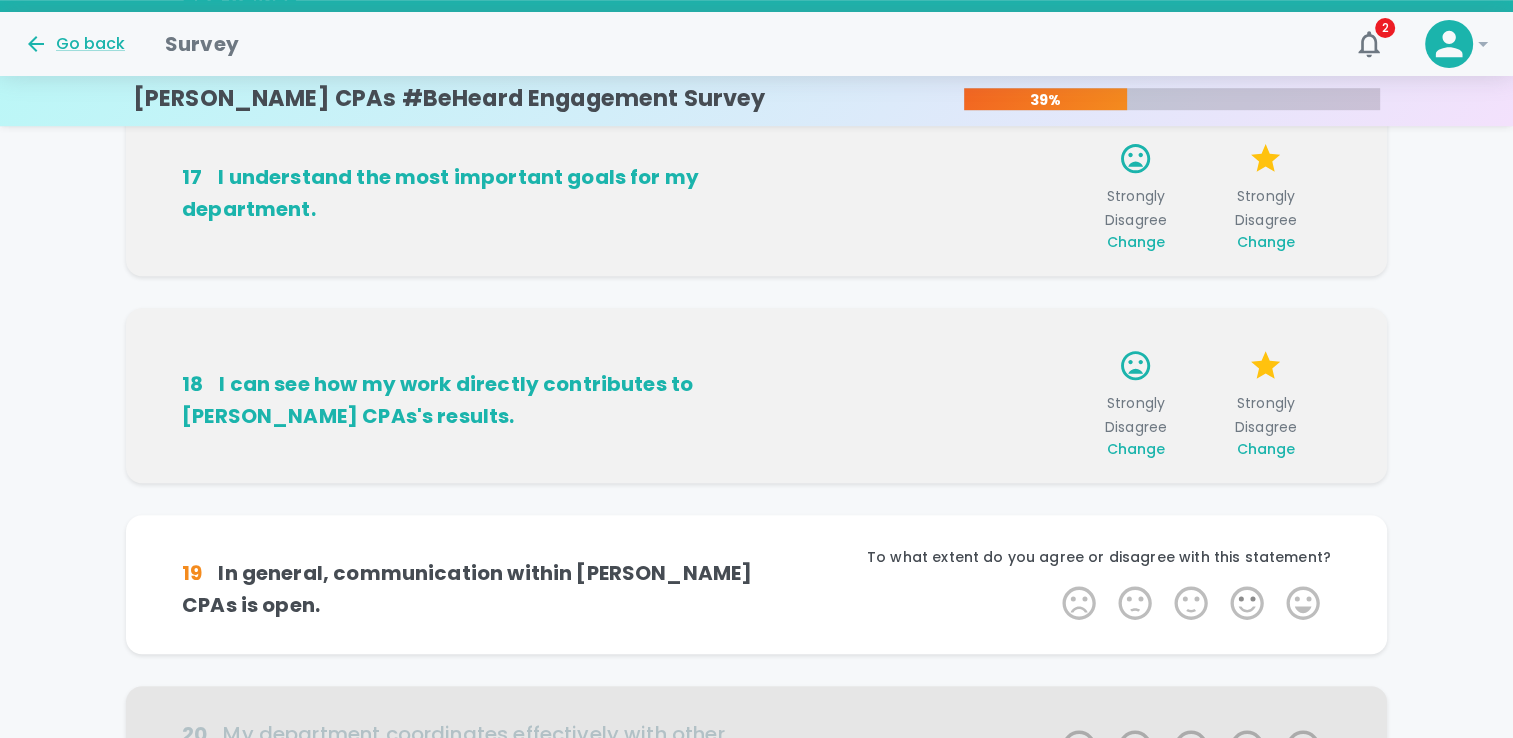 scroll, scrollTop: 1408, scrollLeft: 0, axis: vertical 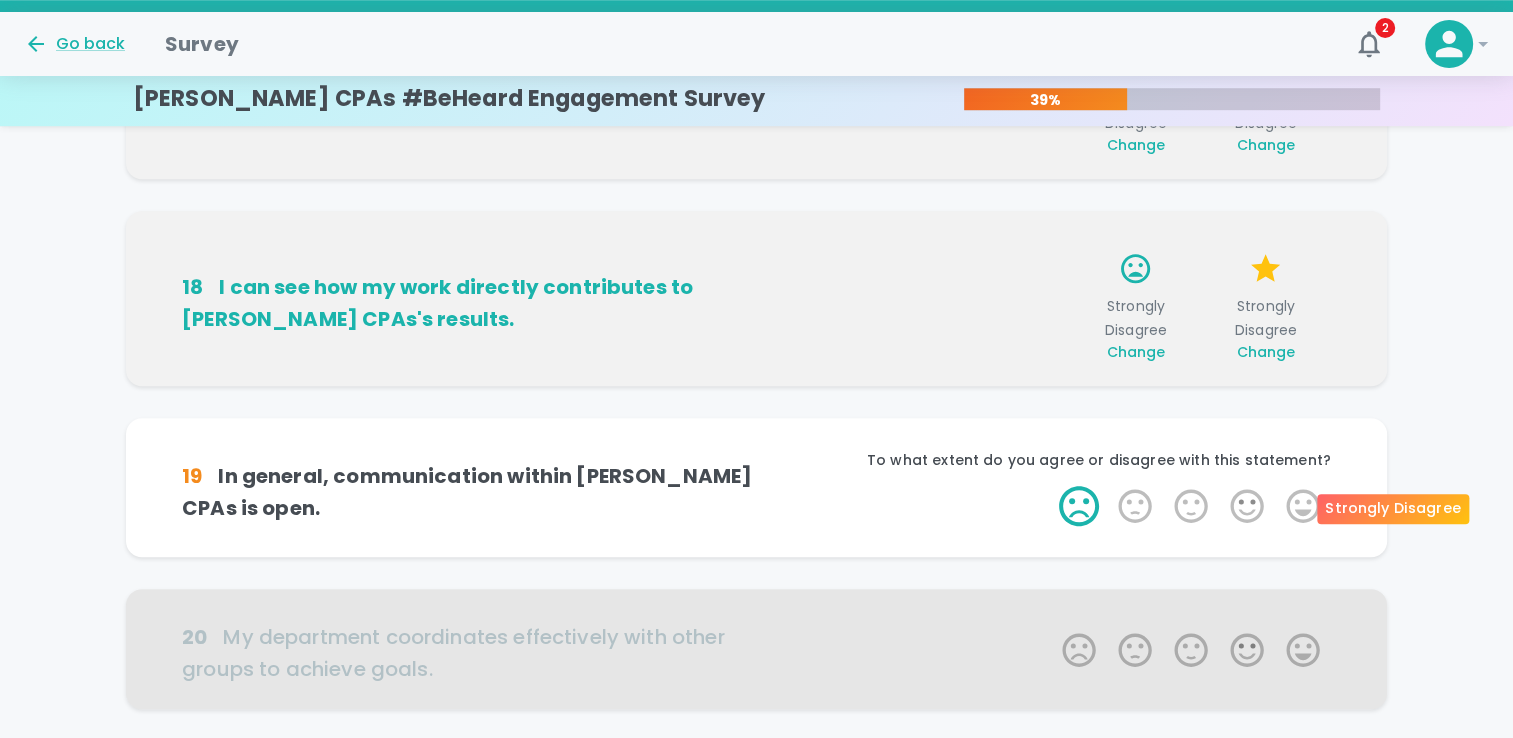 click on "1 Star" at bounding box center (1079, 506) 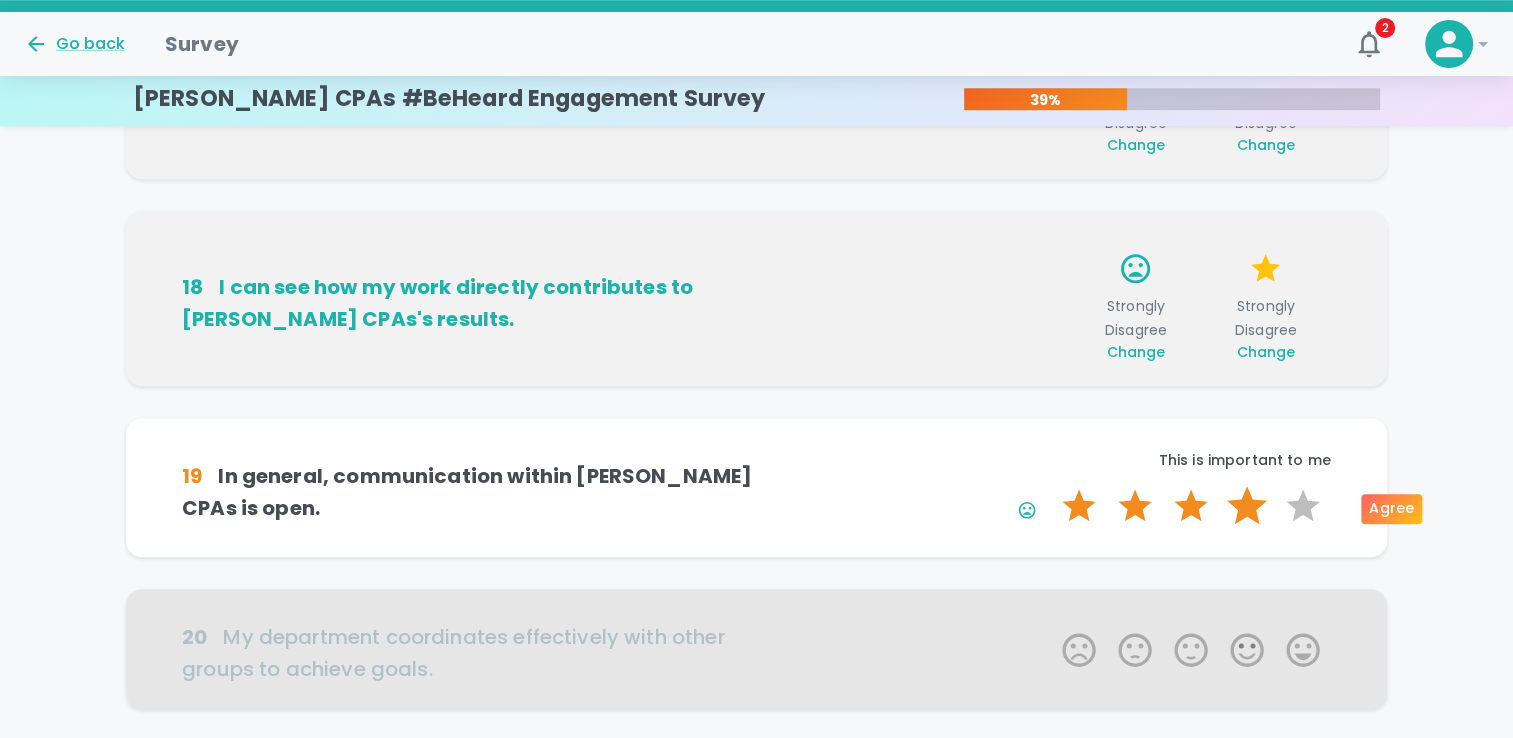 click on "4 Stars" at bounding box center (1247, 506) 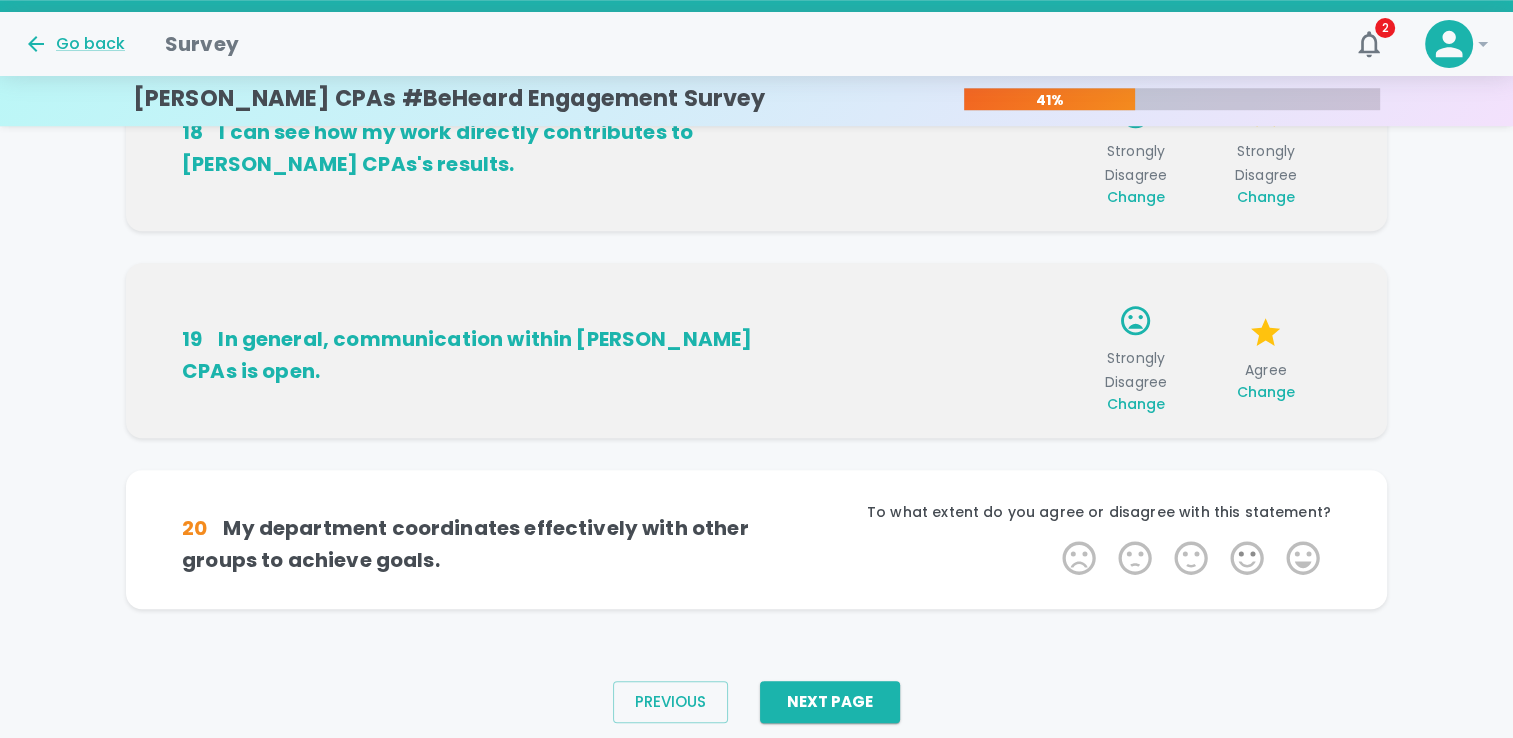 scroll, scrollTop: 1572, scrollLeft: 0, axis: vertical 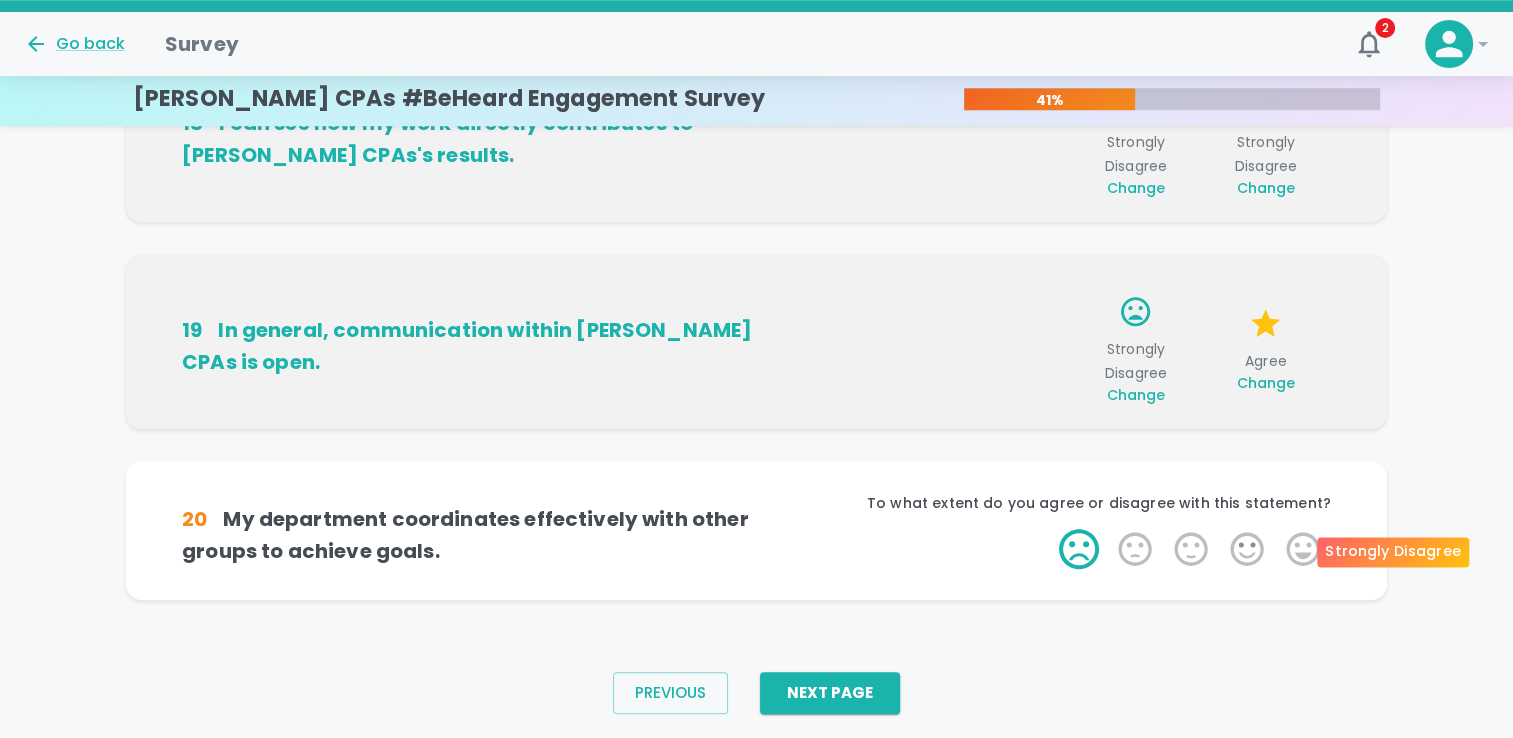 click on "1 Star" at bounding box center (1079, 549) 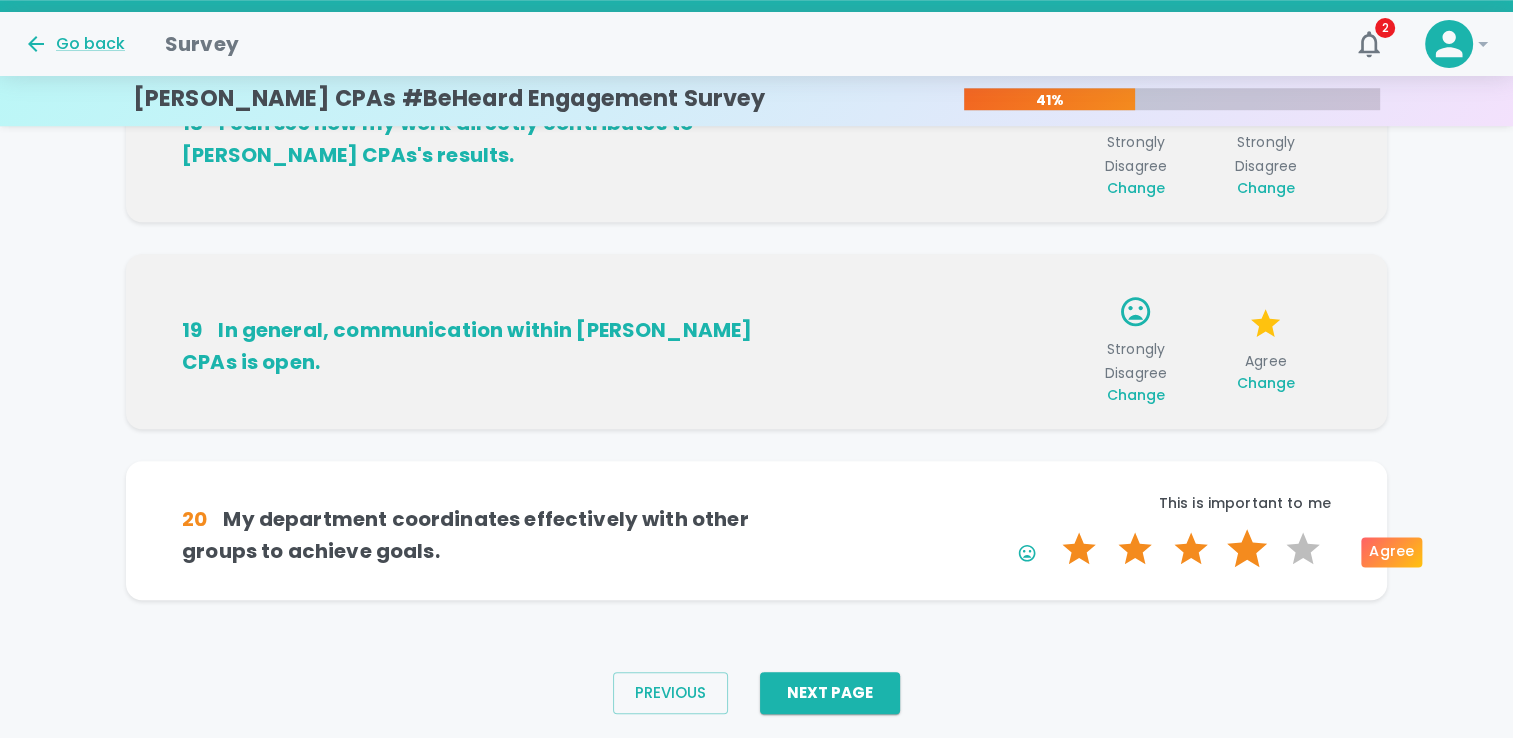 drag, startPoint x: 1230, startPoint y: 554, endPoint x: 1165, endPoint y: 586, distance: 72.44998 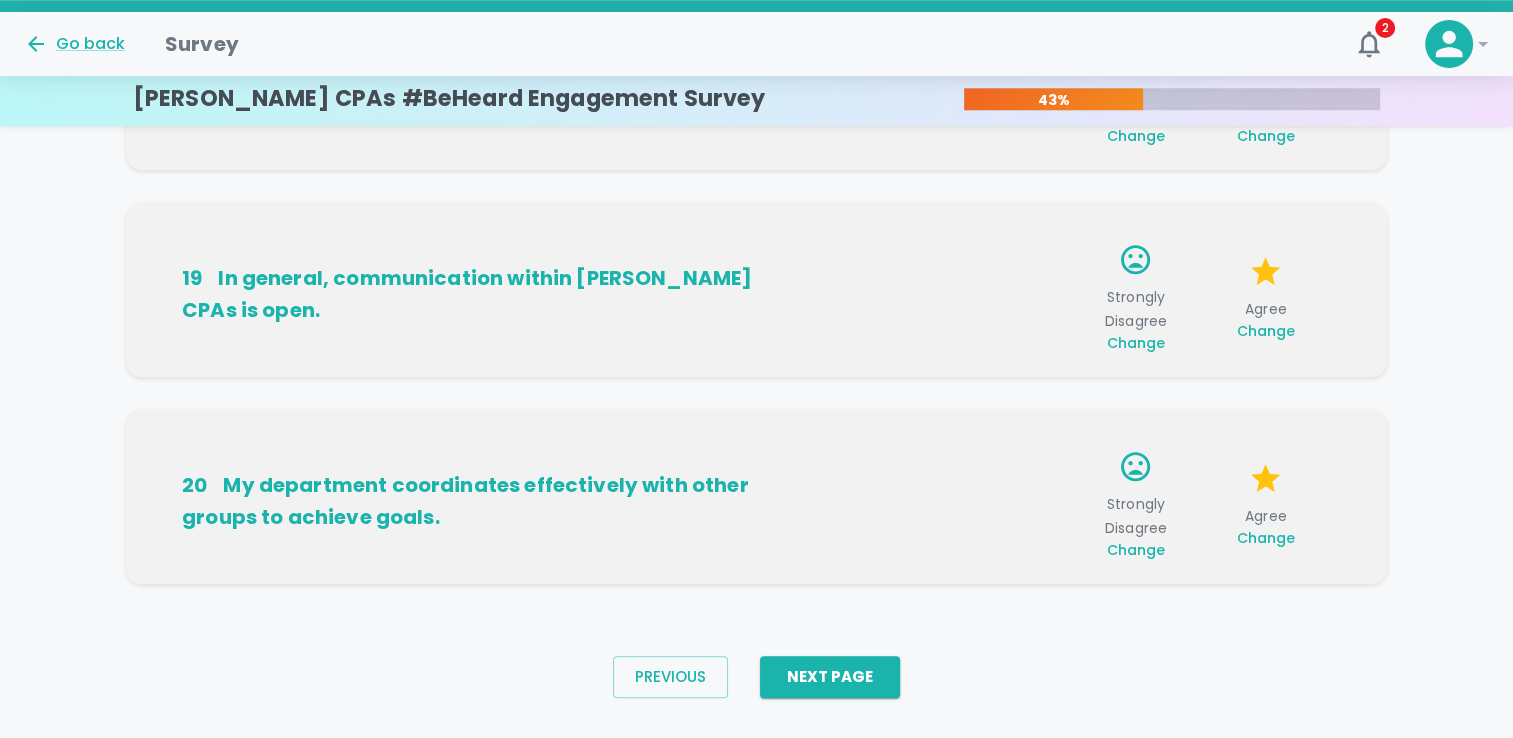 scroll, scrollTop: 1627, scrollLeft: 0, axis: vertical 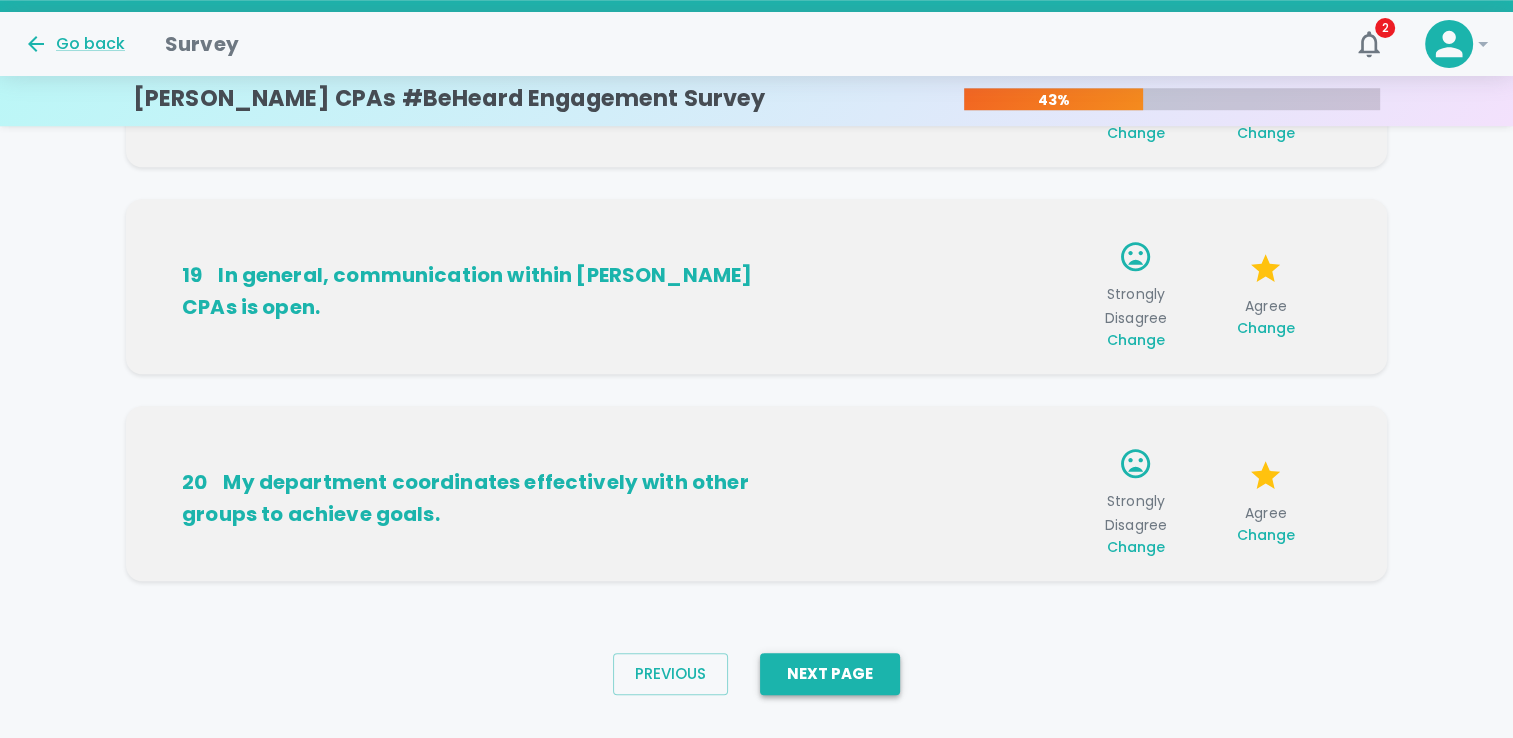 click on "Next Page" at bounding box center [830, 674] 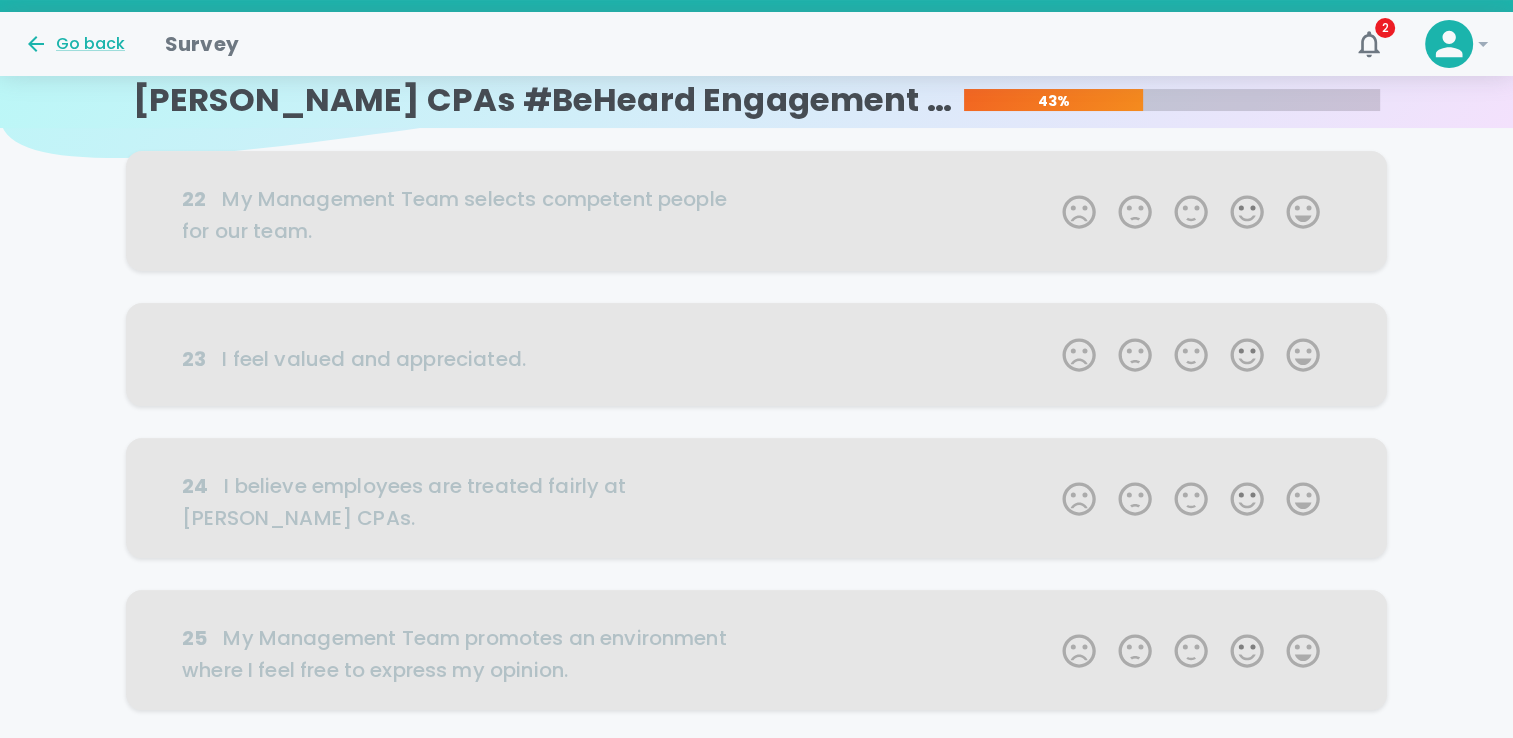 scroll, scrollTop: 0, scrollLeft: 0, axis: both 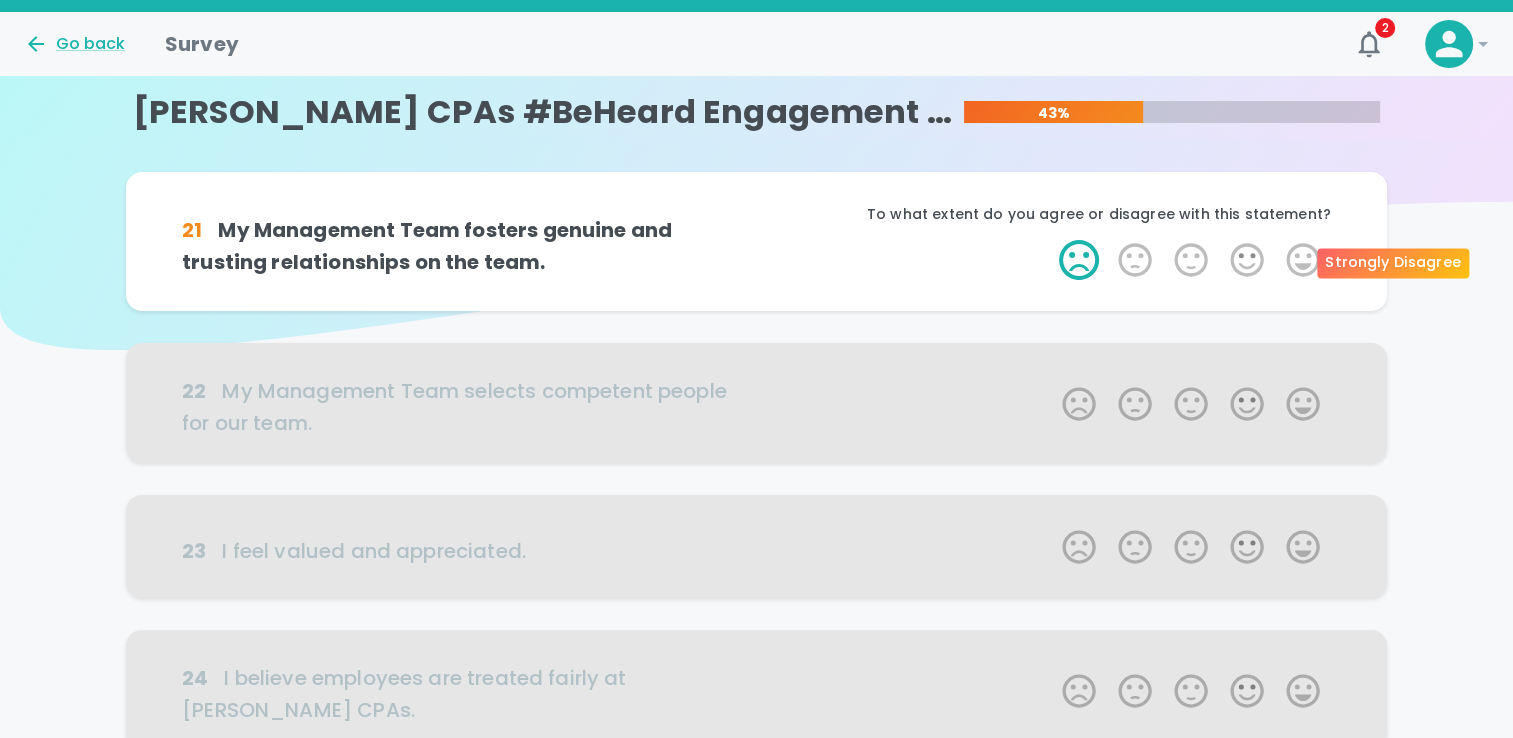 click on "1 Star" at bounding box center [1079, 260] 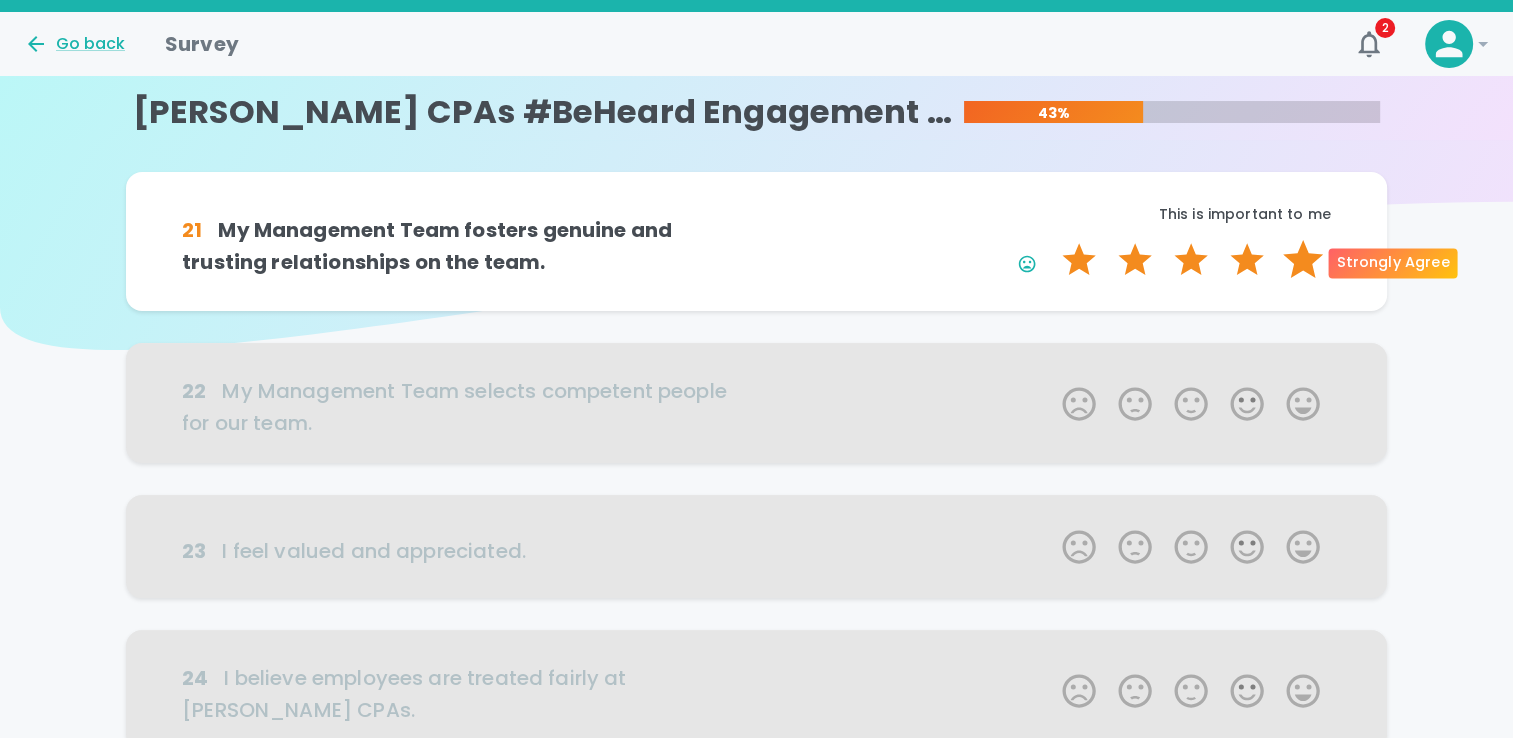 click on "5 Stars" at bounding box center (1303, 260) 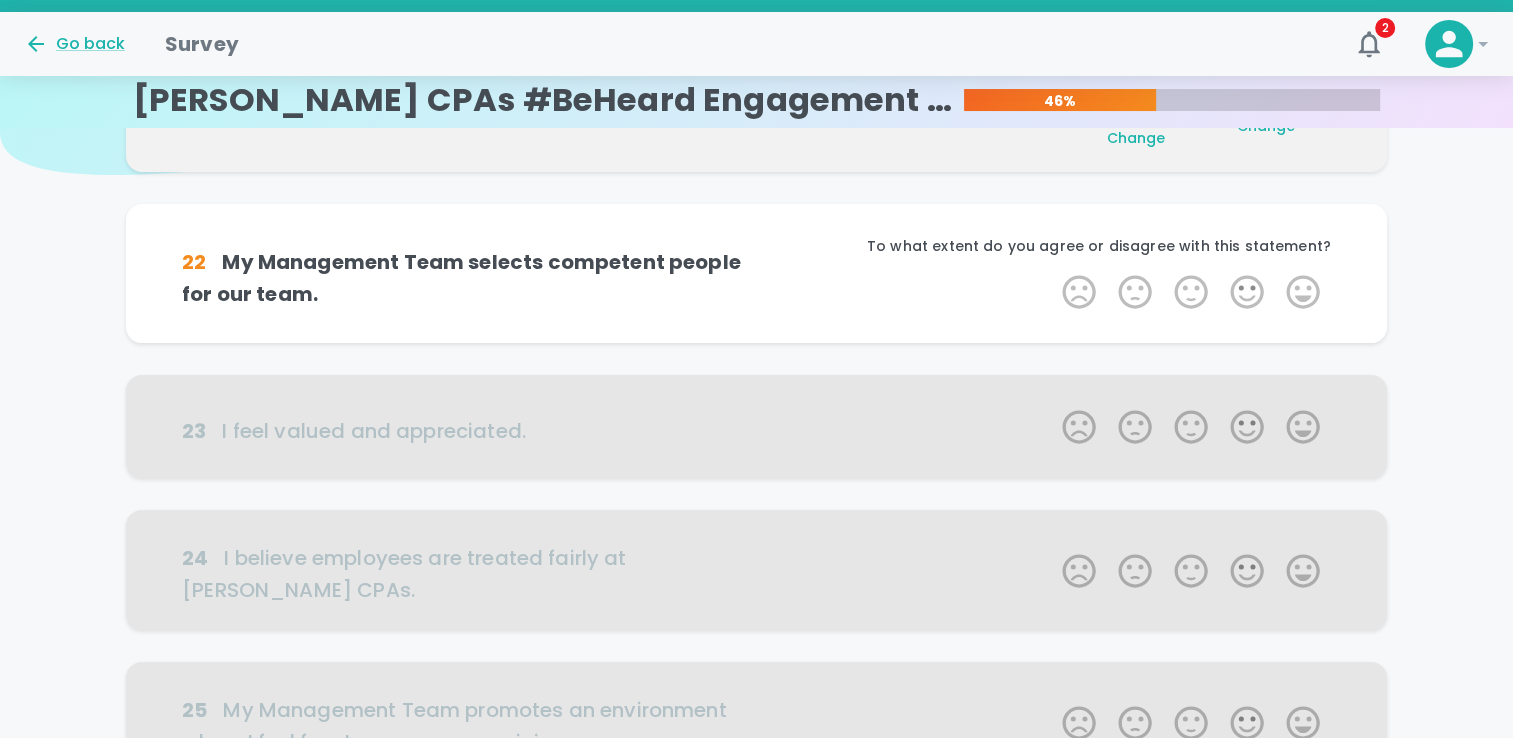 scroll, scrollTop: 176, scrollLeft: 0, axis: vertical 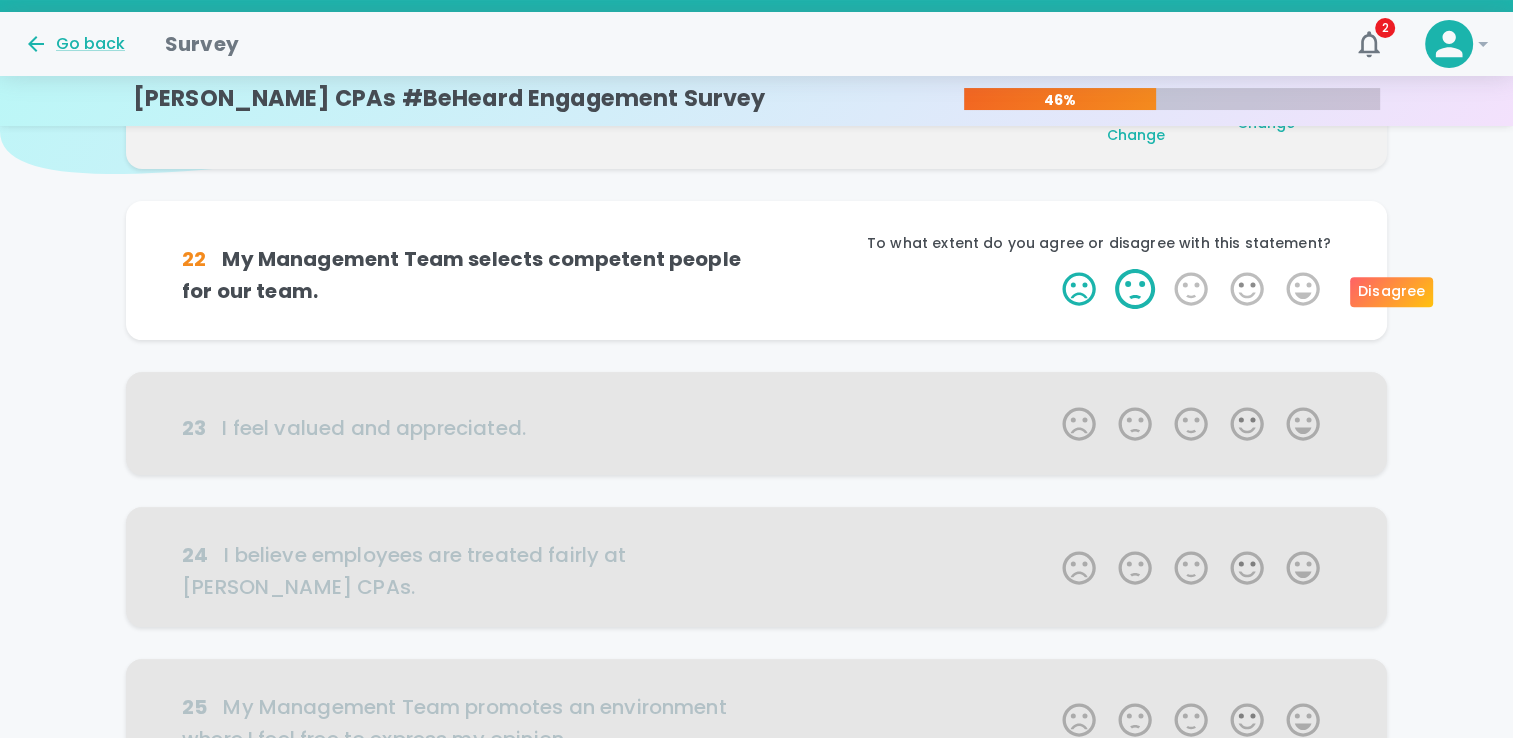 click on "2 Stars" at bounding box center (1135, 289) 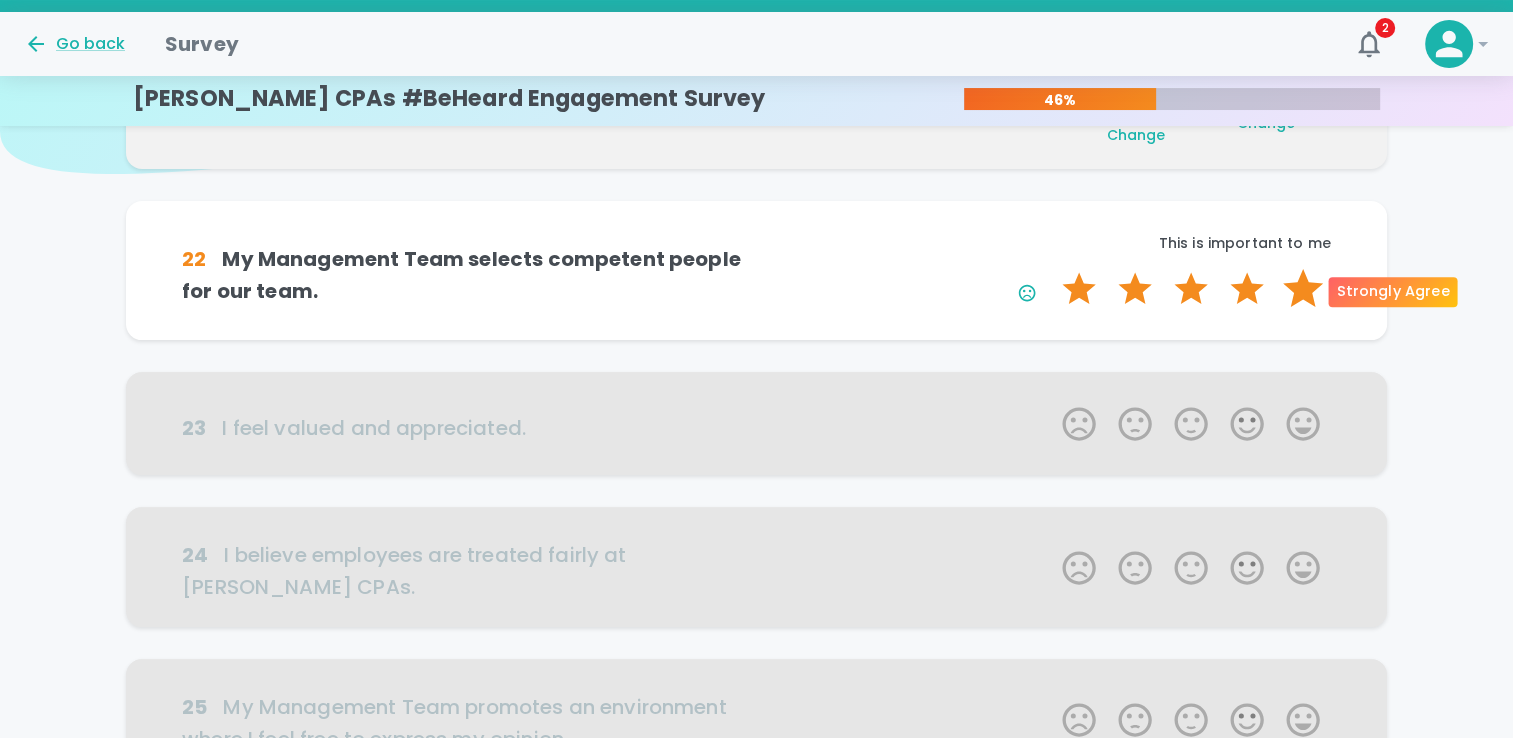 click on "5 Stars" at bounding box center [1303, 289] 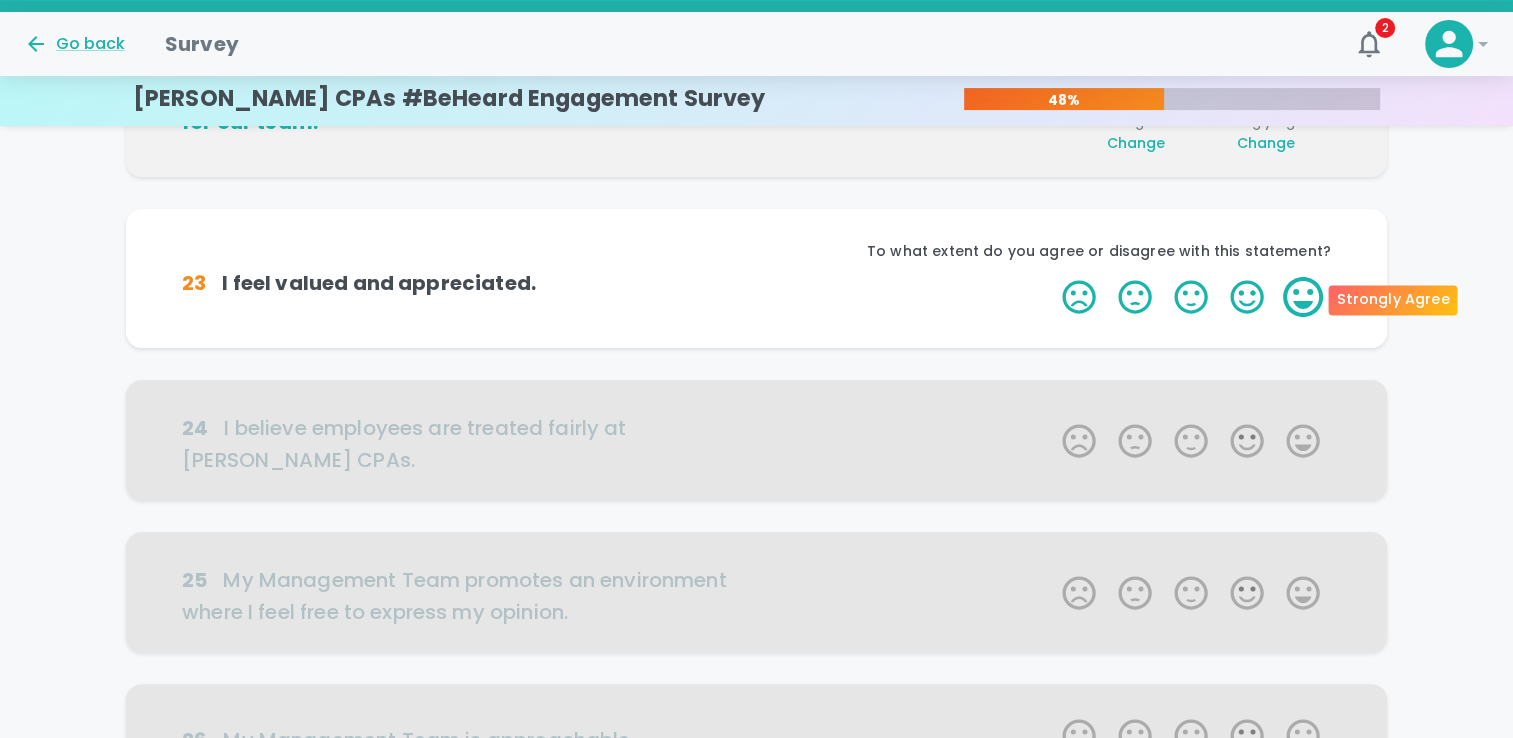 scroll, scrollTop: 352, scrollLeft: 0, axis: vertical 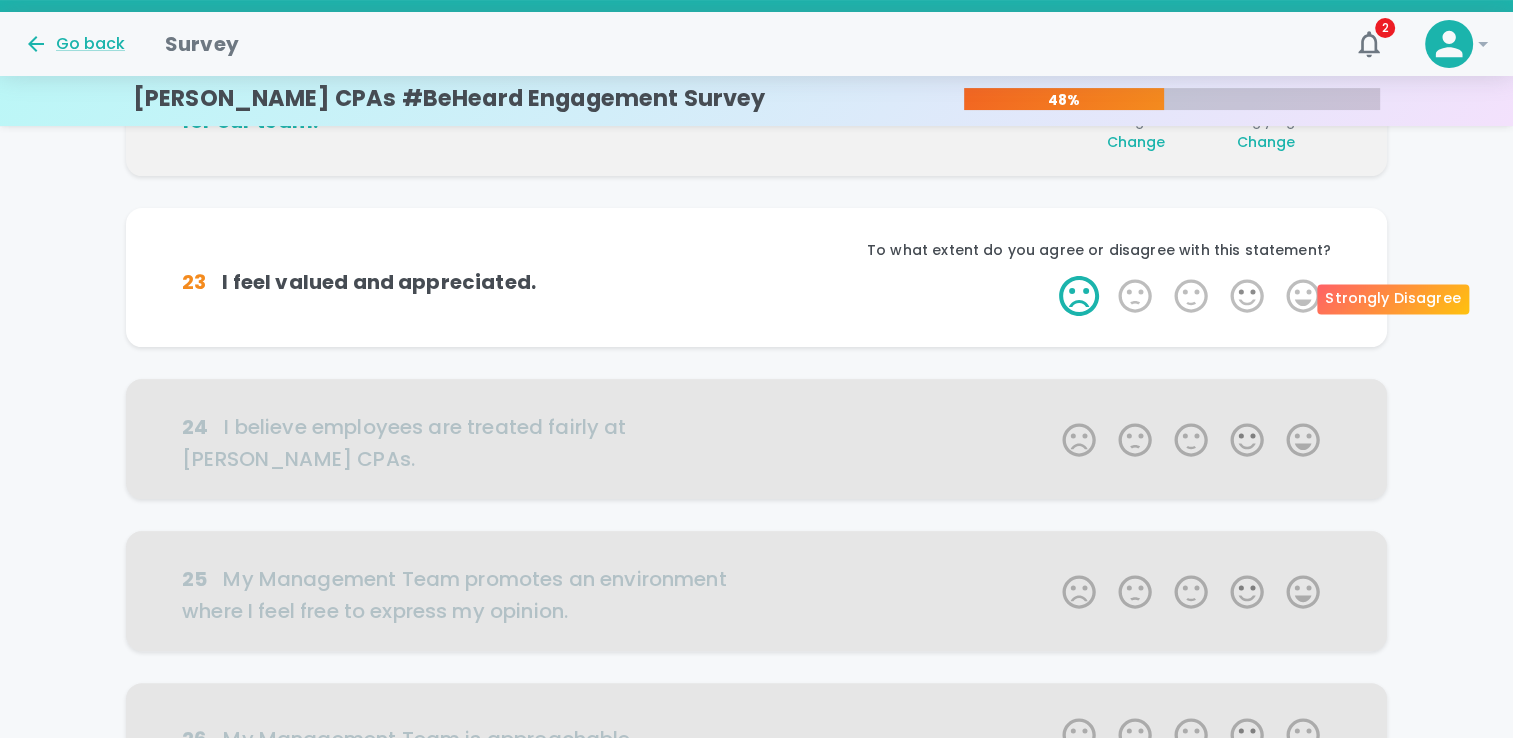 click on "1 Star" at bounding box center [1079, 296] 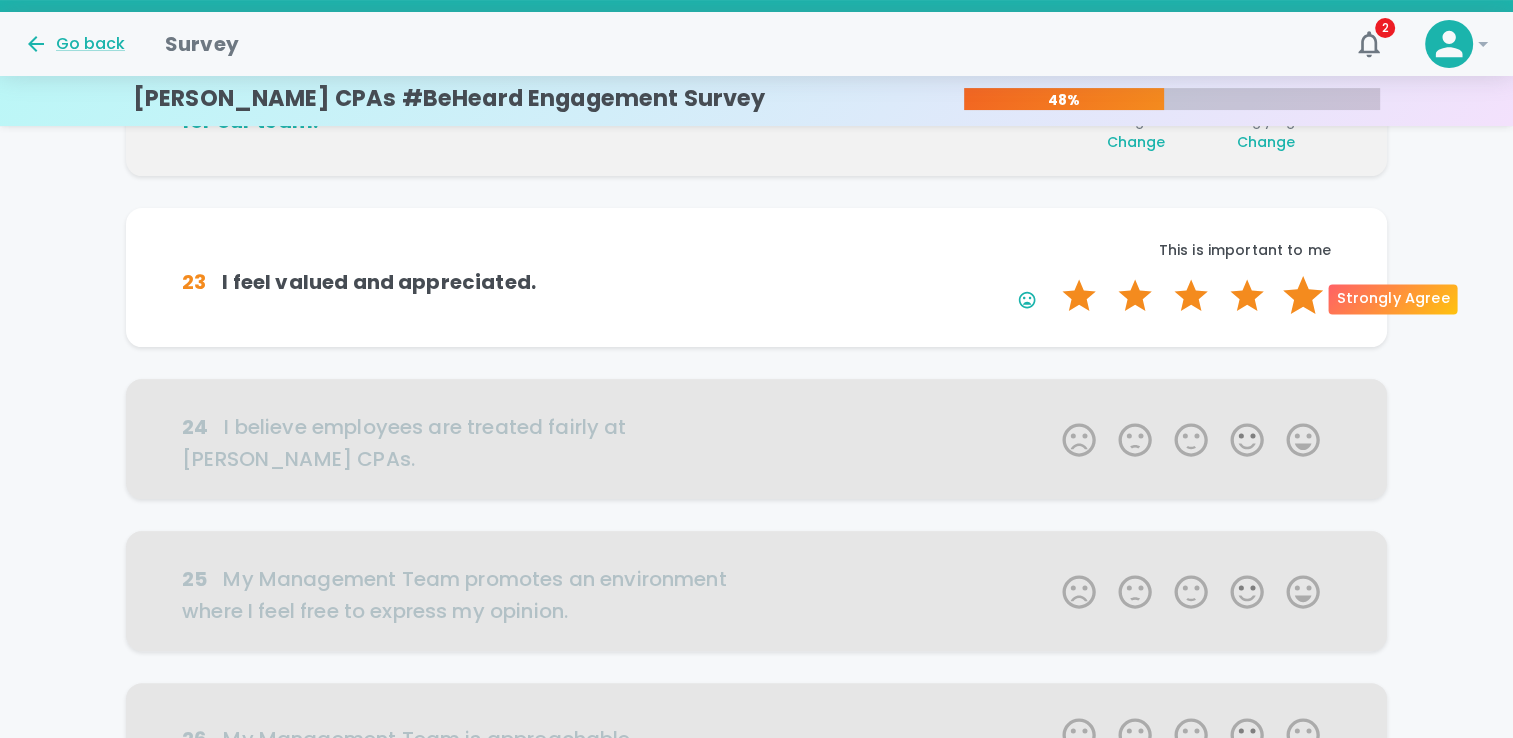 click on "5 Stars" at bounding box center (1303, 296) 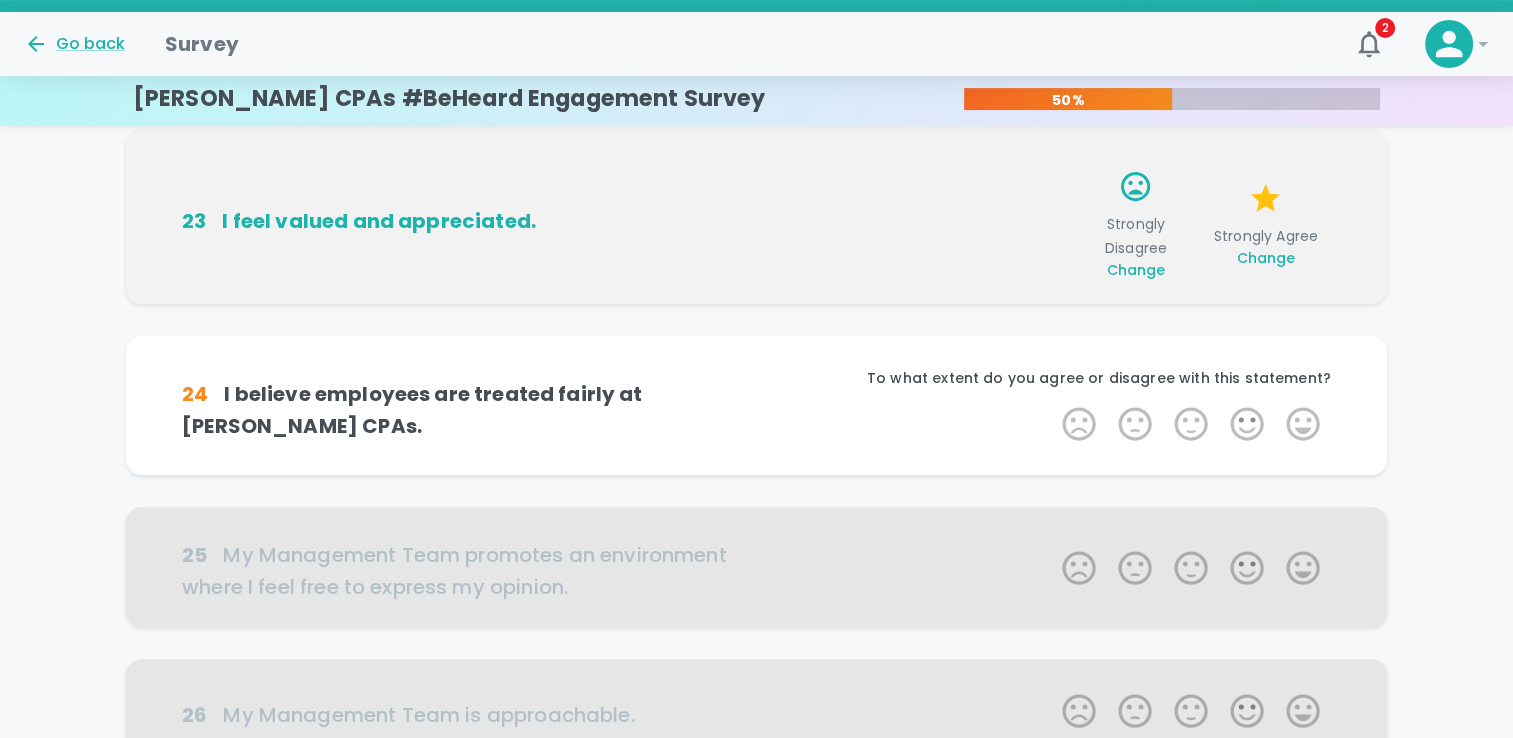 scroll, scrollTop: 528, scrollLeft: 0, axis: vertical 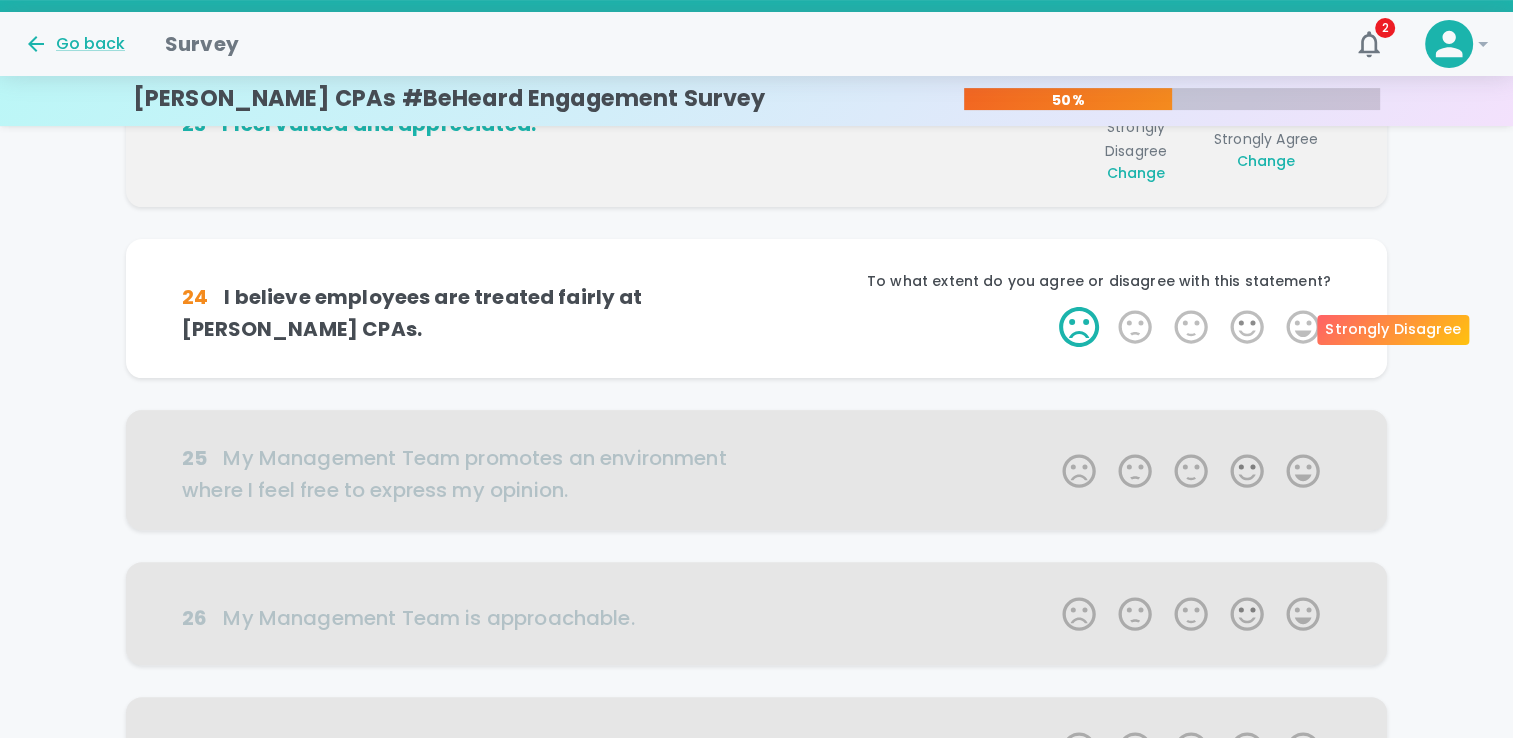 click on "1 Star" at bounding box center [1079, 327] 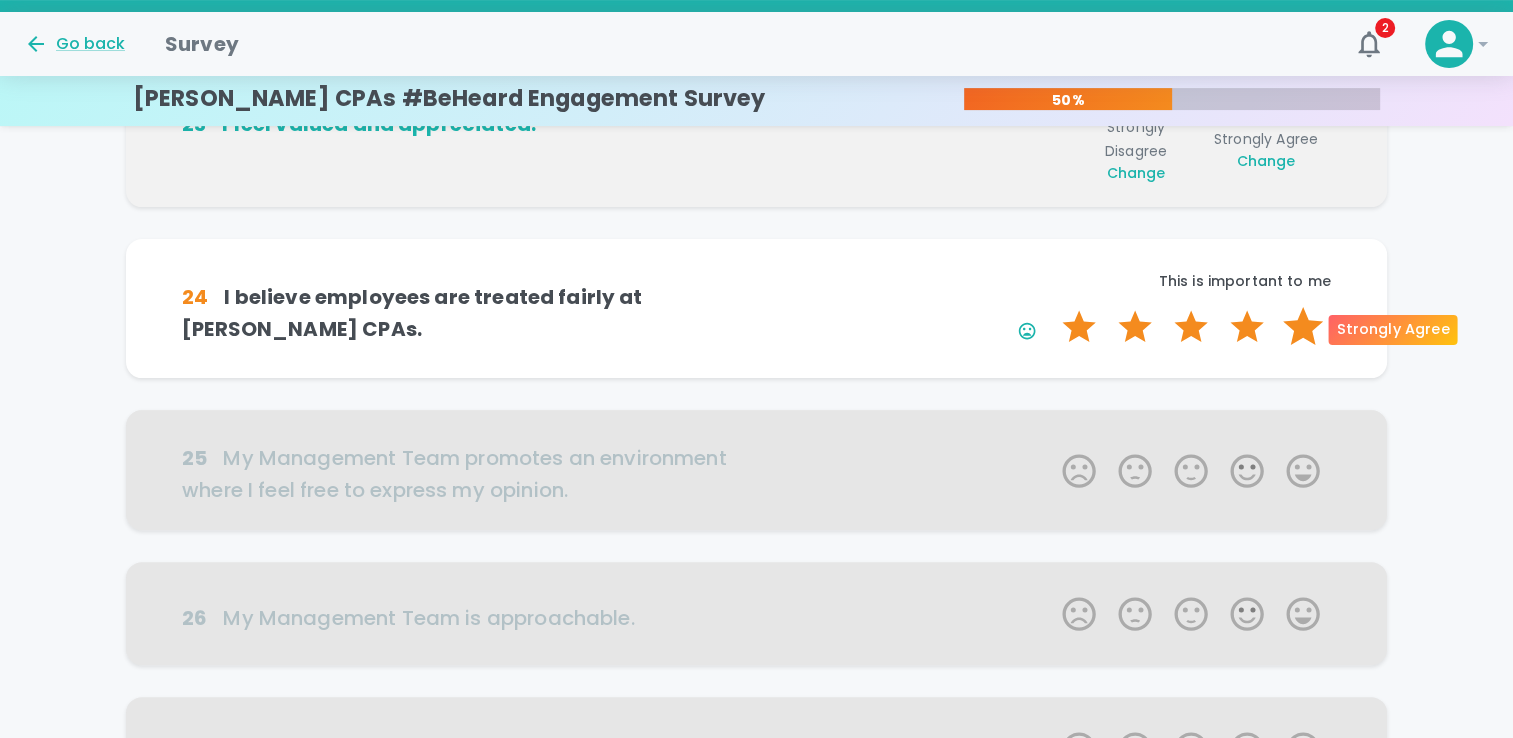 click on "5 Stars" at bounding box center [1303, 327] 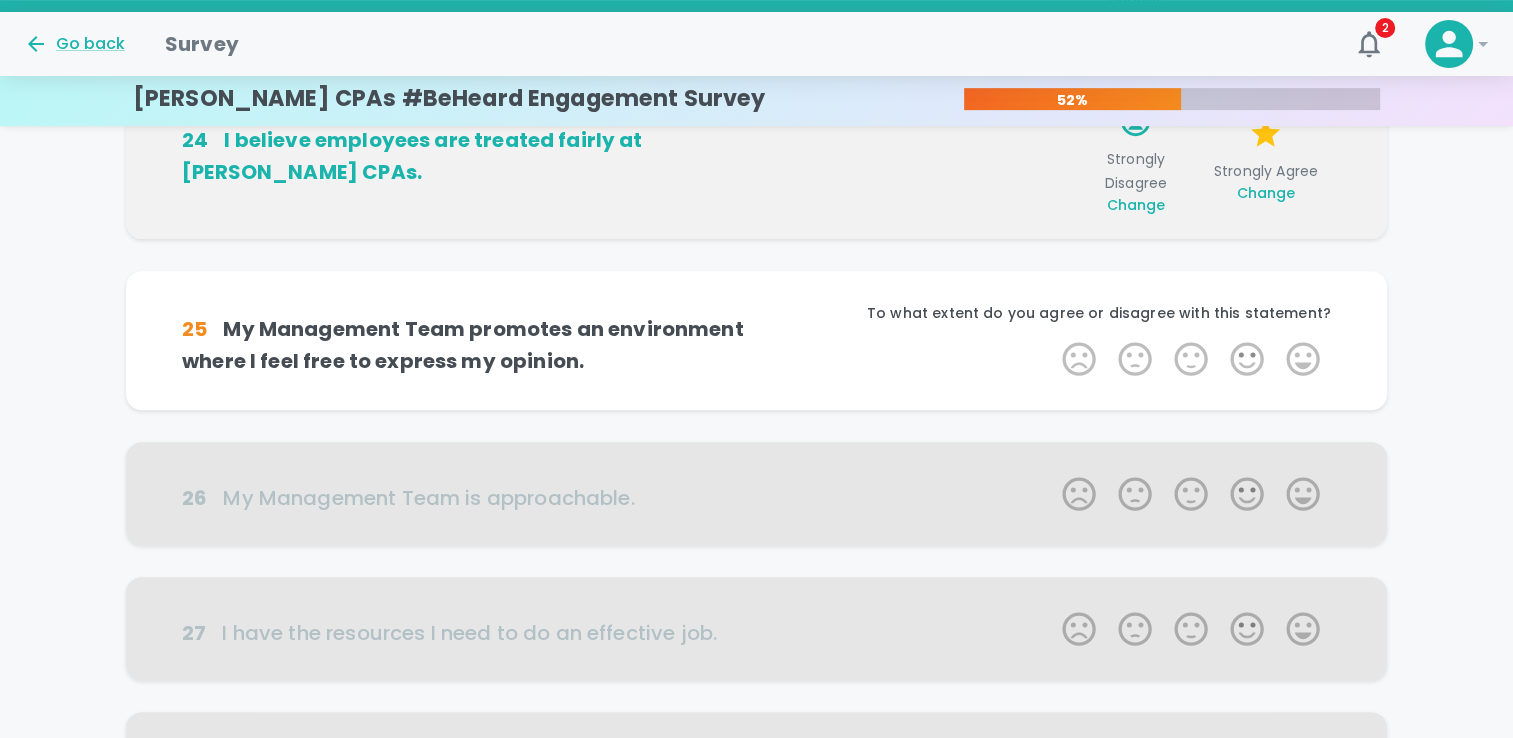 scroll, scrollTop: 704, scrollLeft: 0, axis: vertical 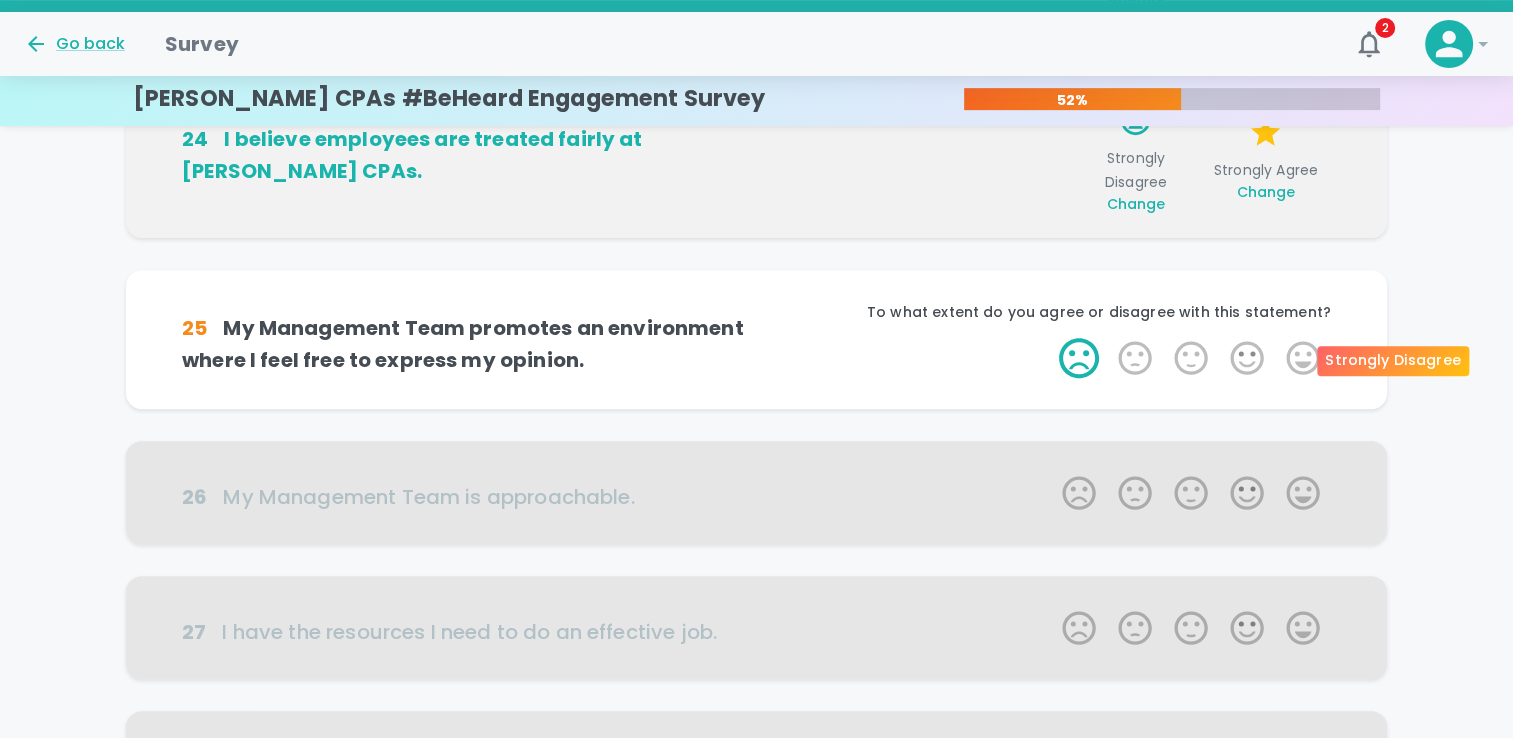 click on "1 Star" at bounding box center (1079, 358) 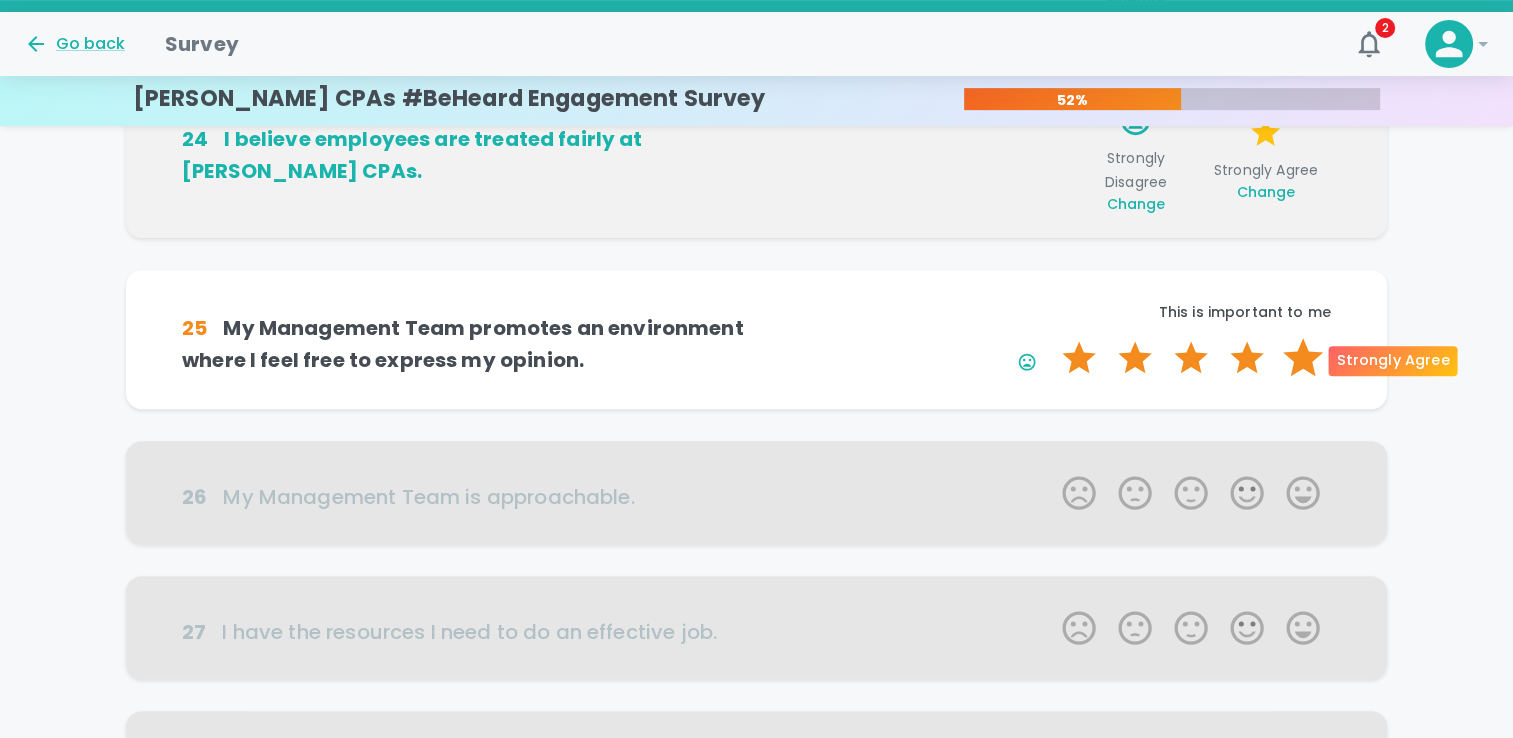click on "5 Stars" at bounding box center (1303, 358) 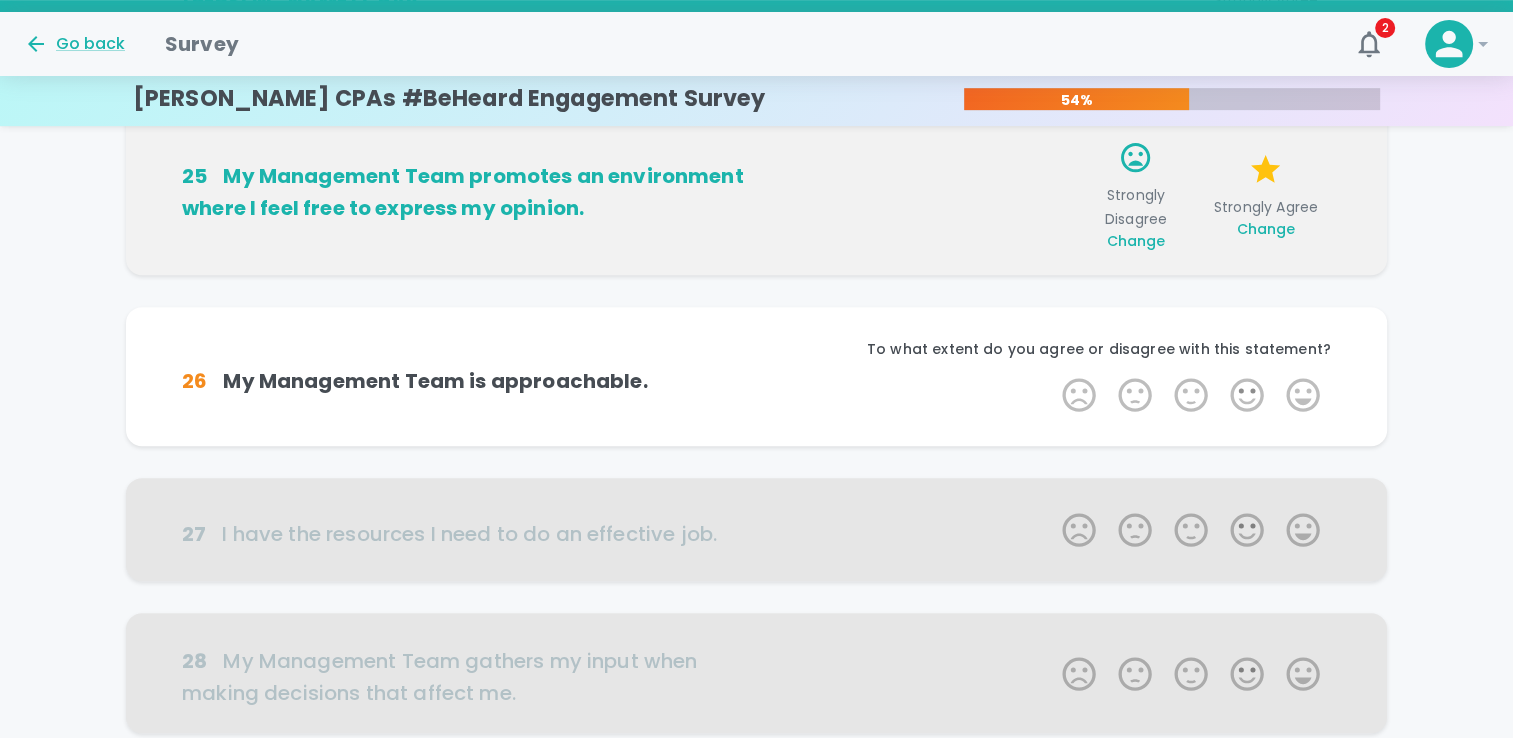 scroll, scrollTop: 880, scrollLeft: 0, axis: vertical 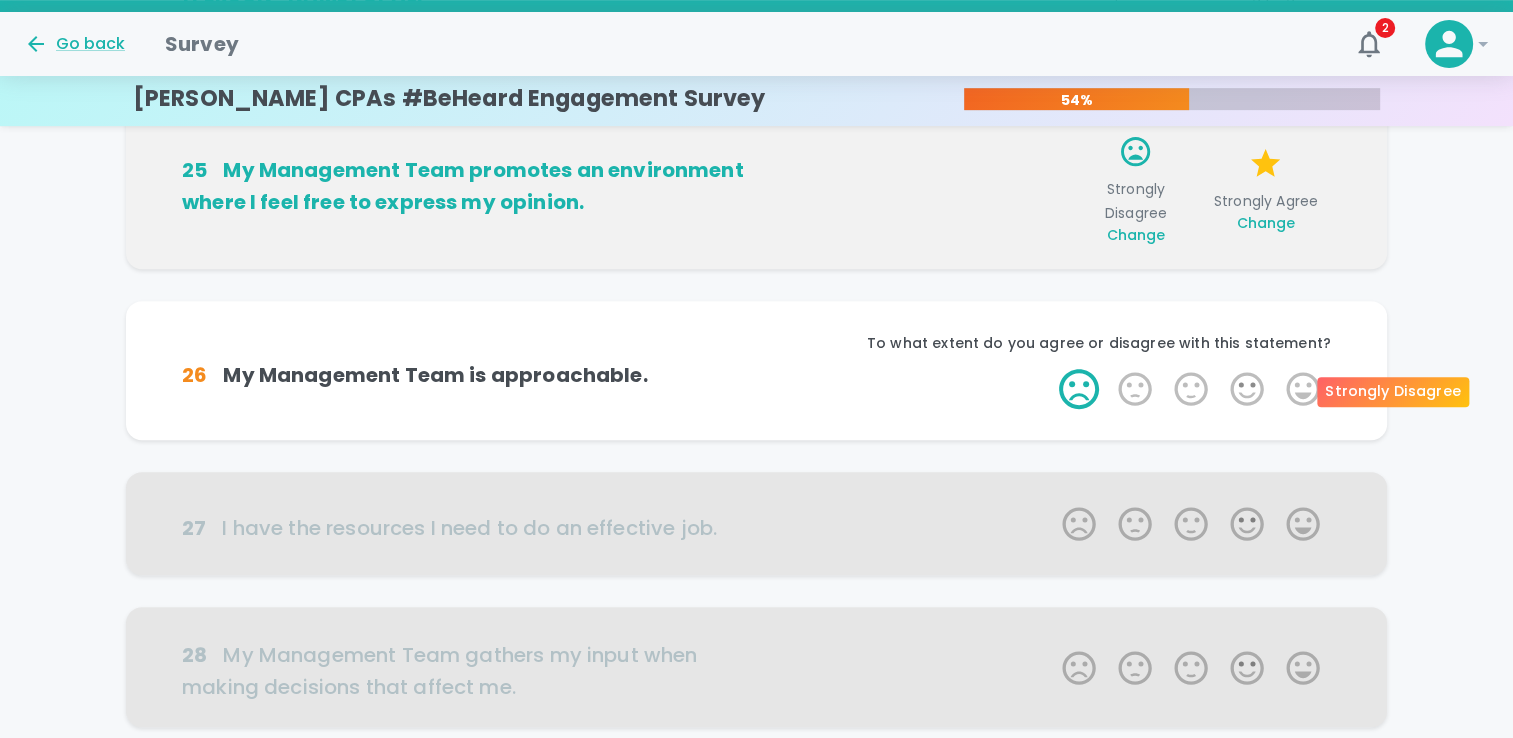 click on "1 Star" at bounding box center (1079, 389) 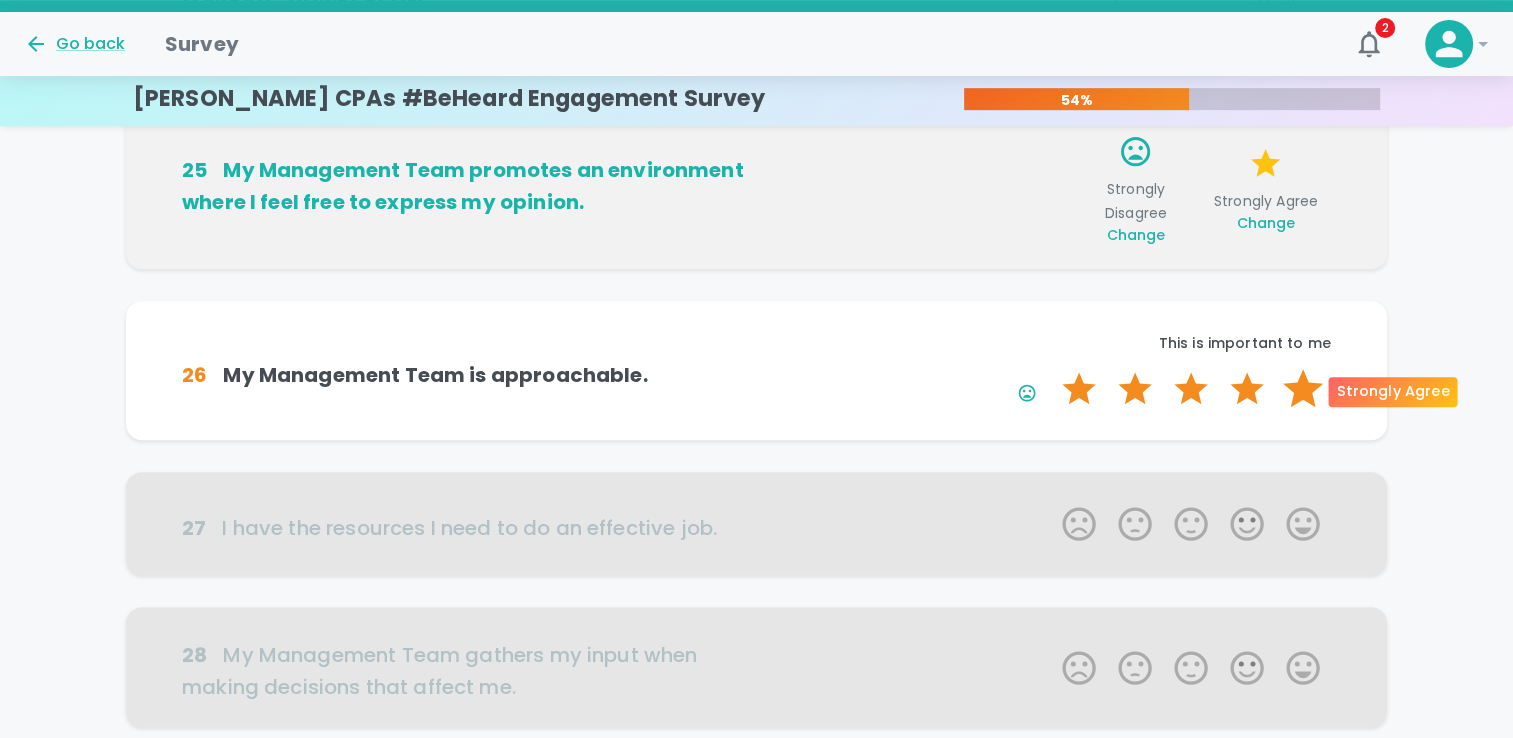 click on "5 Stars" at bounding box center (1303, 389) 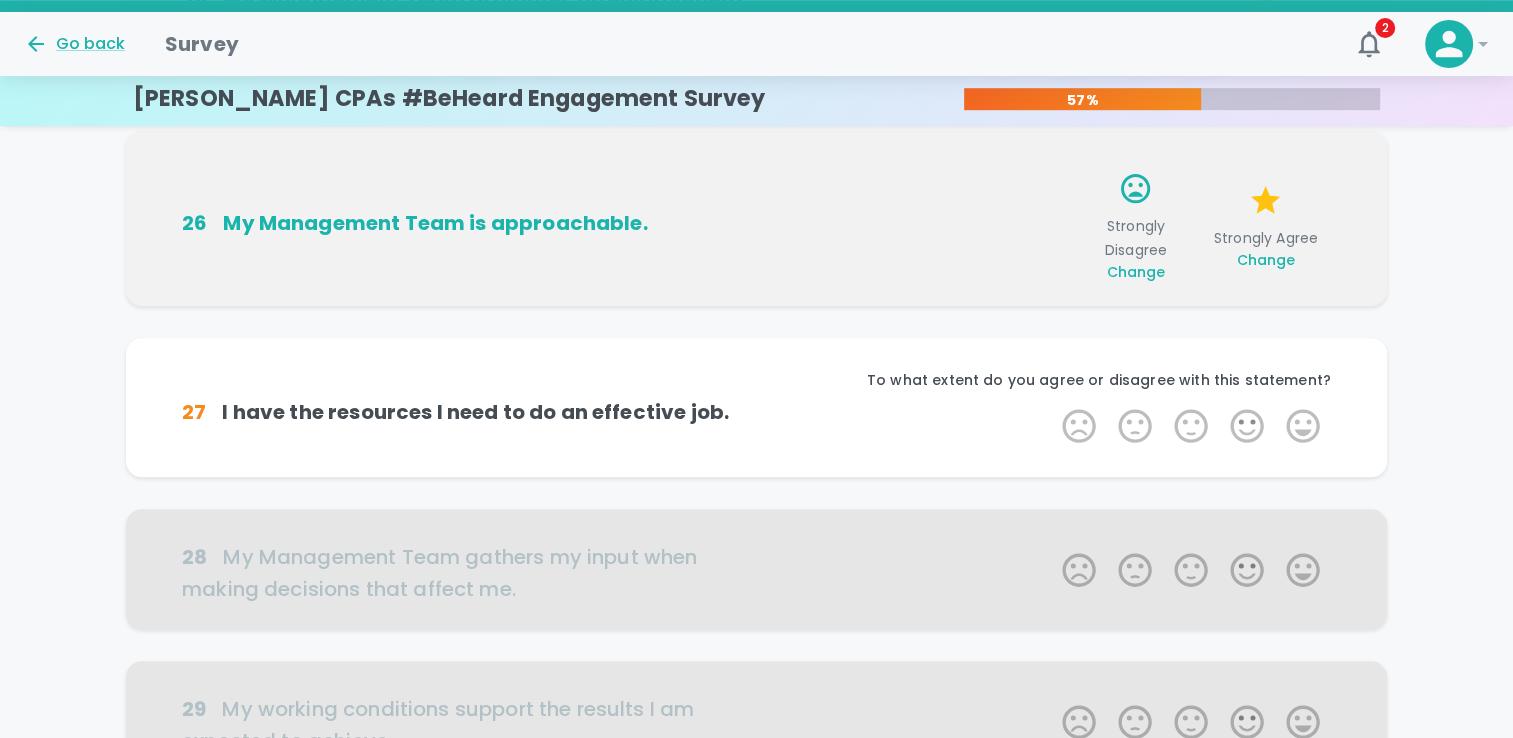 scroll, scrollTop: 1056, scrollLeft: 0, axis: vertical 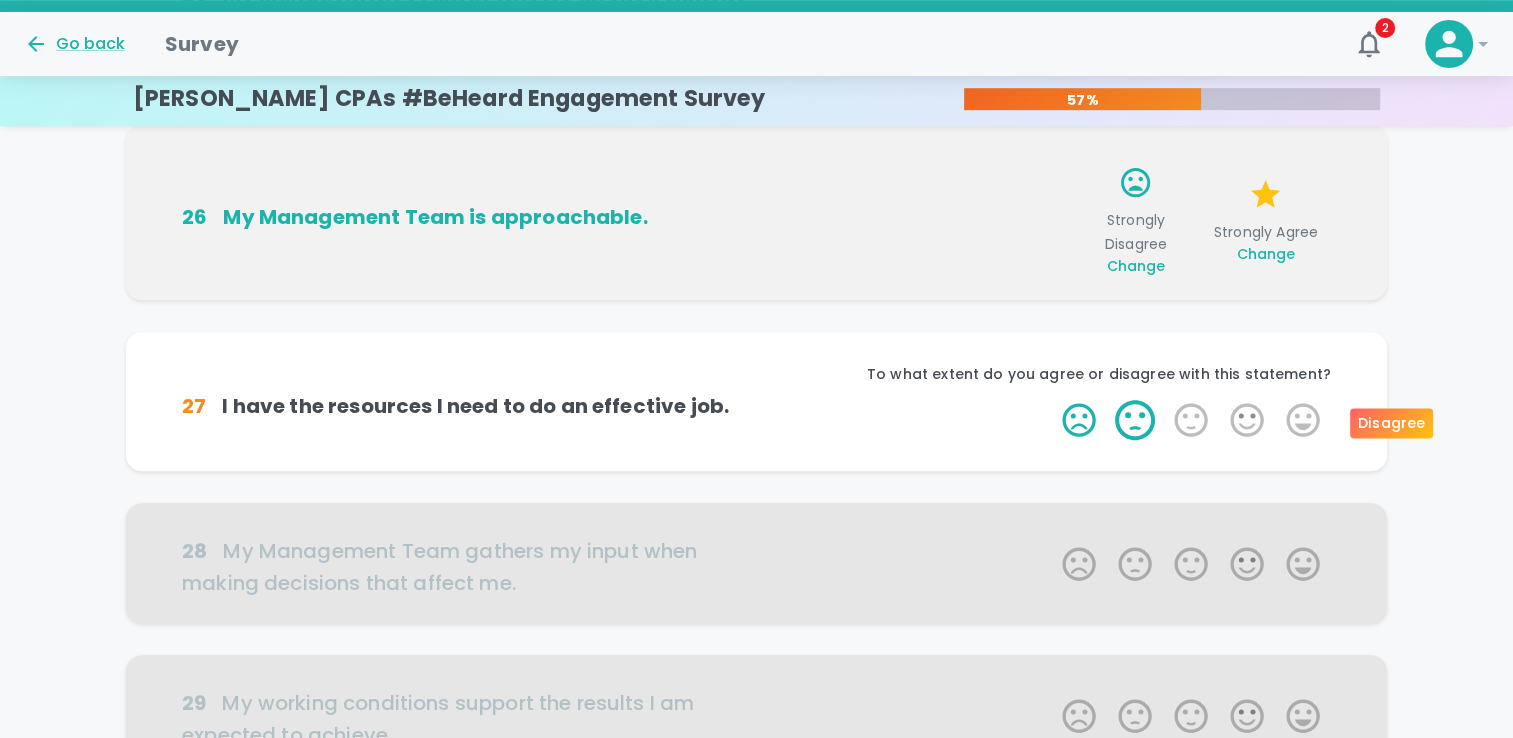 click on "2 Stars" at bounding box center [1135, 420] 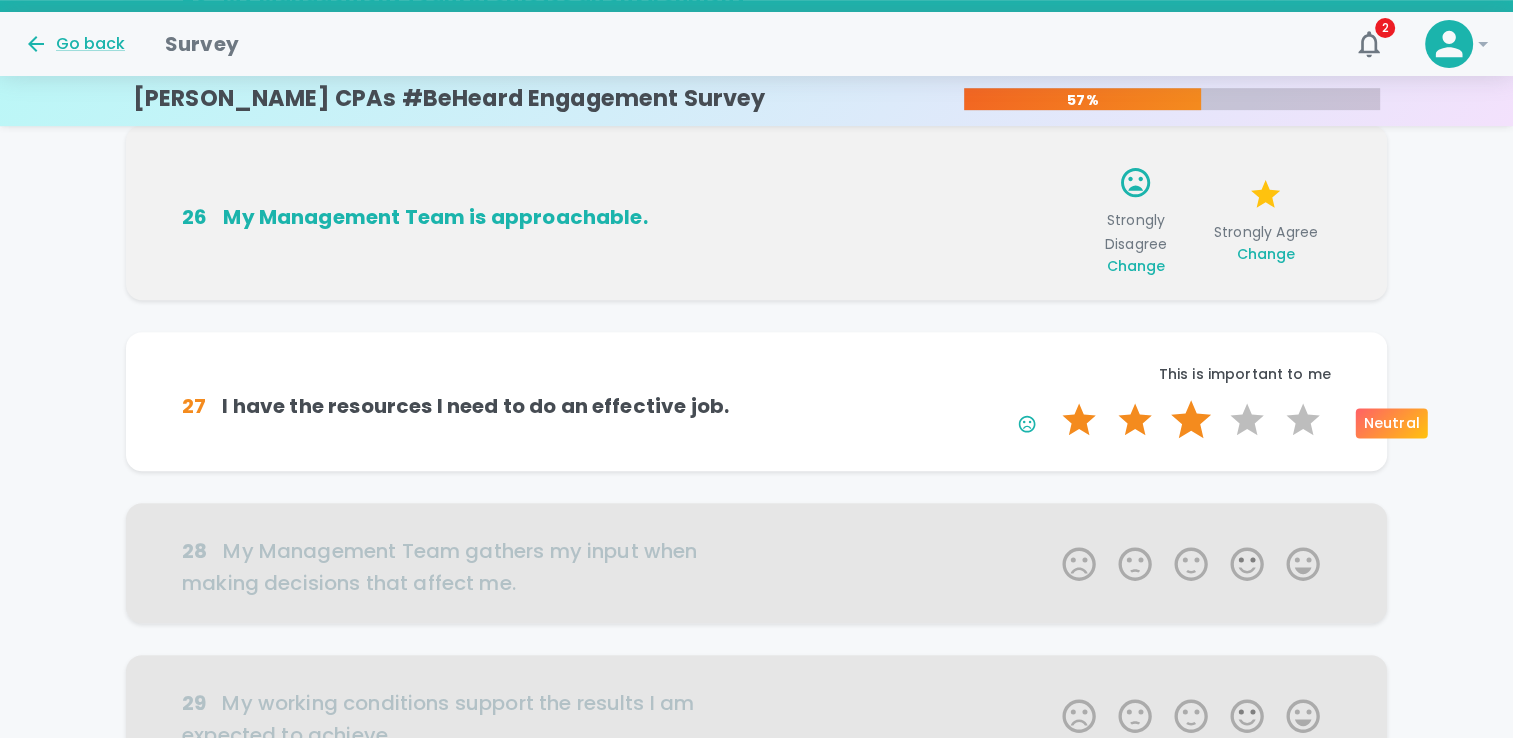 click on "3 Stars" at bounding box center [1191, 420] 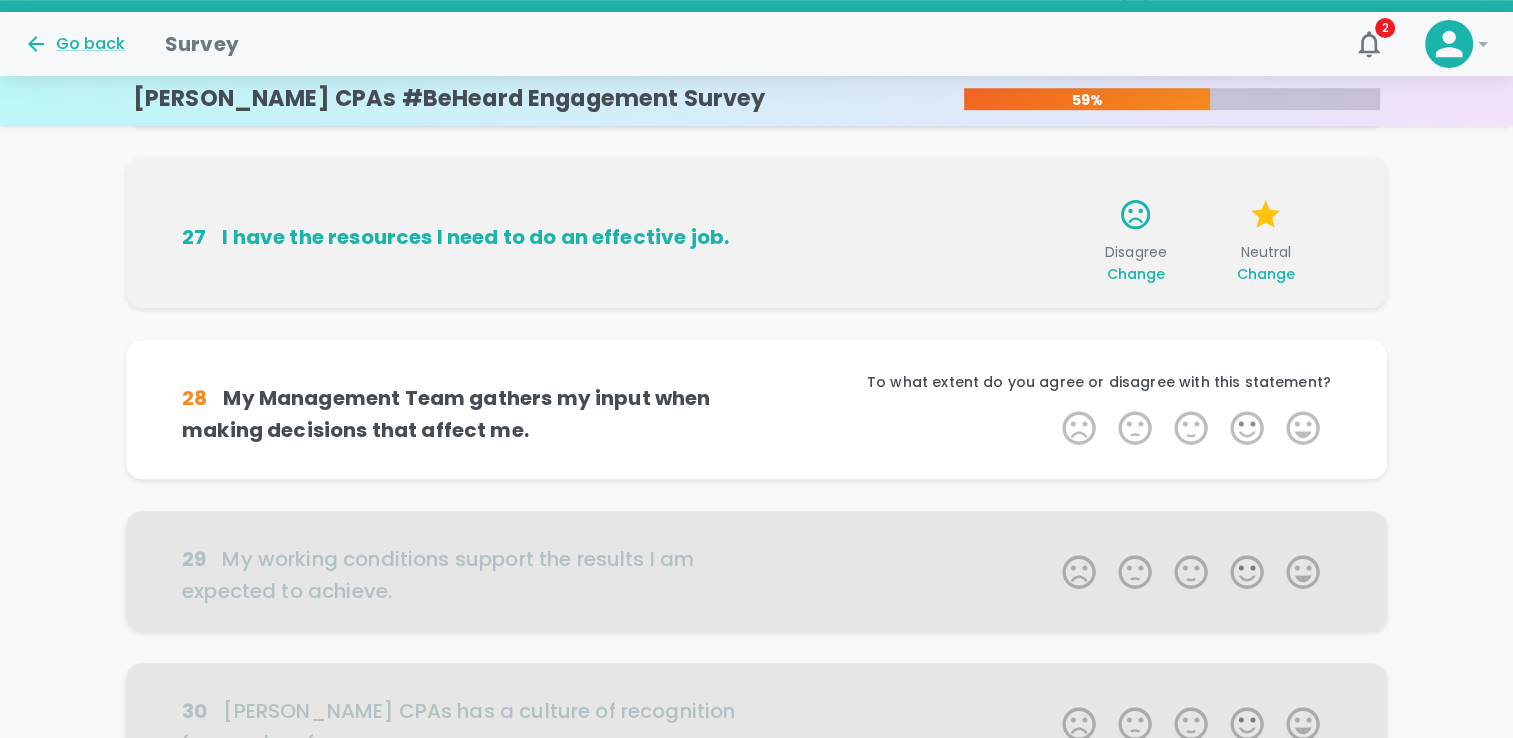 scroll, scrollTop: 1232, scrollLeft: 0, axis: vertical 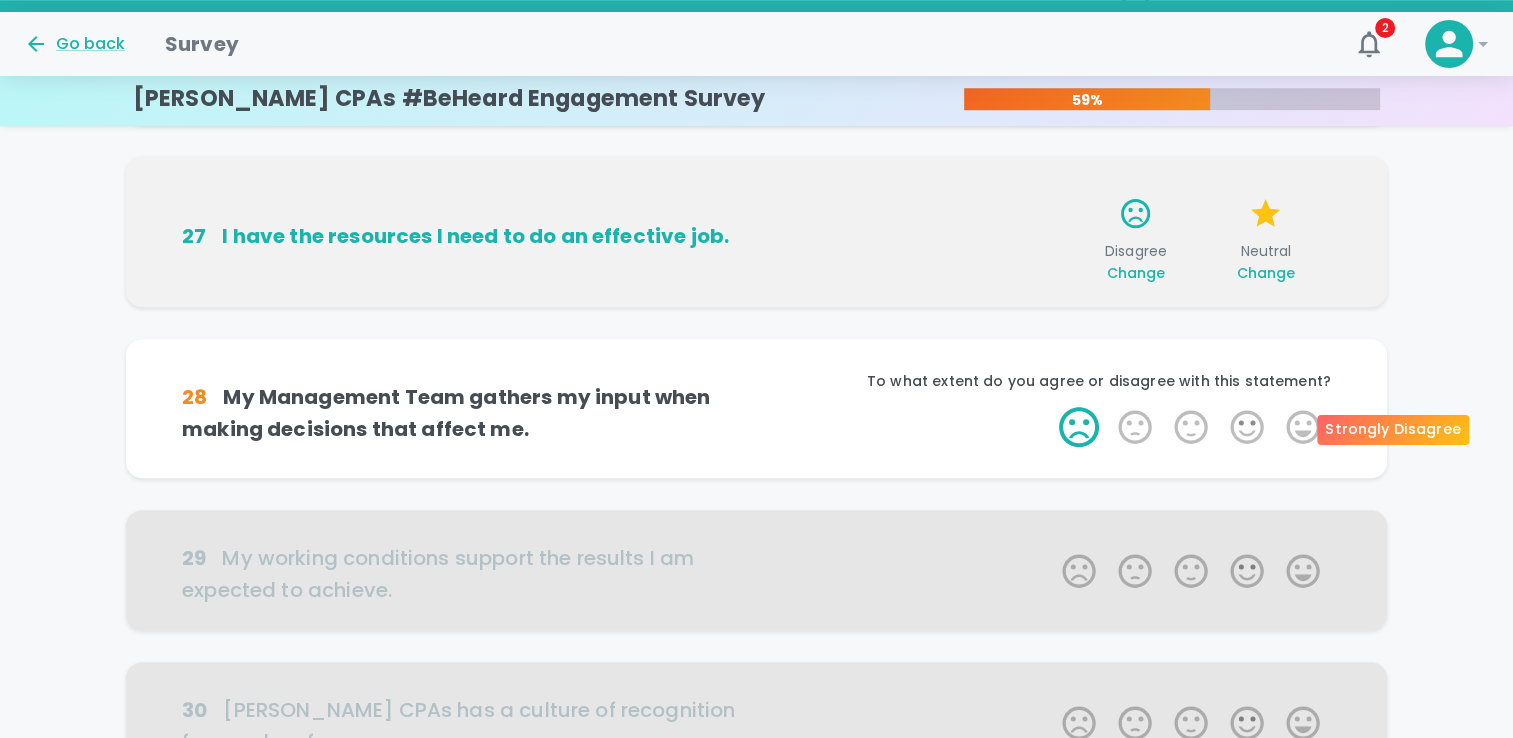 click on "1 Star" at bounding box center (1079, 427) 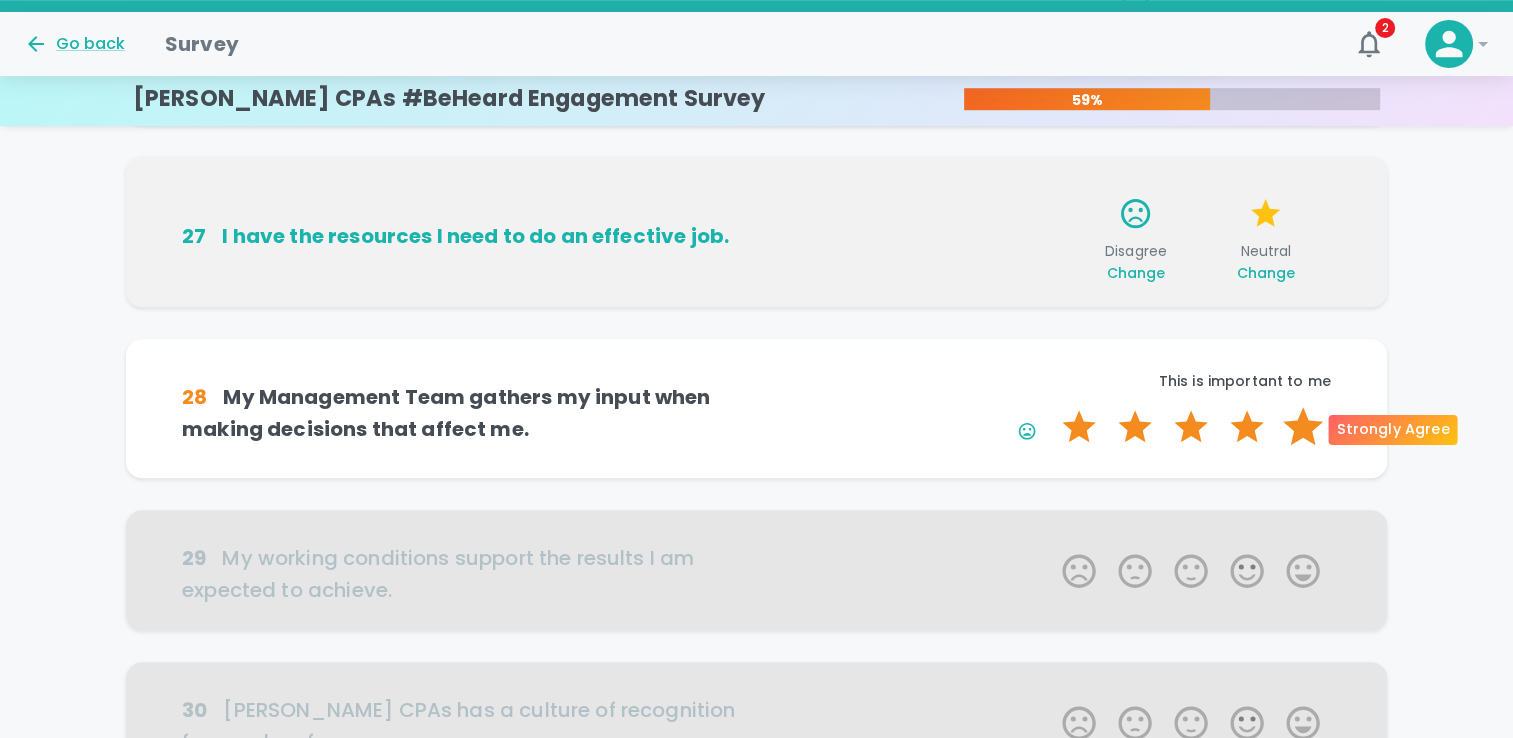 click on "5 Stars" at bounding box center (1303, 427) 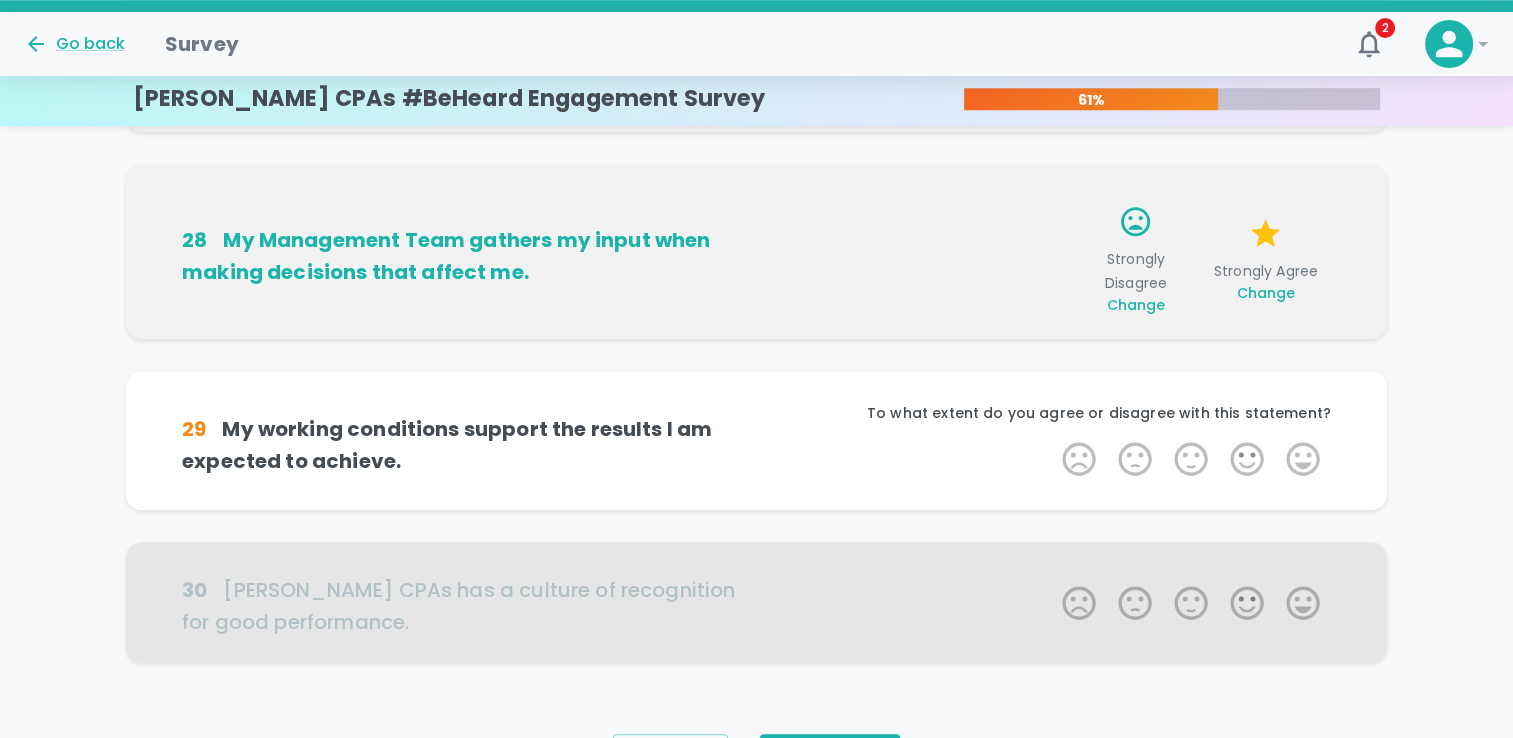 scroll, scrollTop: 1408, scrollLeft: 0, axis: vertical 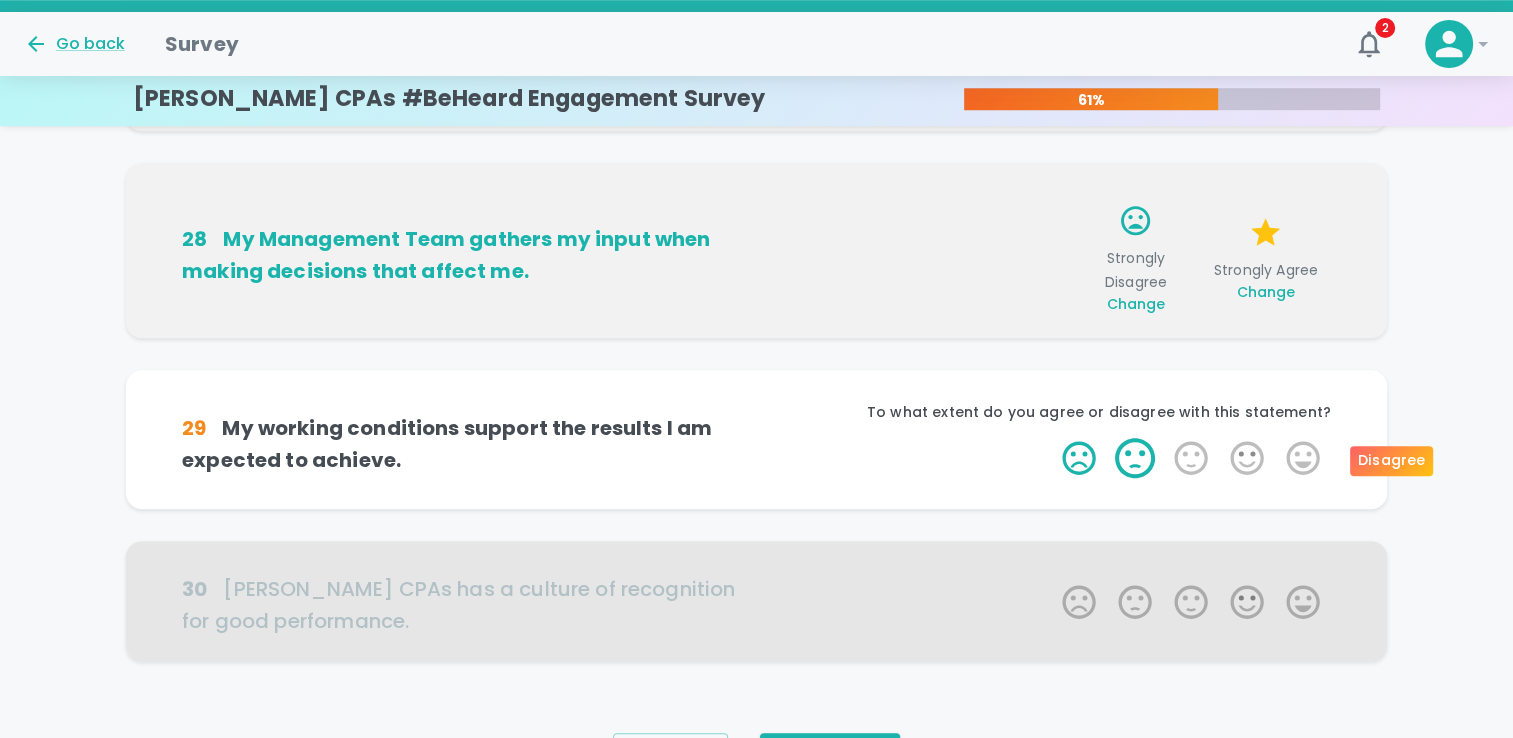 click on "2 Stars" at bounding box center [1135, 458] 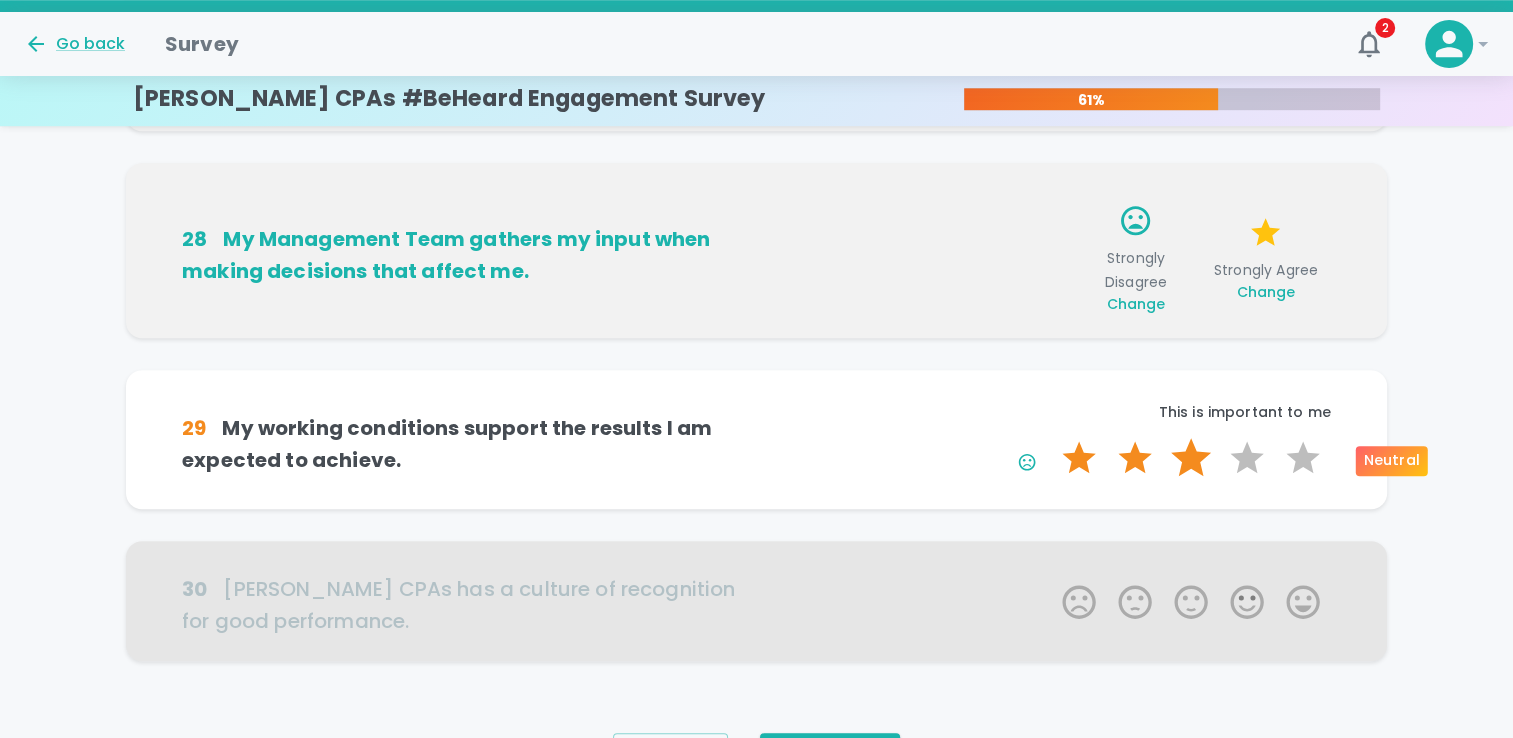 click on "3 Stars" at bounding box center [1191, 458] 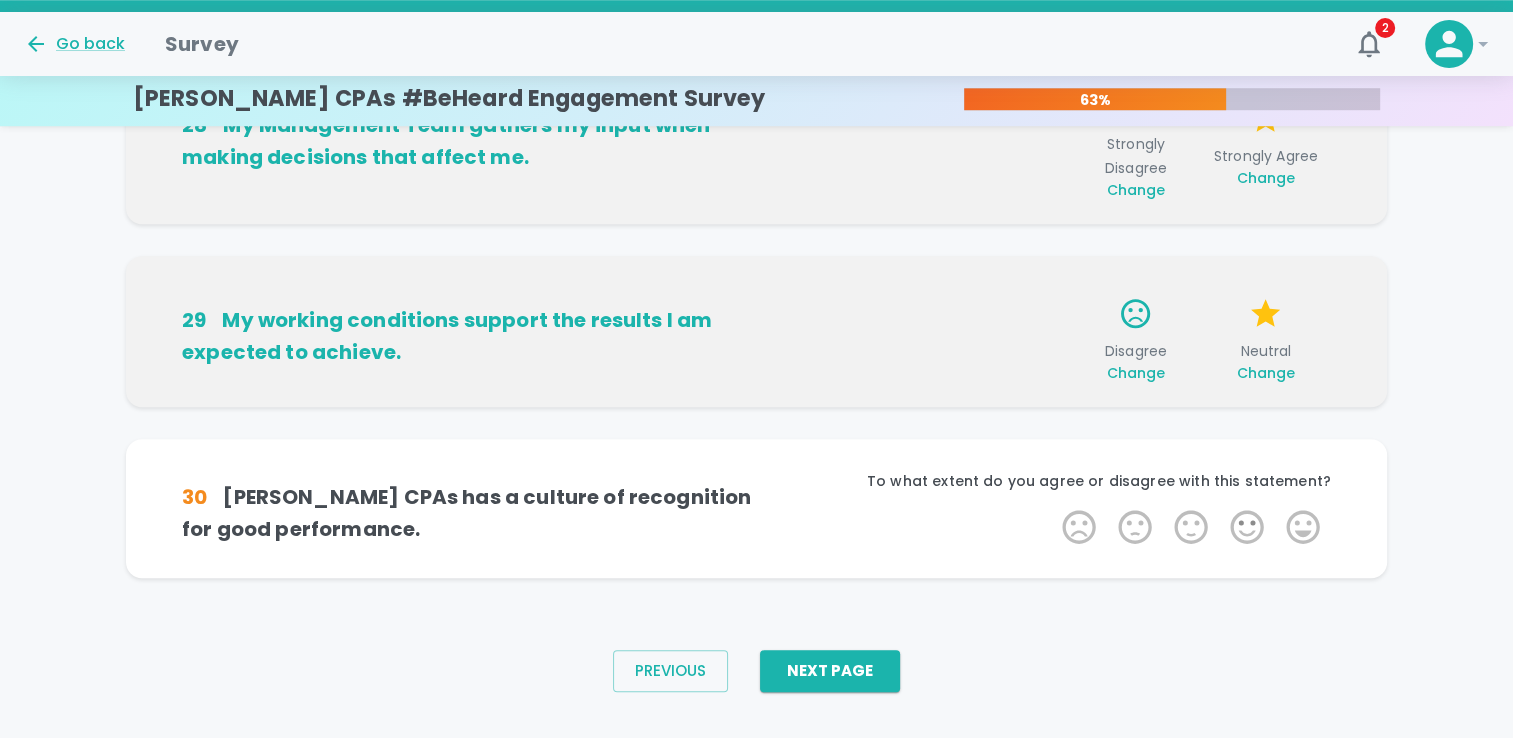 scroll, scrollTop: 1524, scrollLeft: 0, axis: vertical 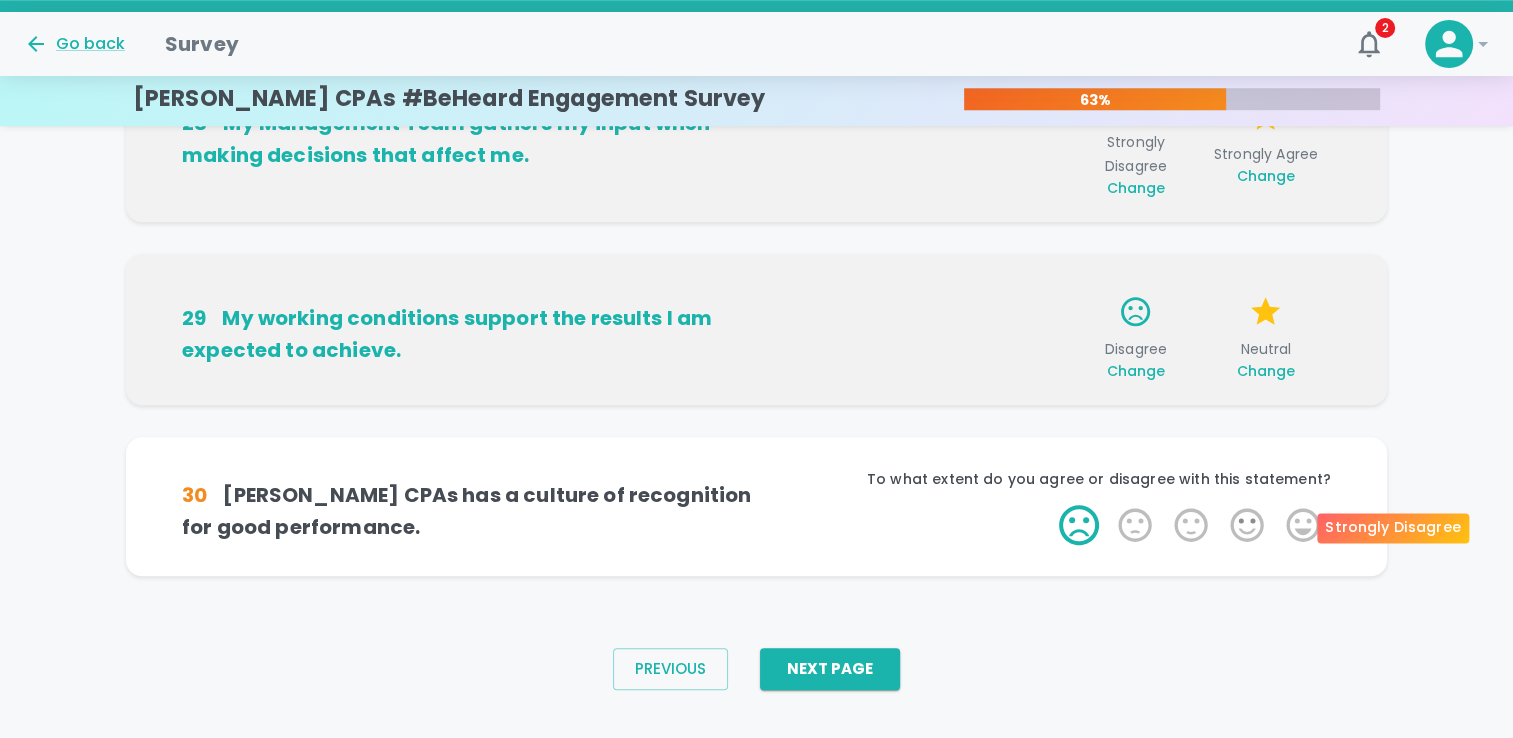 click on "1 Star" at bounding box center (1079, 525) 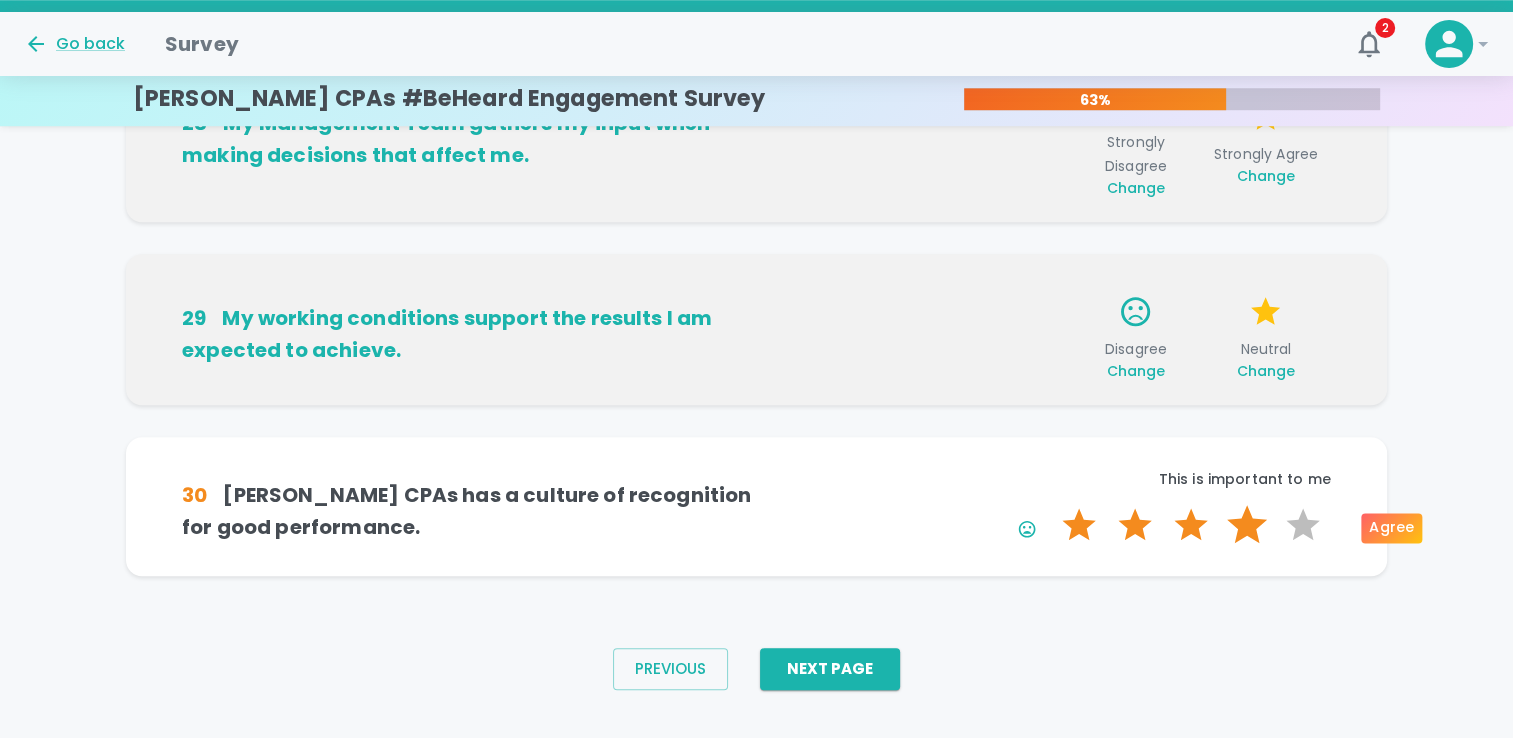 click on "4 Stars" at bounding box center (1247, 525) 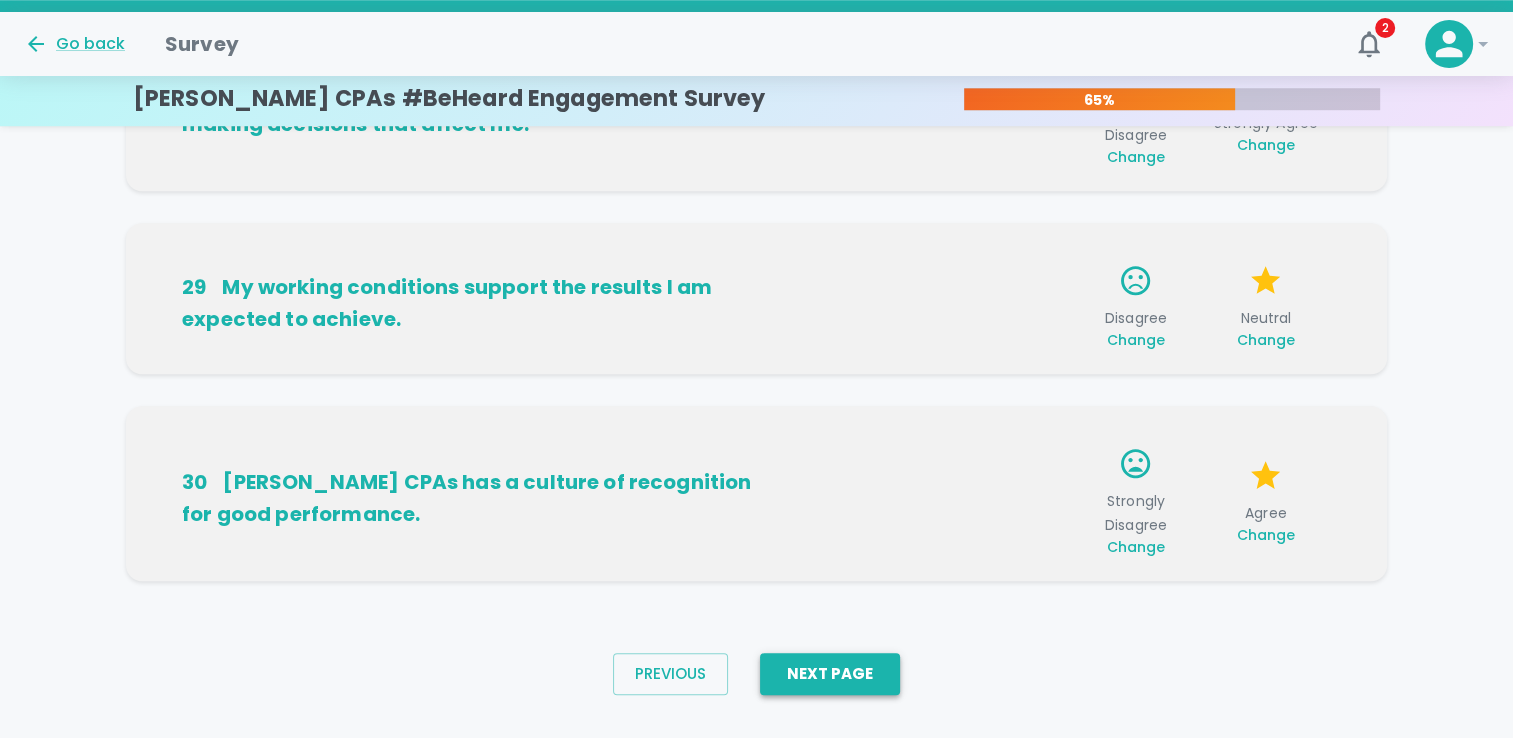 click on "Next Page" at bounding box center (830, 674) 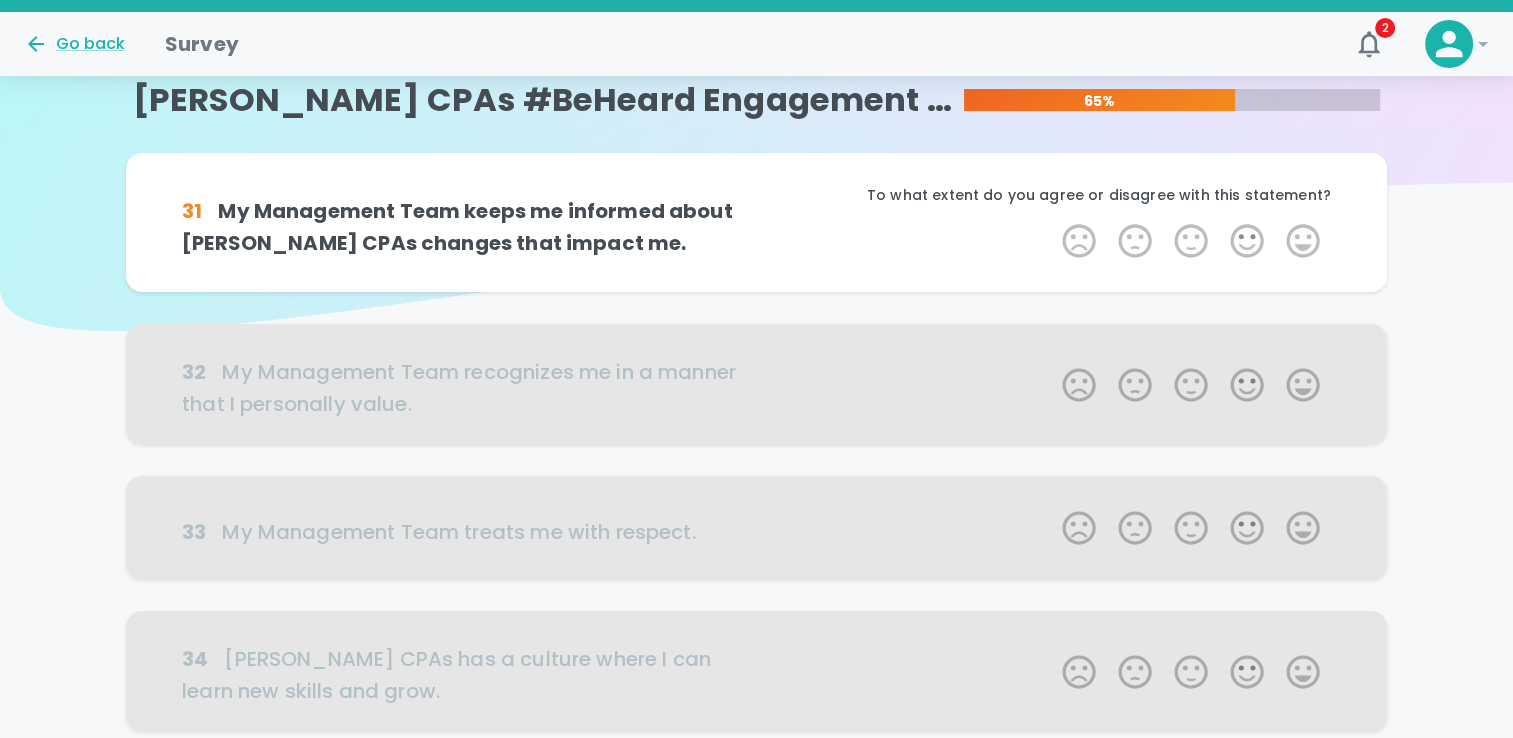scroll, scrollTop: 1, scrollLeft: 0, axis: vertical 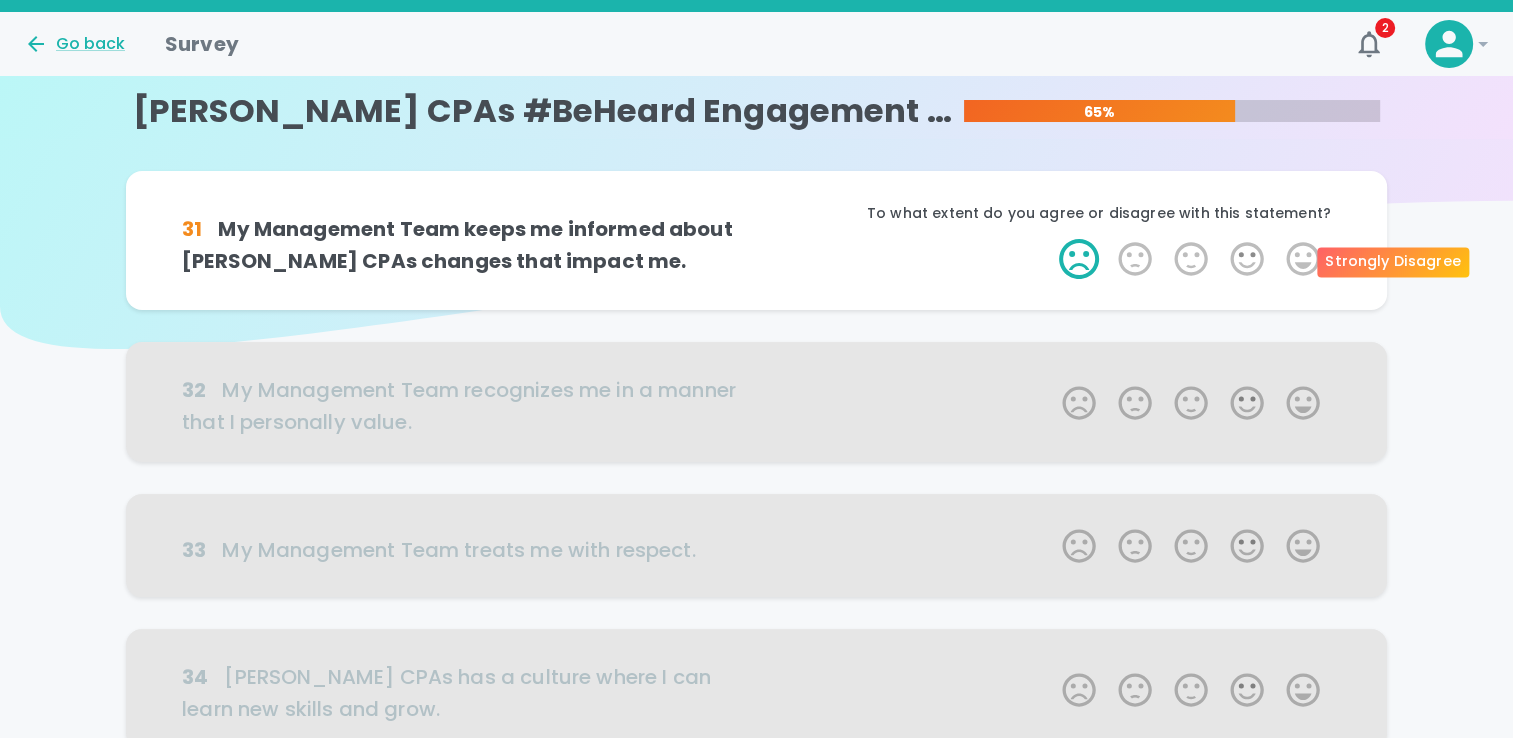 click on "1 Star" at bounding box center [1079, 259] 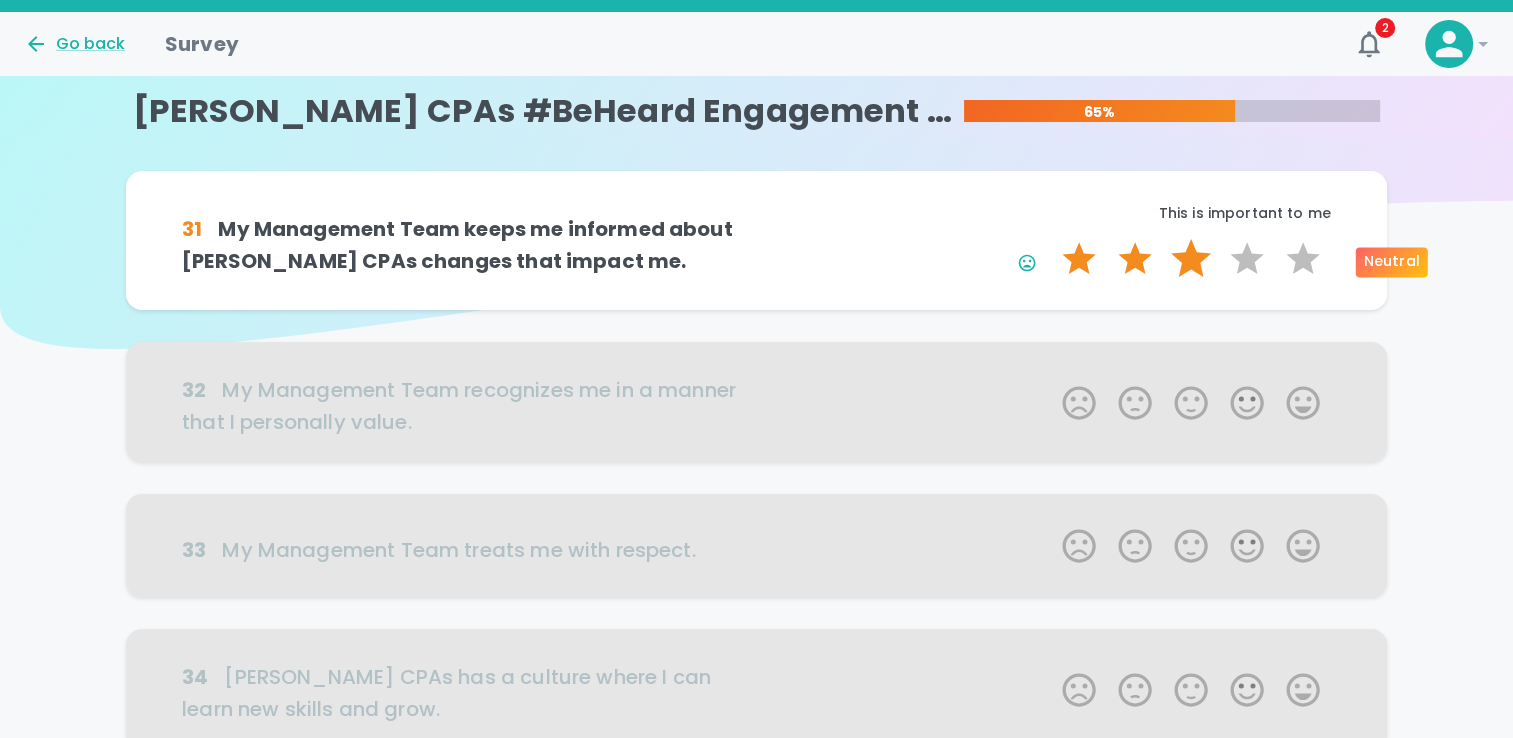 click on "3 Stars" at bounding box center [1191, 259] 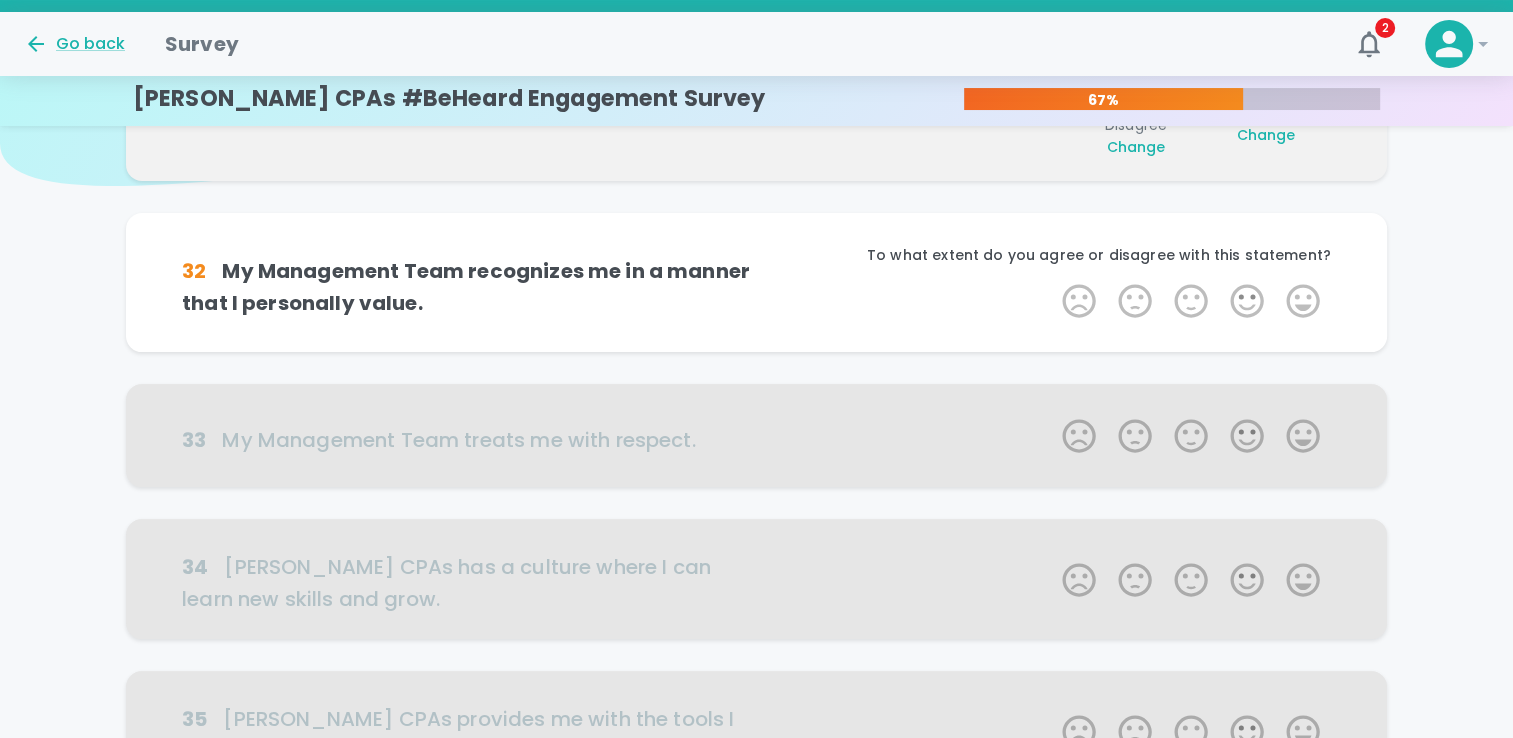 scroll, scrollTop: 177, scrollLeft: 0, axis: vertical 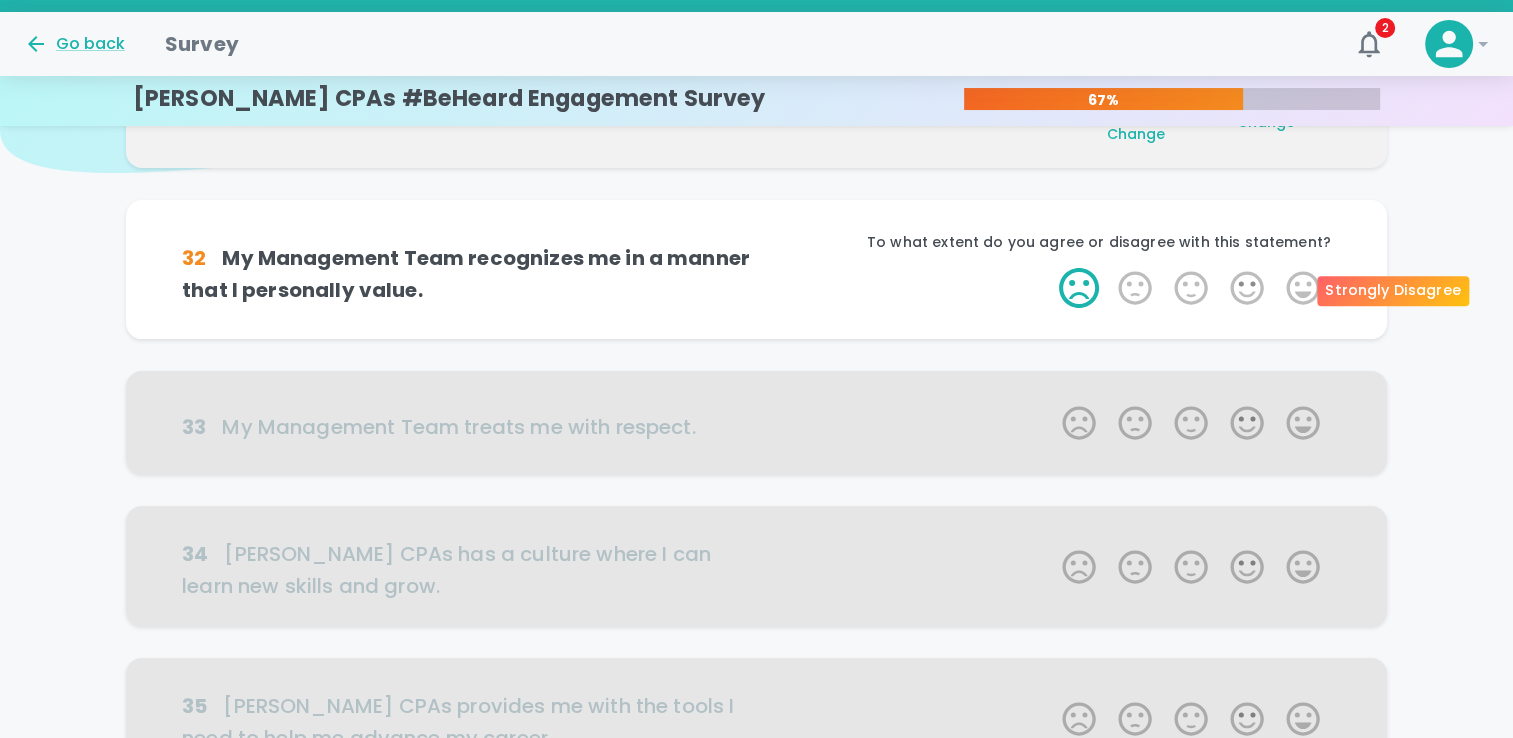 click on "1 Star" at bounding box center (1079, 288) 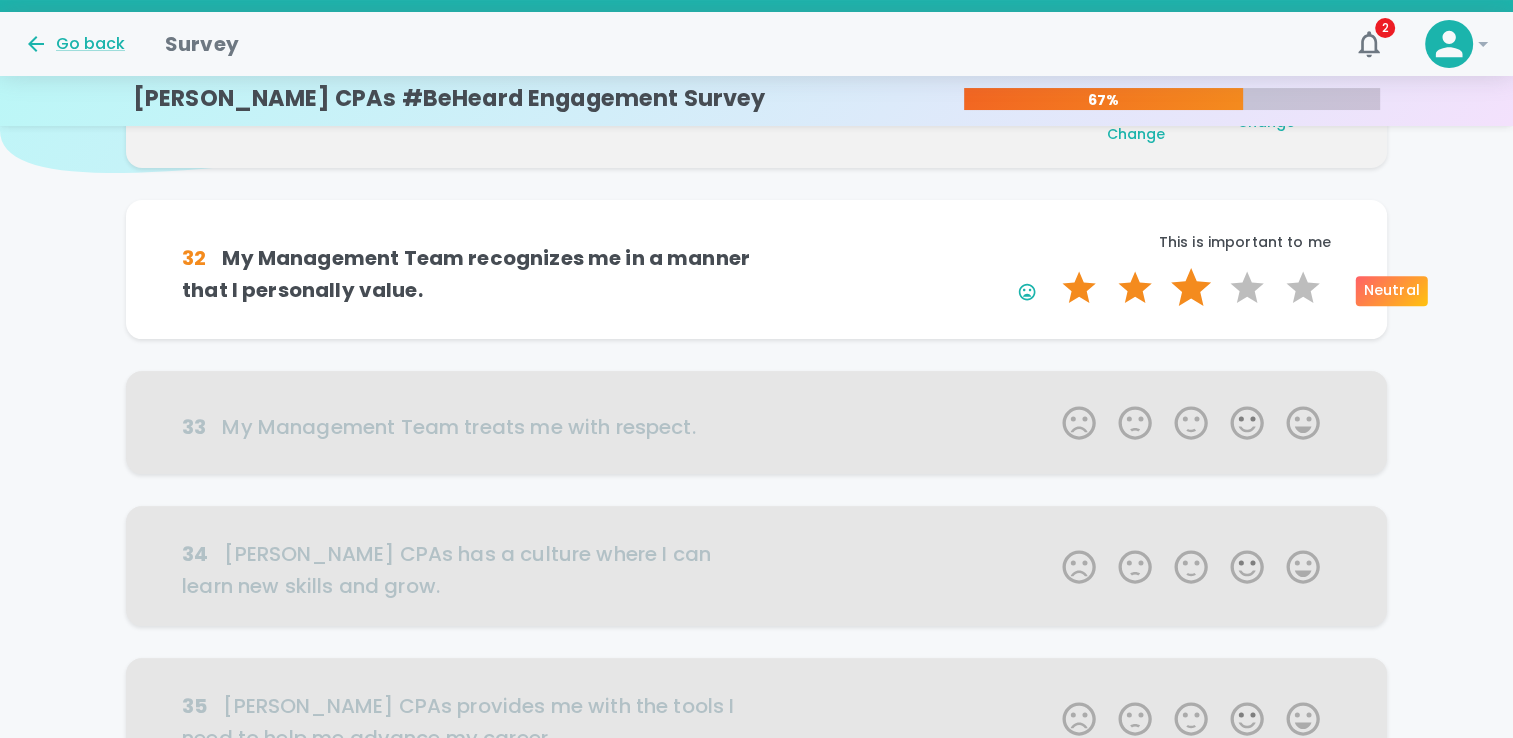 click on "3 Stars" at bounding box center [1191, 288] 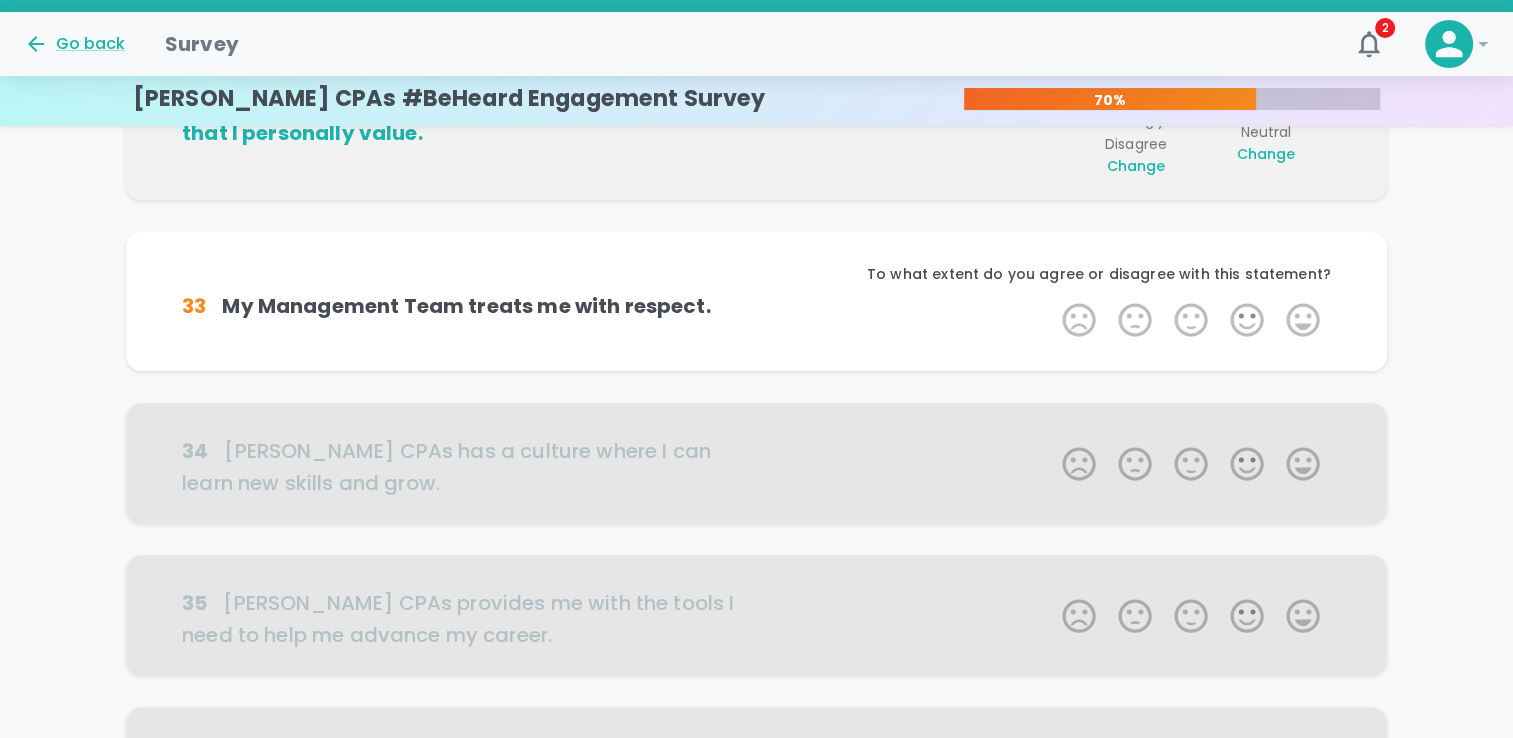 scroll, scrollTop: 353, scrollLeft: 0, axis: vertical 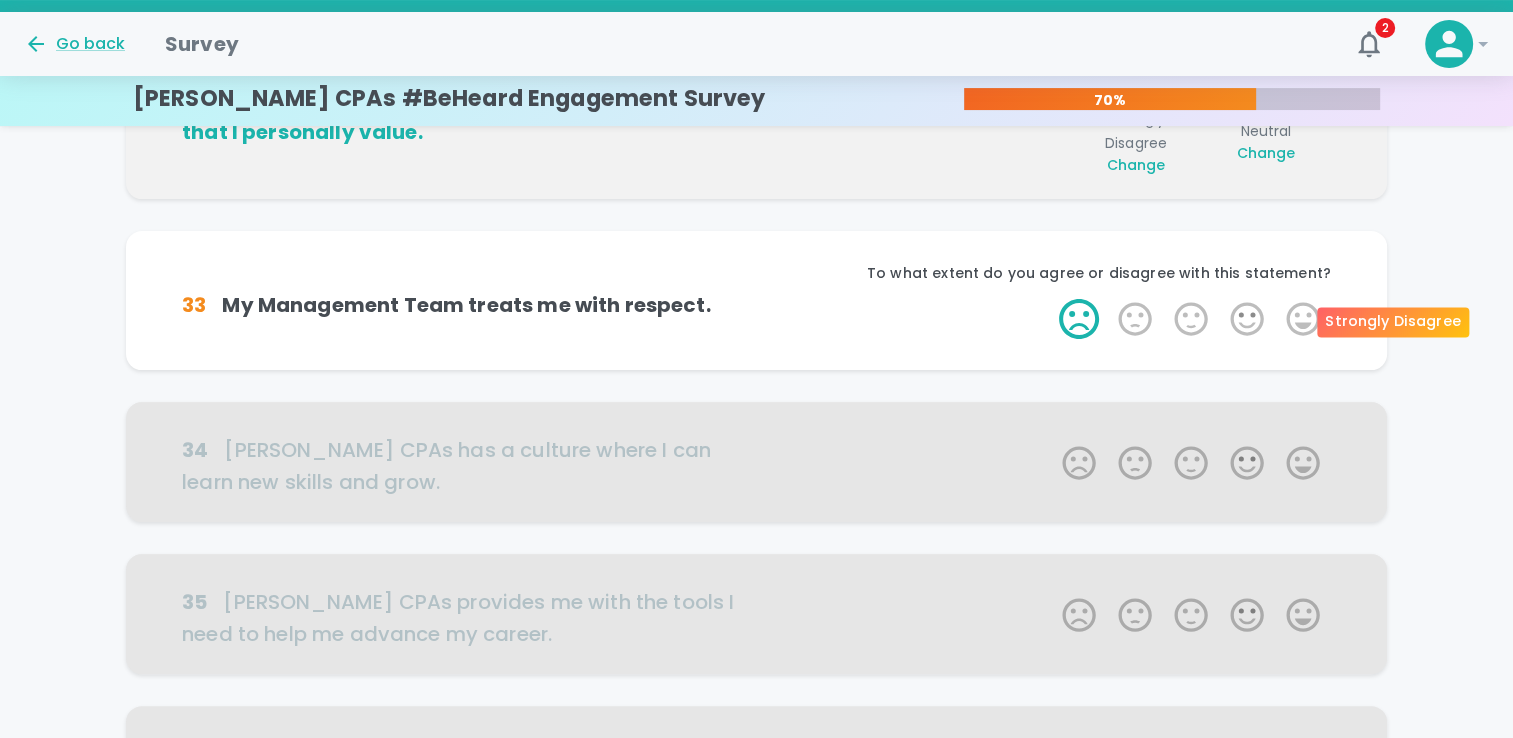click on "1 Star" at bounding box center (1079, 319) 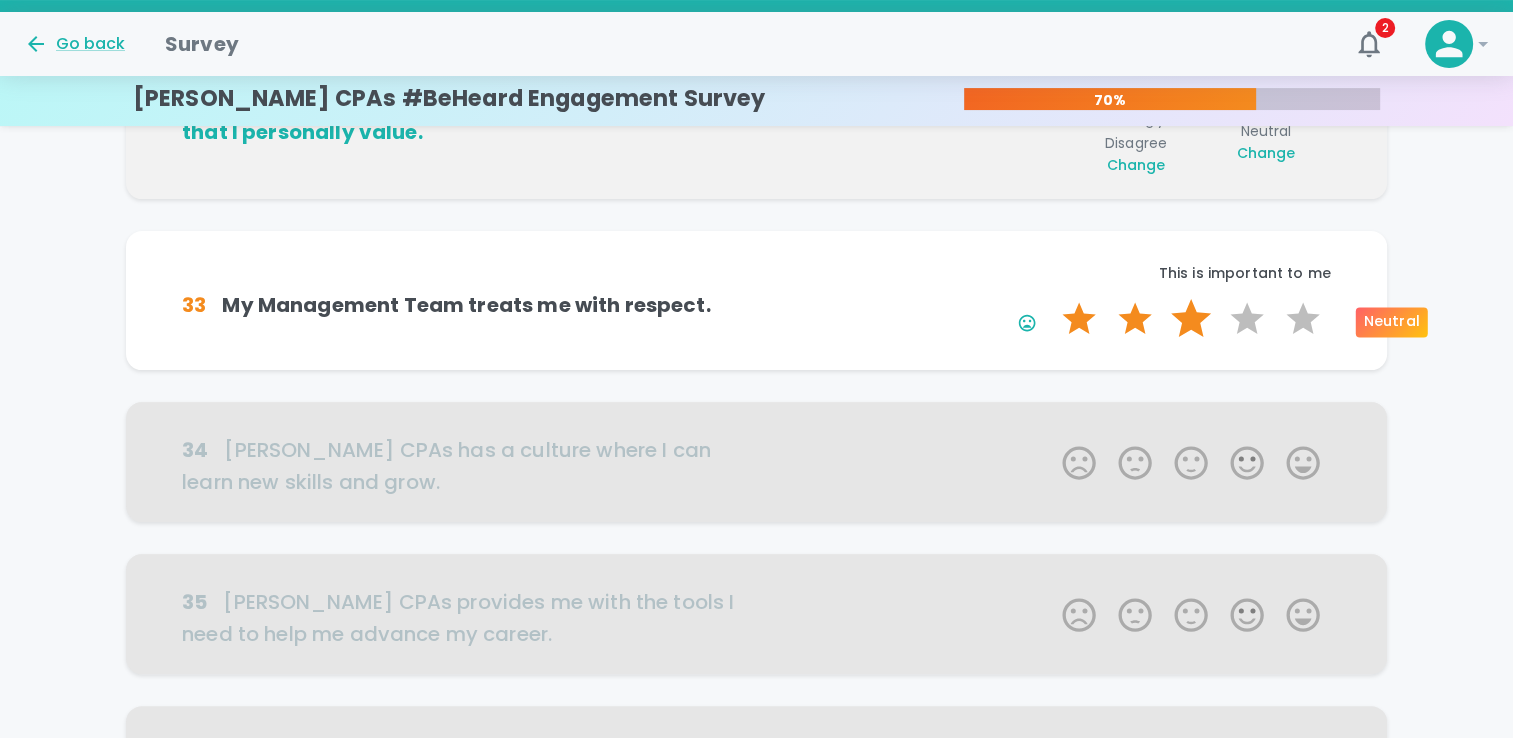 click on "3 Stars" at bounding box center [1191, 319] 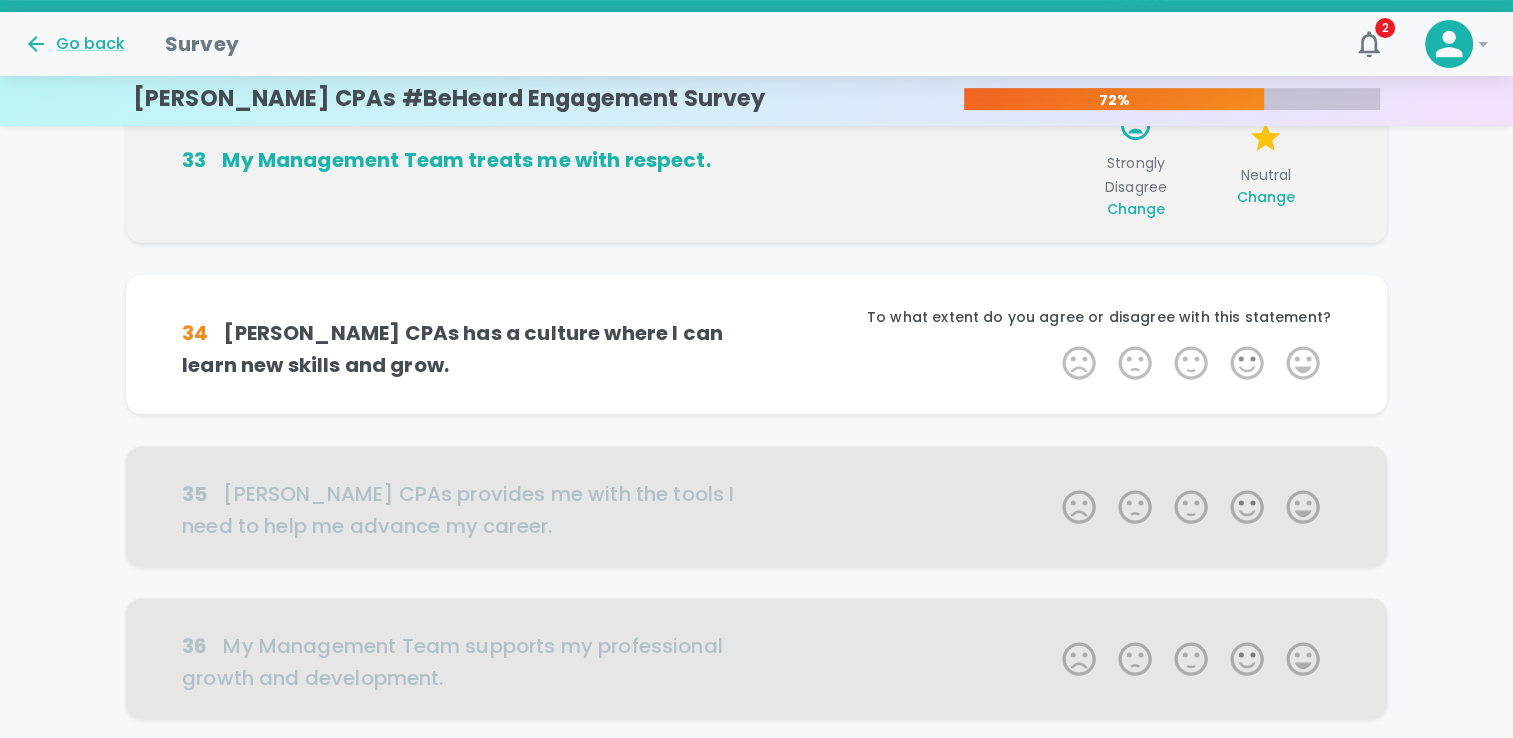 scroll, scrollTop: 529, scrollLeft: 0, axis: vertical 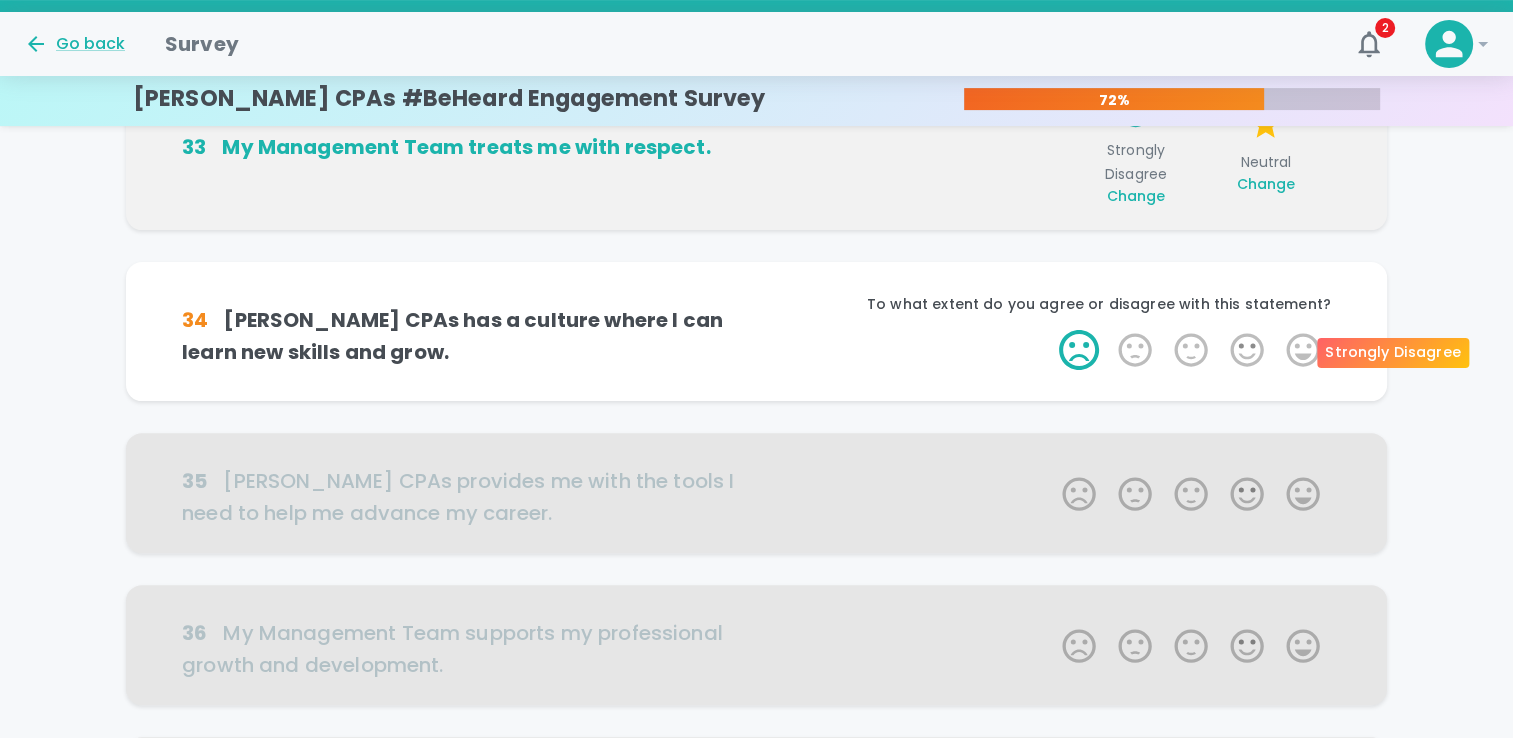 click on "1 Star" at bounding box center [1079, 350] 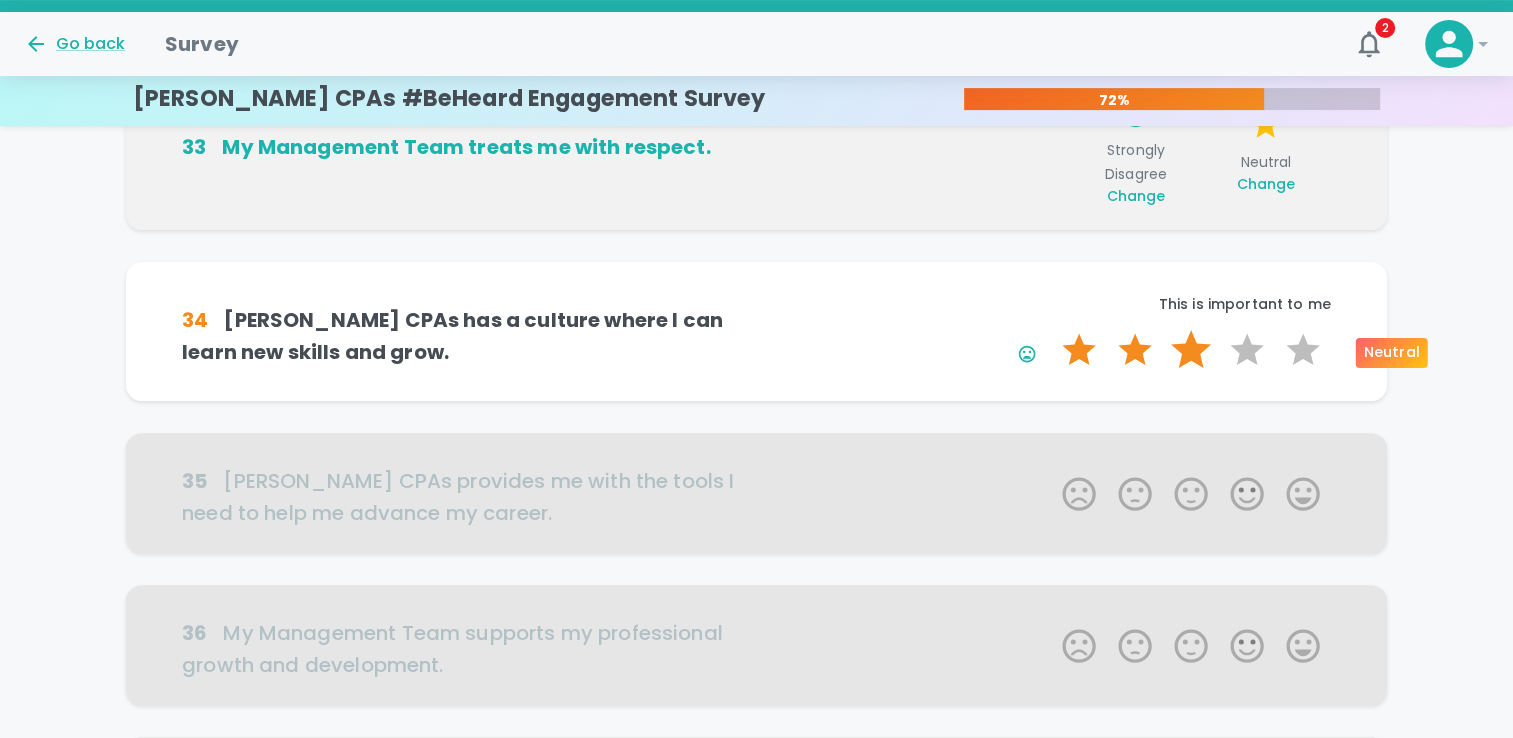 click on "3 Stars" at bounding box center [1191, 350] 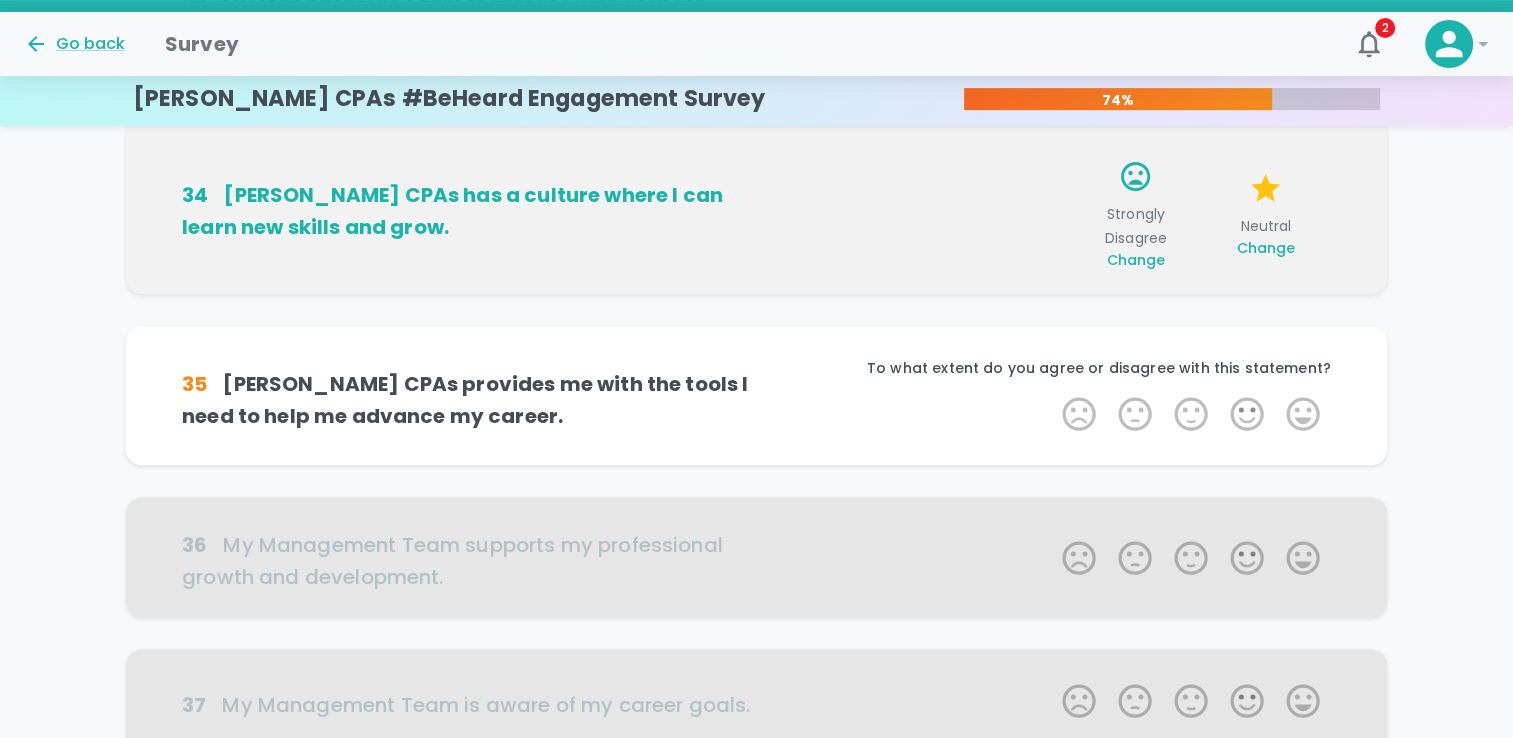 scroll, scrollTop: 705, scrollLeft: 0, axis: vertical 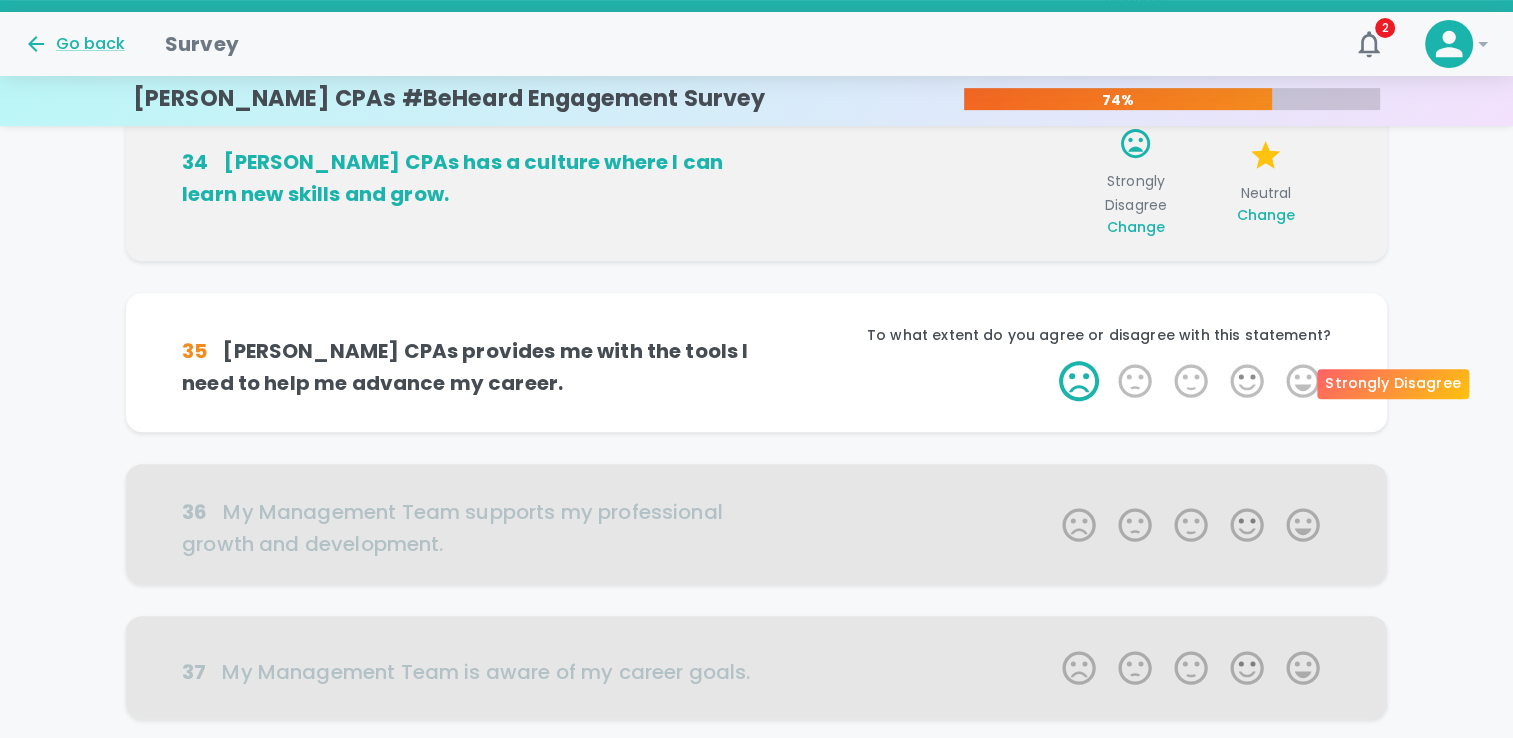 click on "1 Star" at bounding box center [1079, 381] 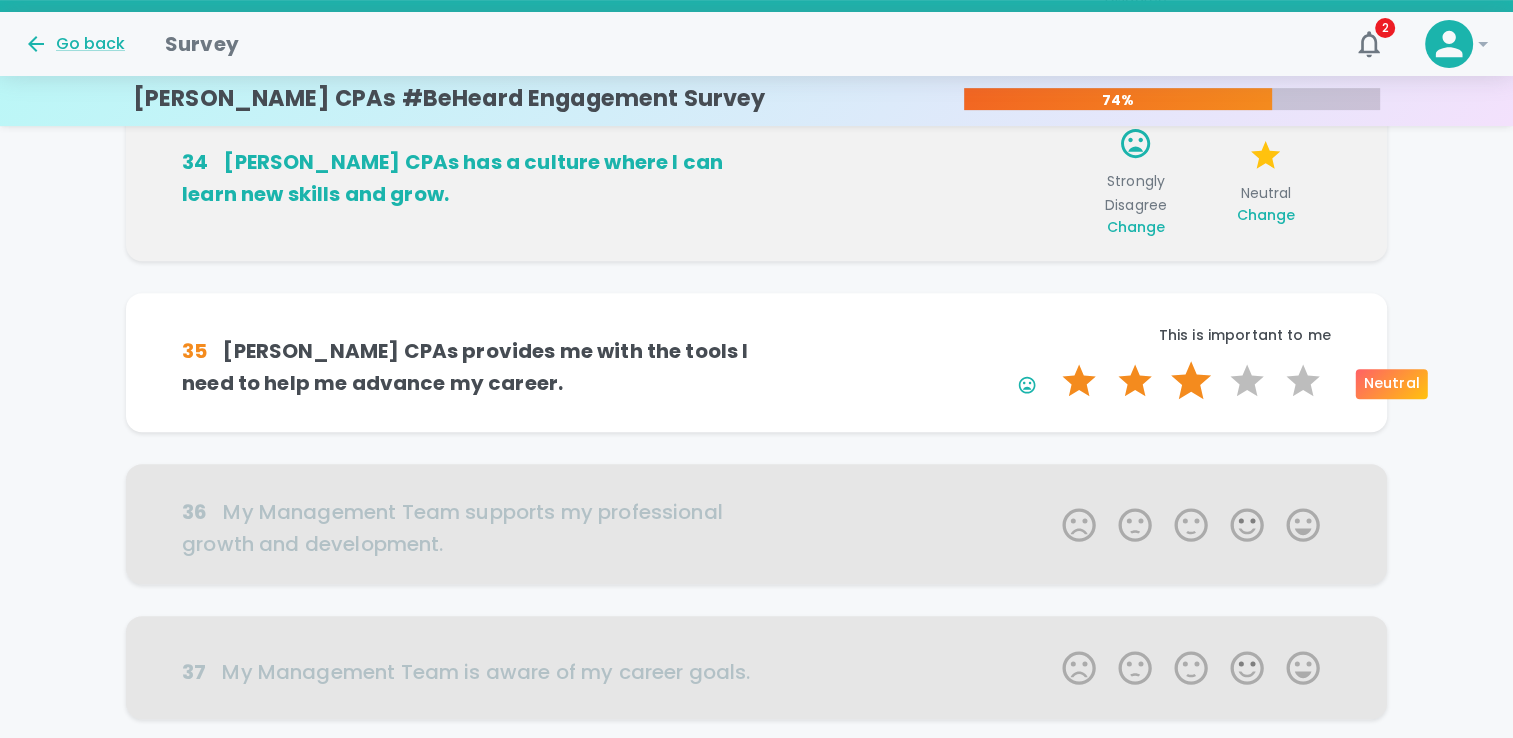click on "3 Stars" at bounding box center (1191, 381) 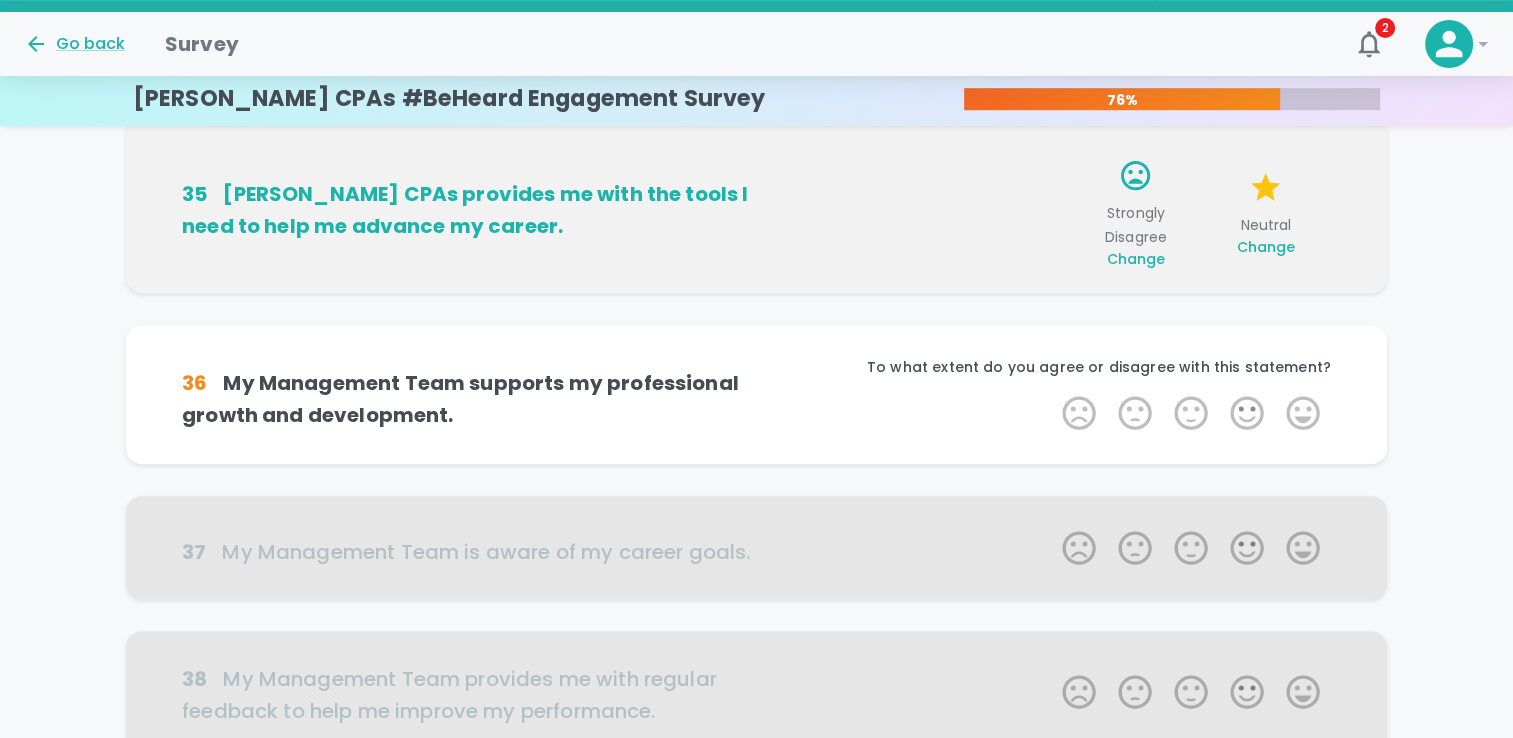 scroll, scrollTop: 881, scrollLeft: 0, axis: vertical 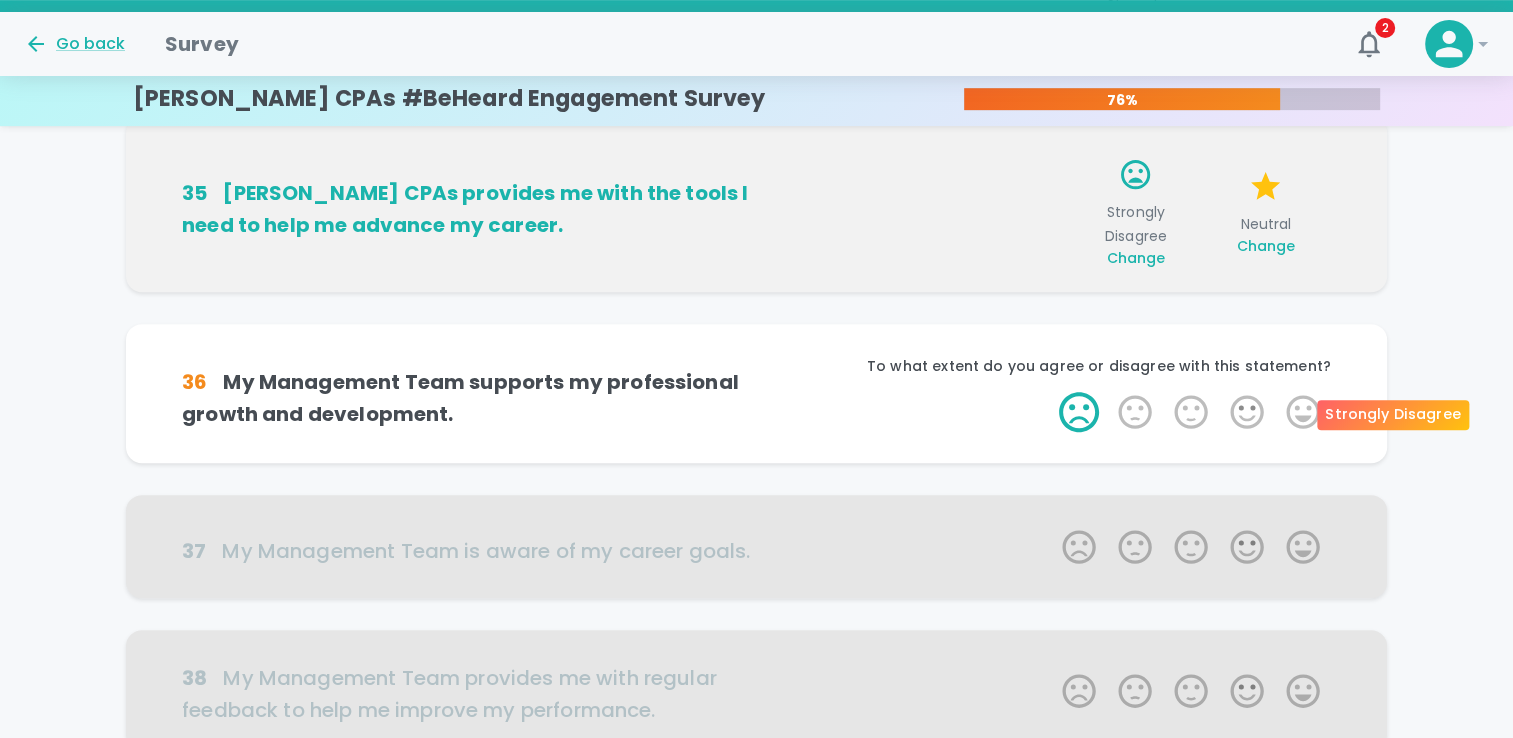 click on "1 Star" at bounding box center (1079, 412) 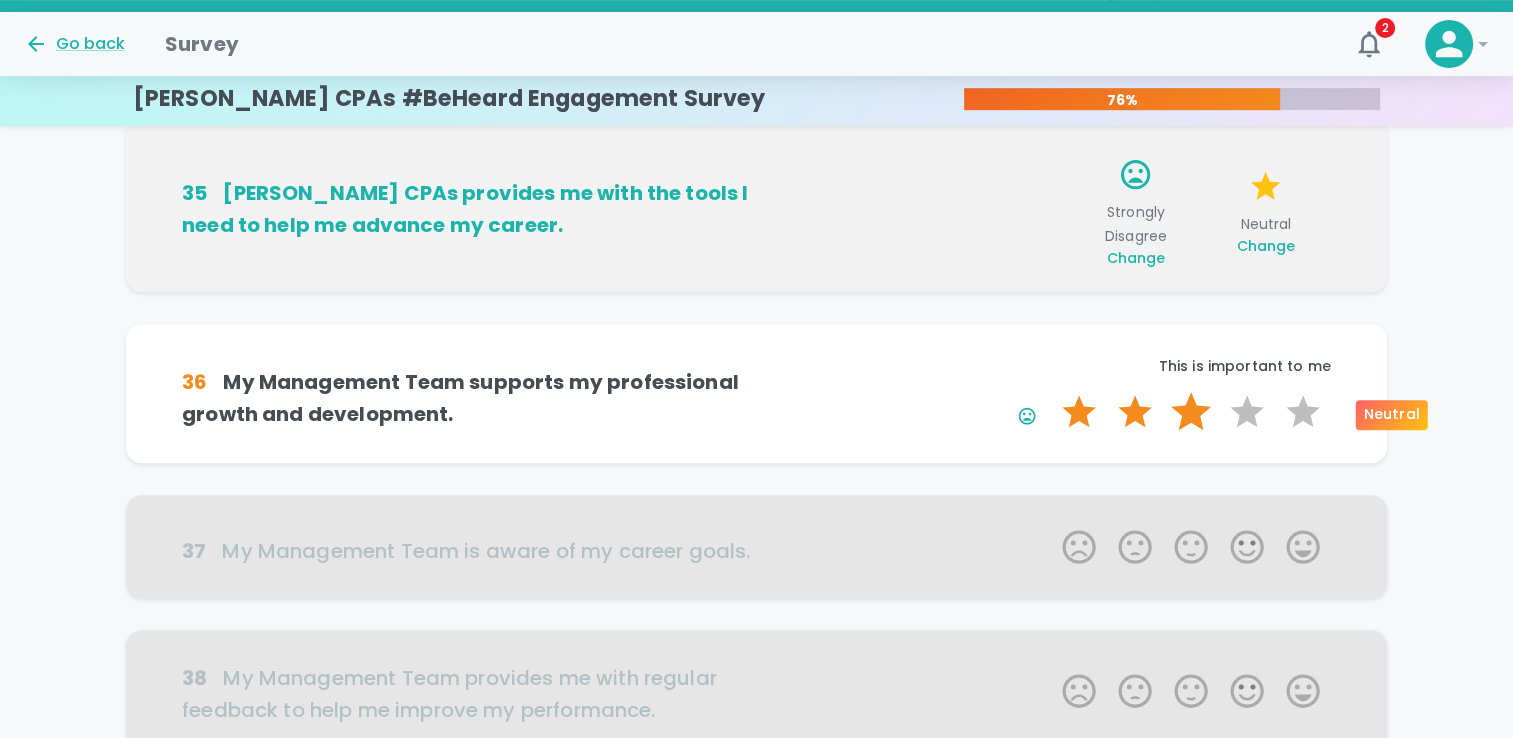 click on "3 Stars" at bounding box center (1191, 412) 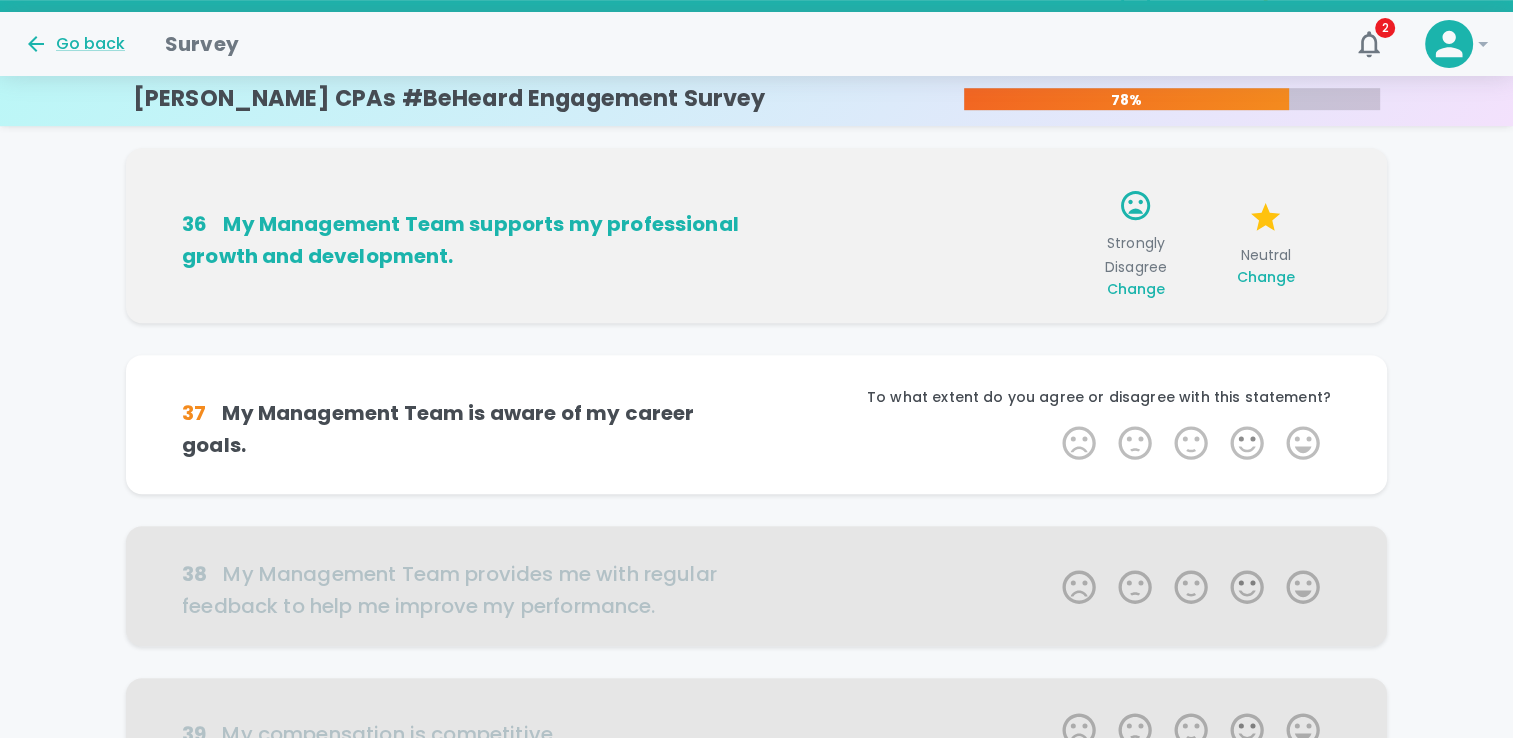 scroll, scrollTop: 1157, scrollLeft: 0, axis: vertical 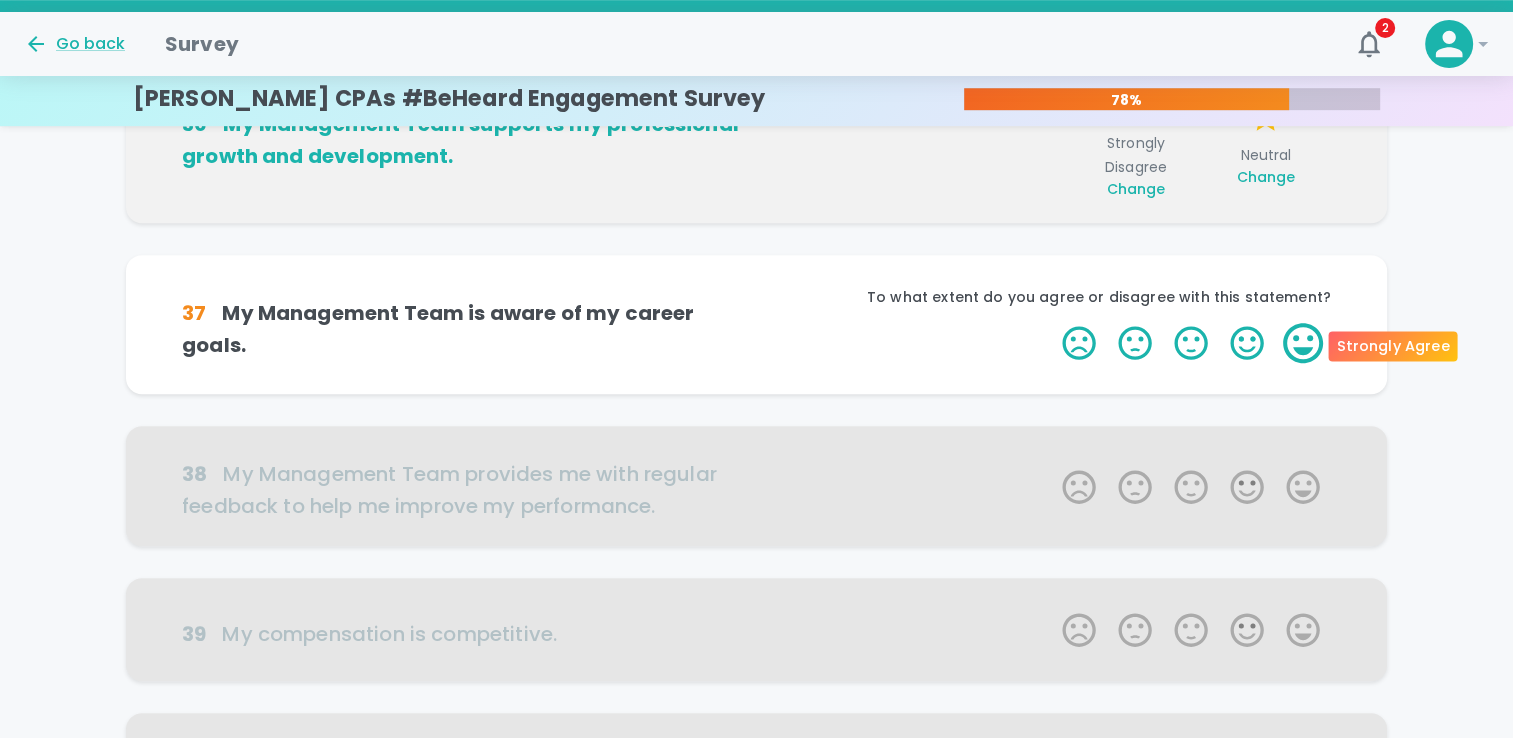 click on "5 Stars" at bounding box center [1303, 343] 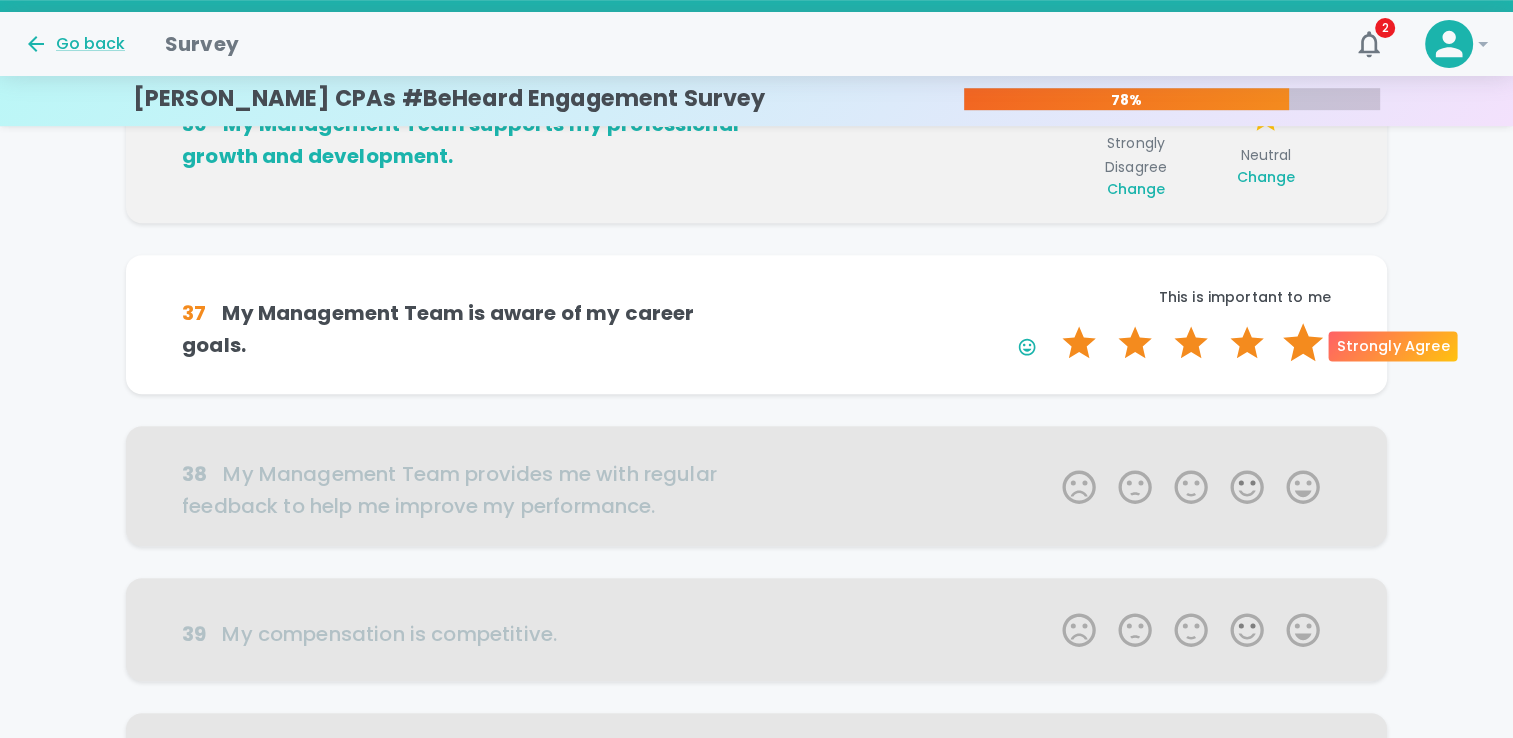 click on "5 Stars" at bounding box center (1303, 343) 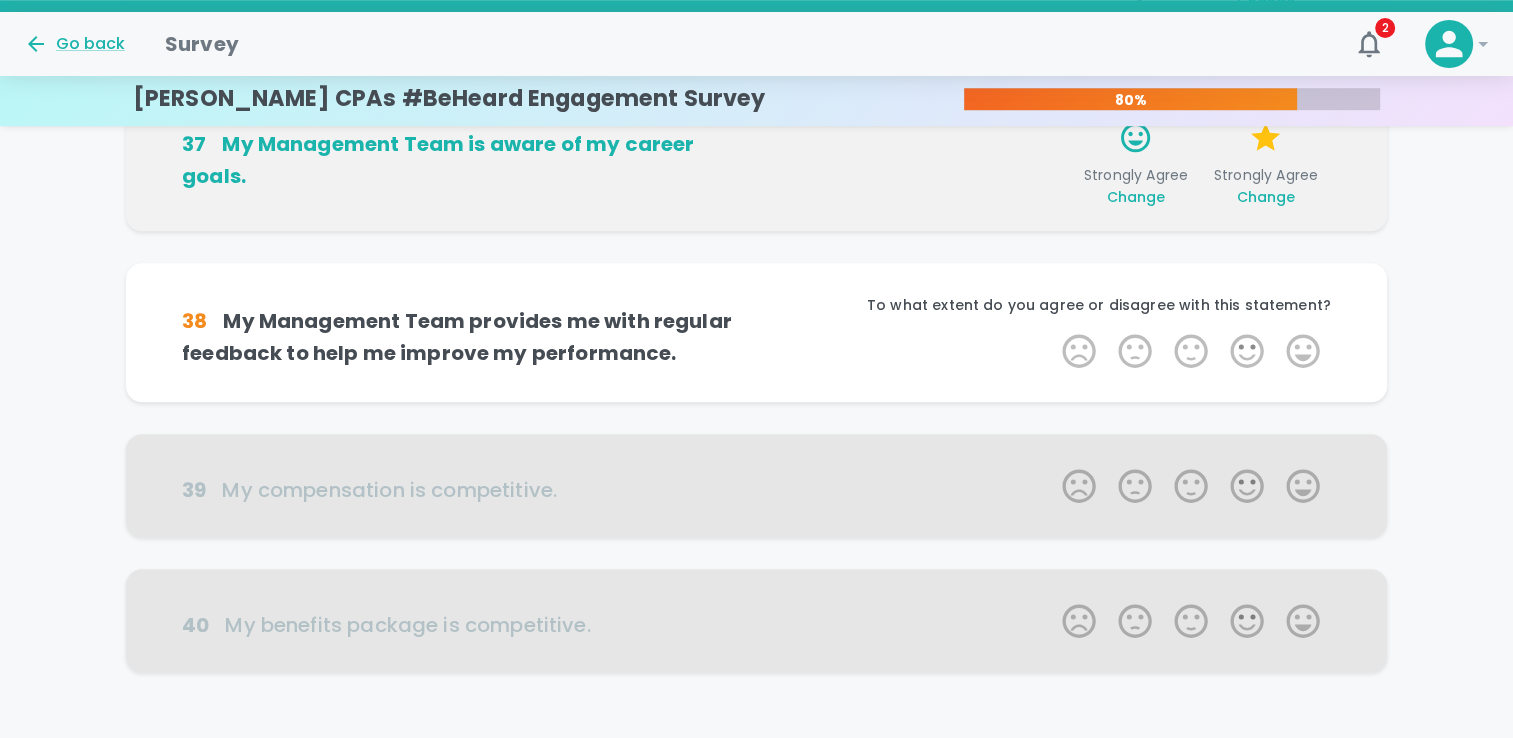 scroll, scrollTop: 1333, scrollLeft: 0, axis: vertical 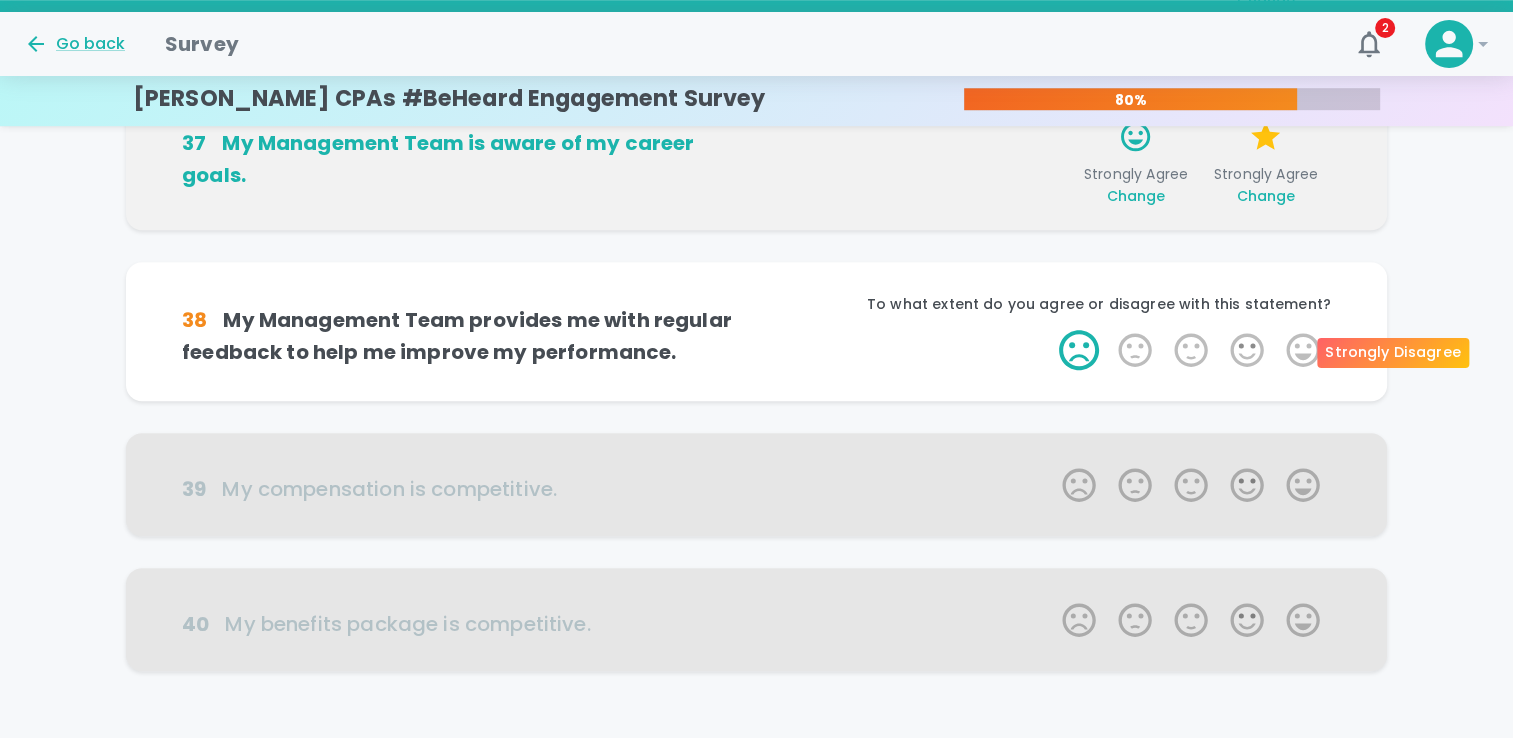 click on "1 Star" at bounding box center (1079, 350) 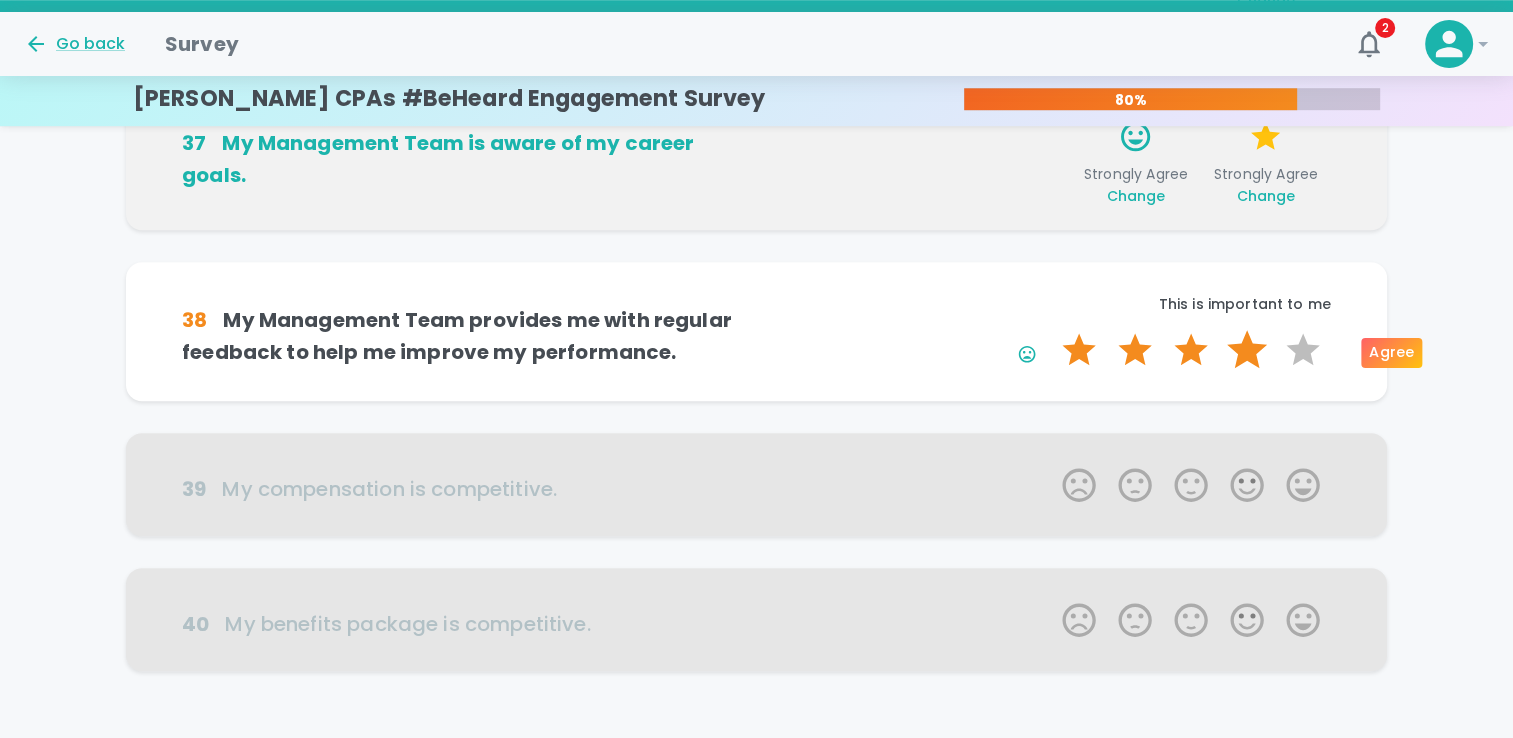 click on "4 Stars" at bounding box center [1247, 350] 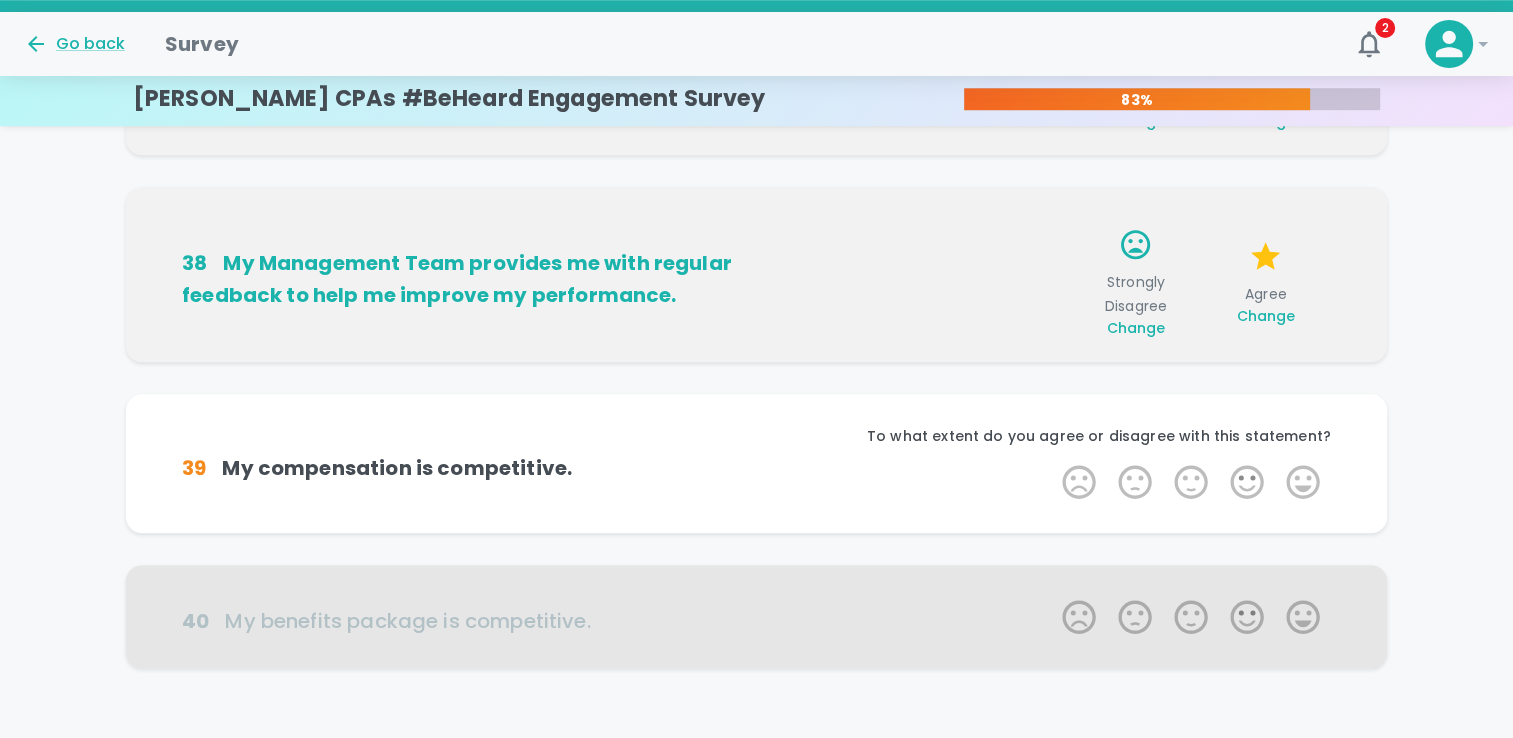 scroll, scrollTop: 1458, scrollLeft: 0, axis: vertical 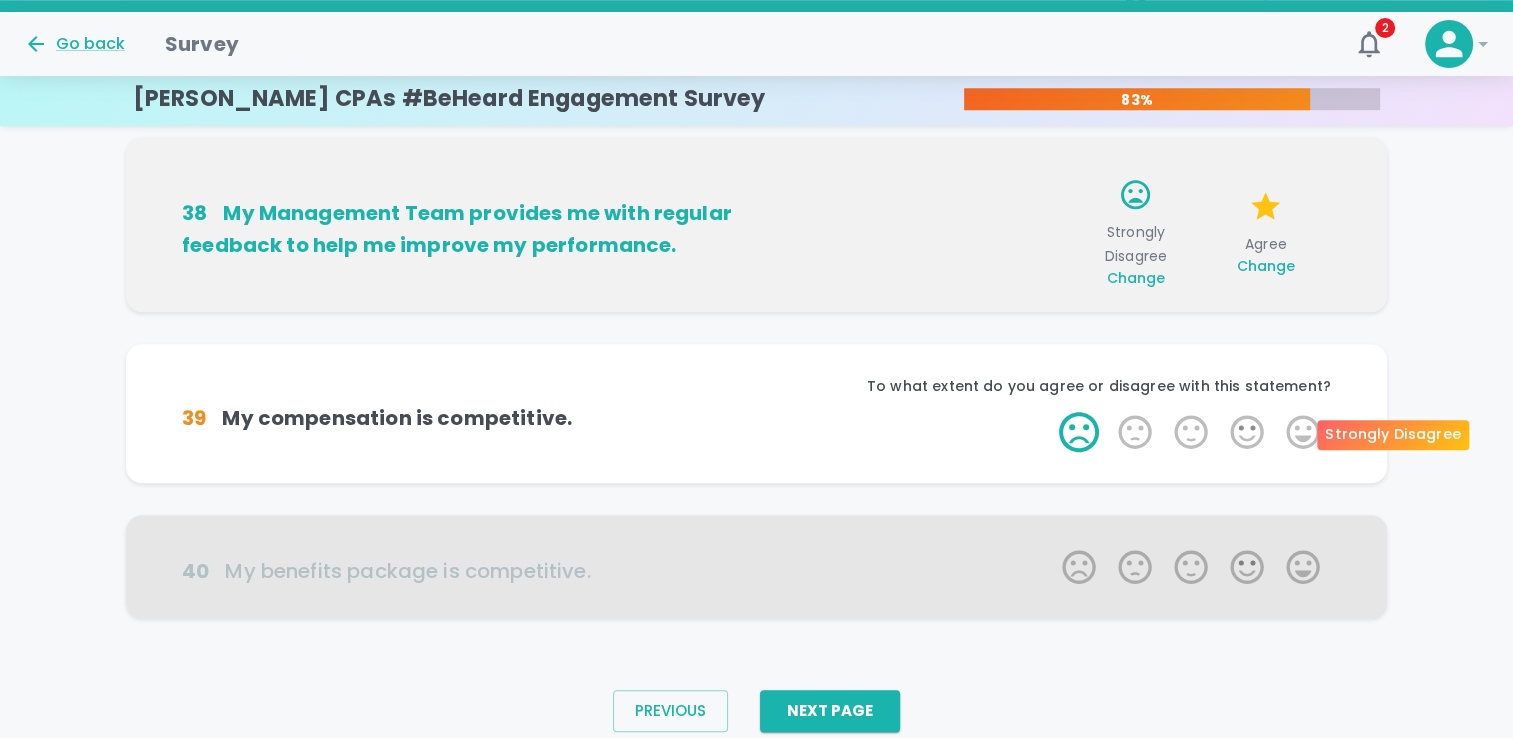 click on "1 Star" at bounding box center (1079, 432) 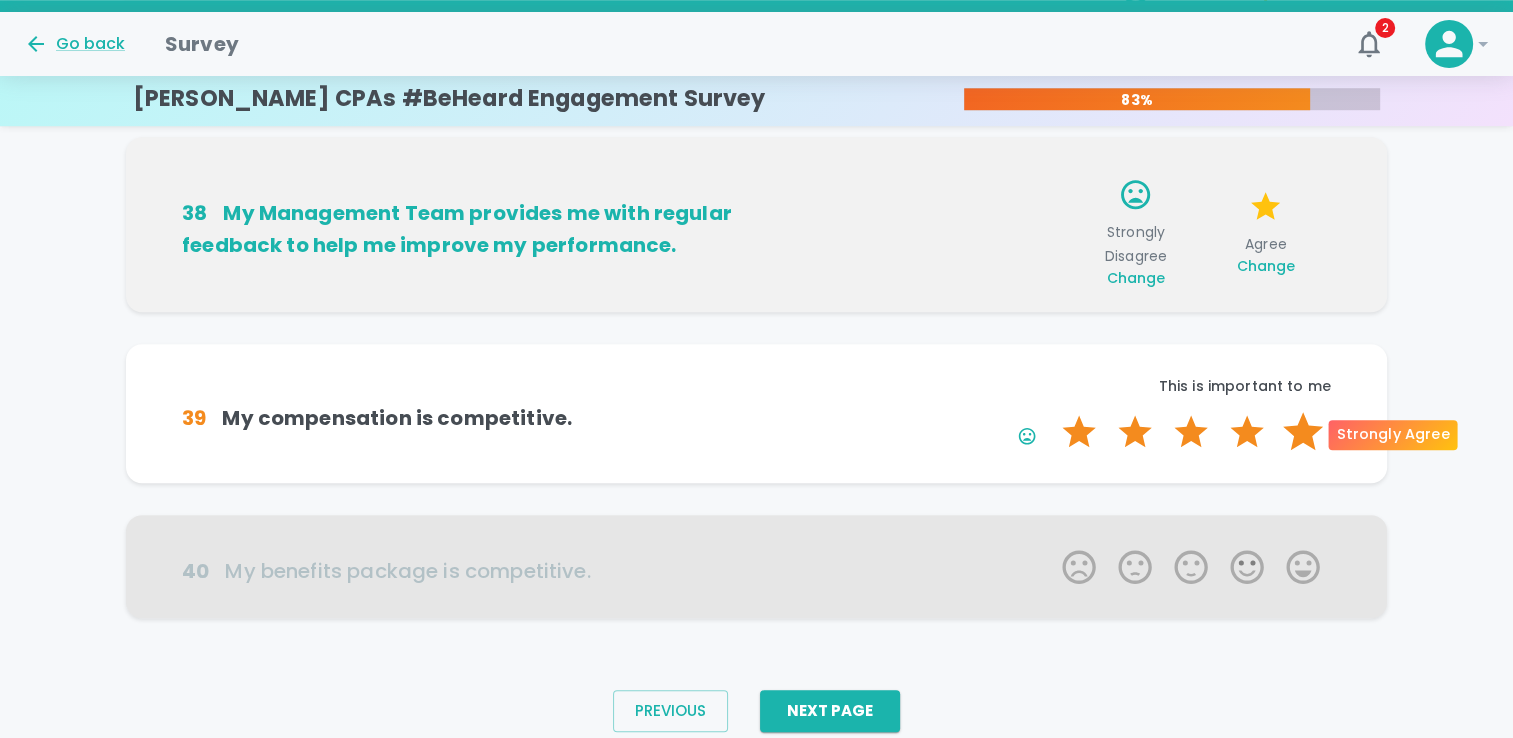 click on "5 Stars" at bounding box center [1303, 432] 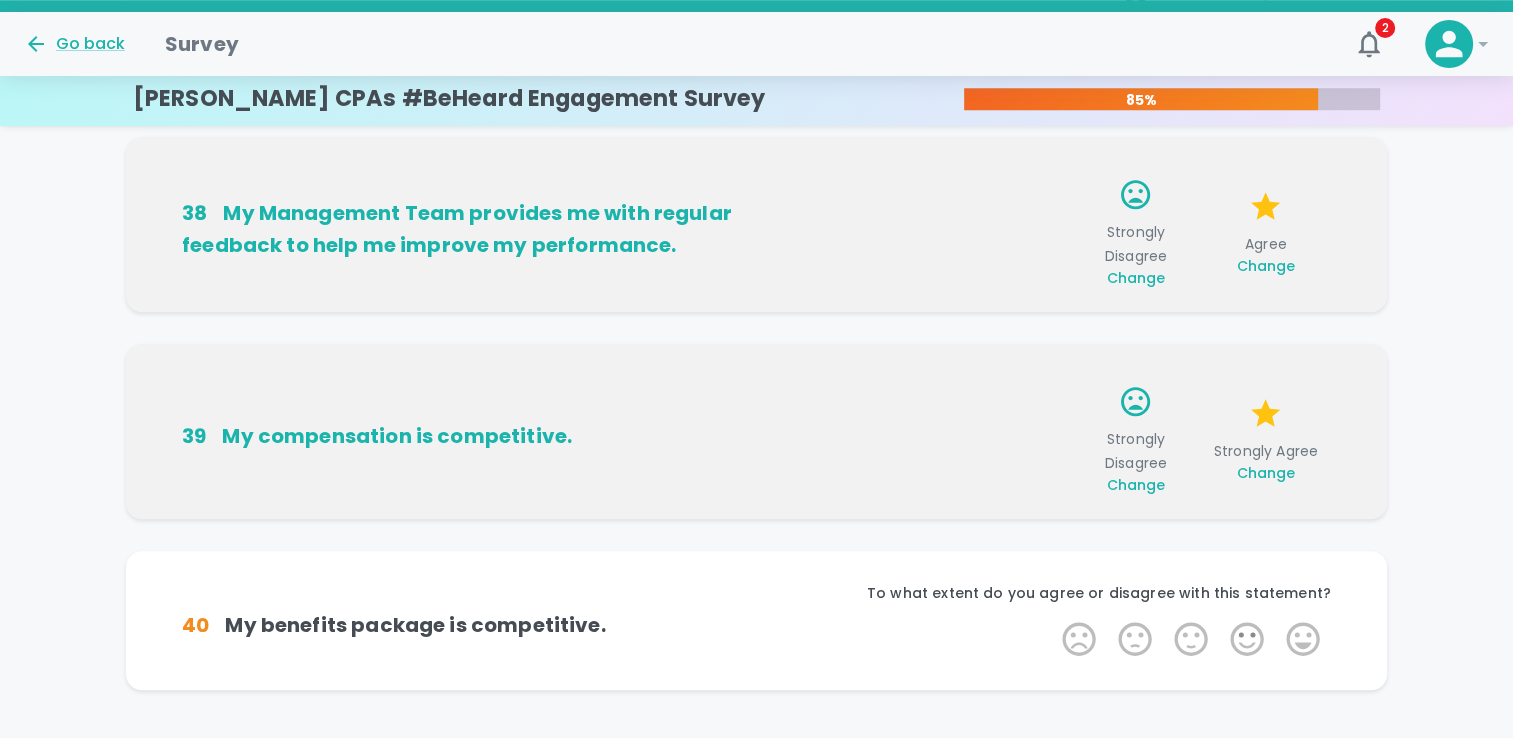 scroll, scrollTop: 1530, scrollLeft: 0, axis: vertical 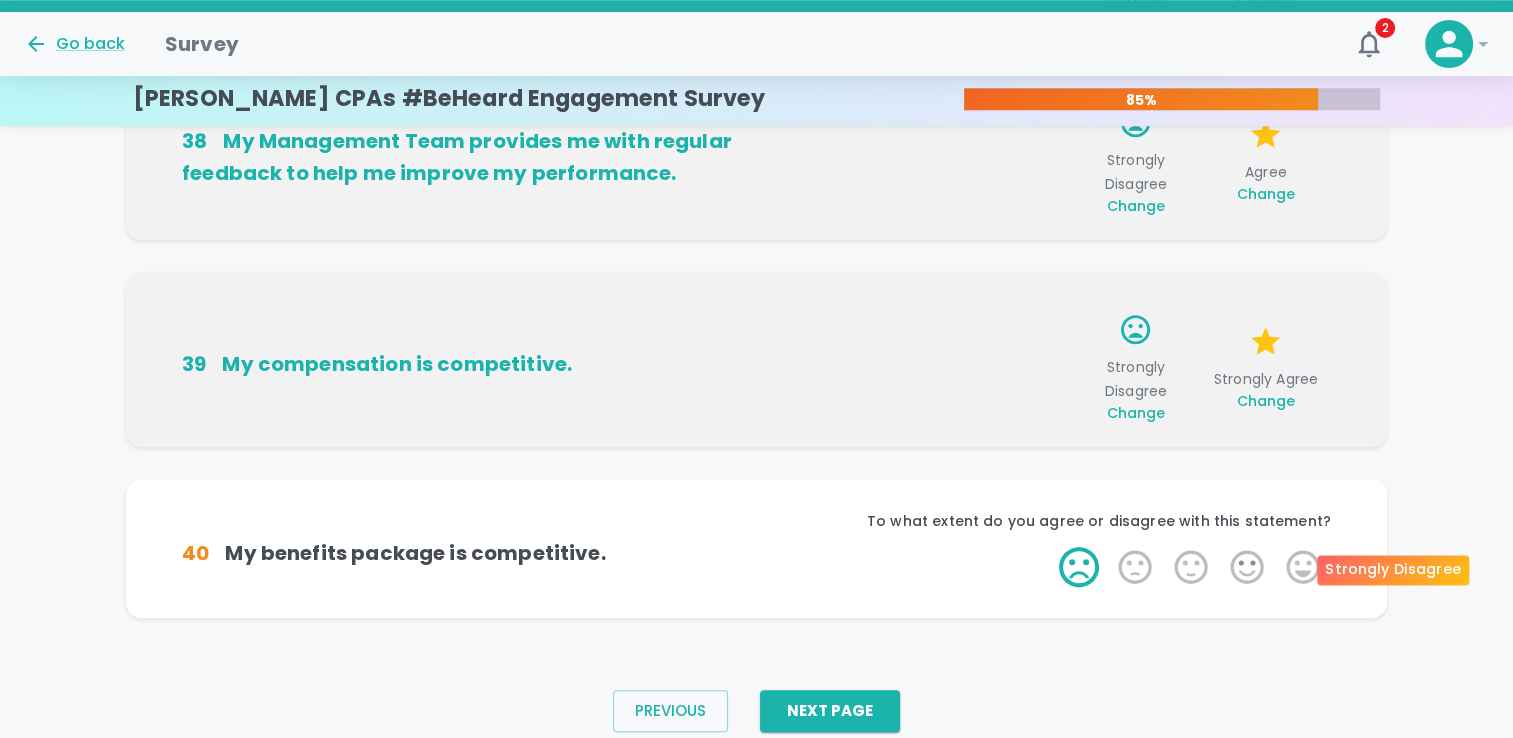 click on "1 Star" at bounding box center [1079, 567] 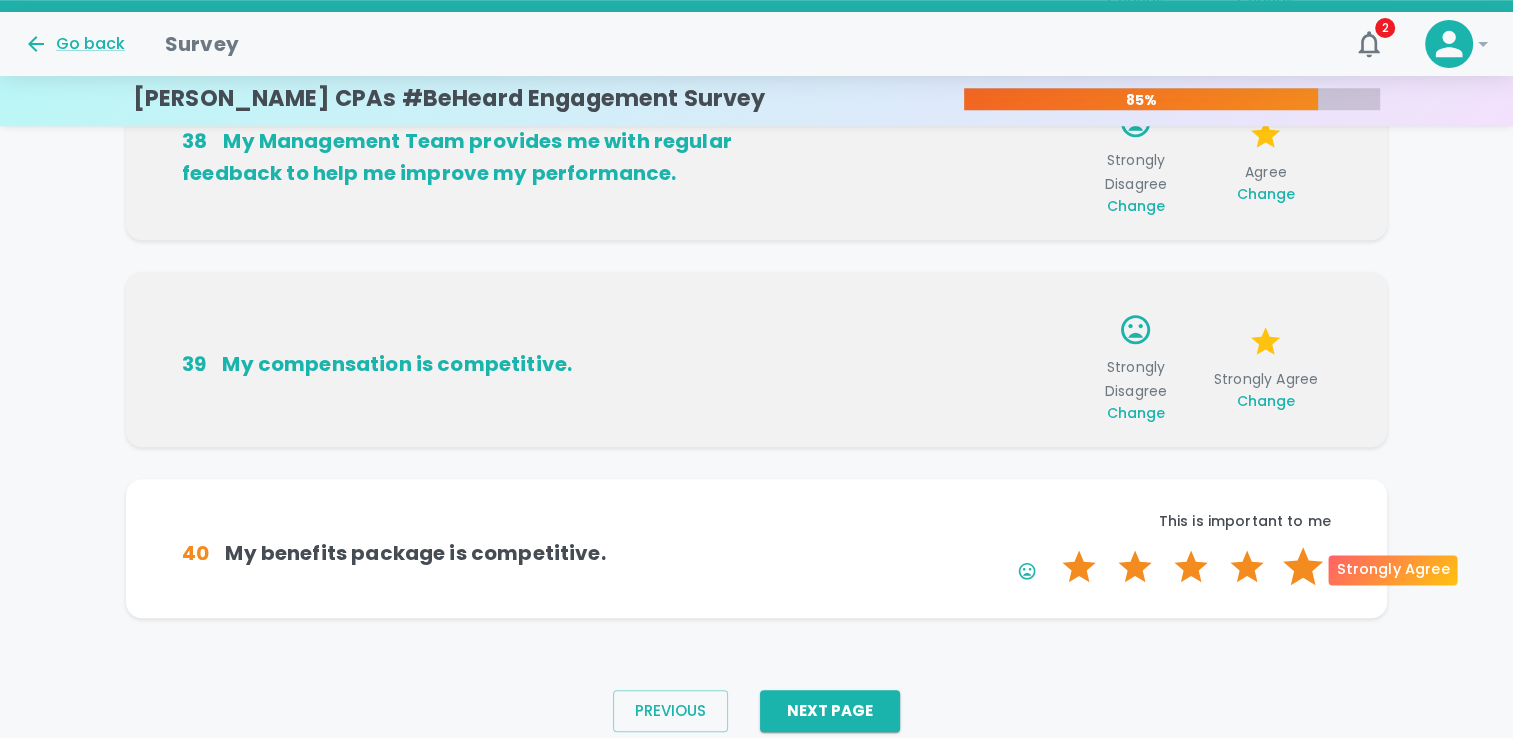 drag, startPoint x: 1284, startPoint y: 560, endPoint x: 1082, endPoint y: 604, distance: 206.73654 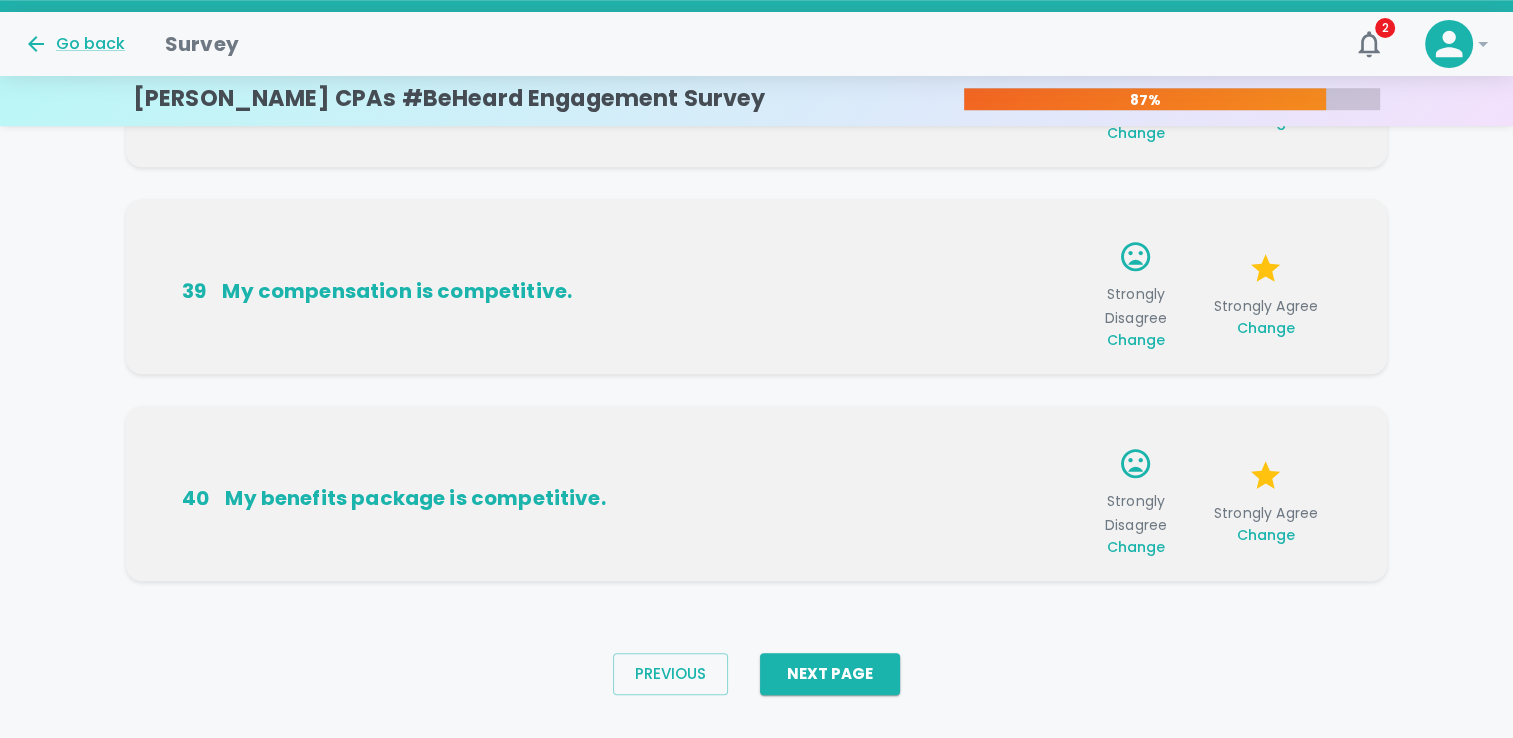 click on "Next Page" at bounding box center [830, 674] 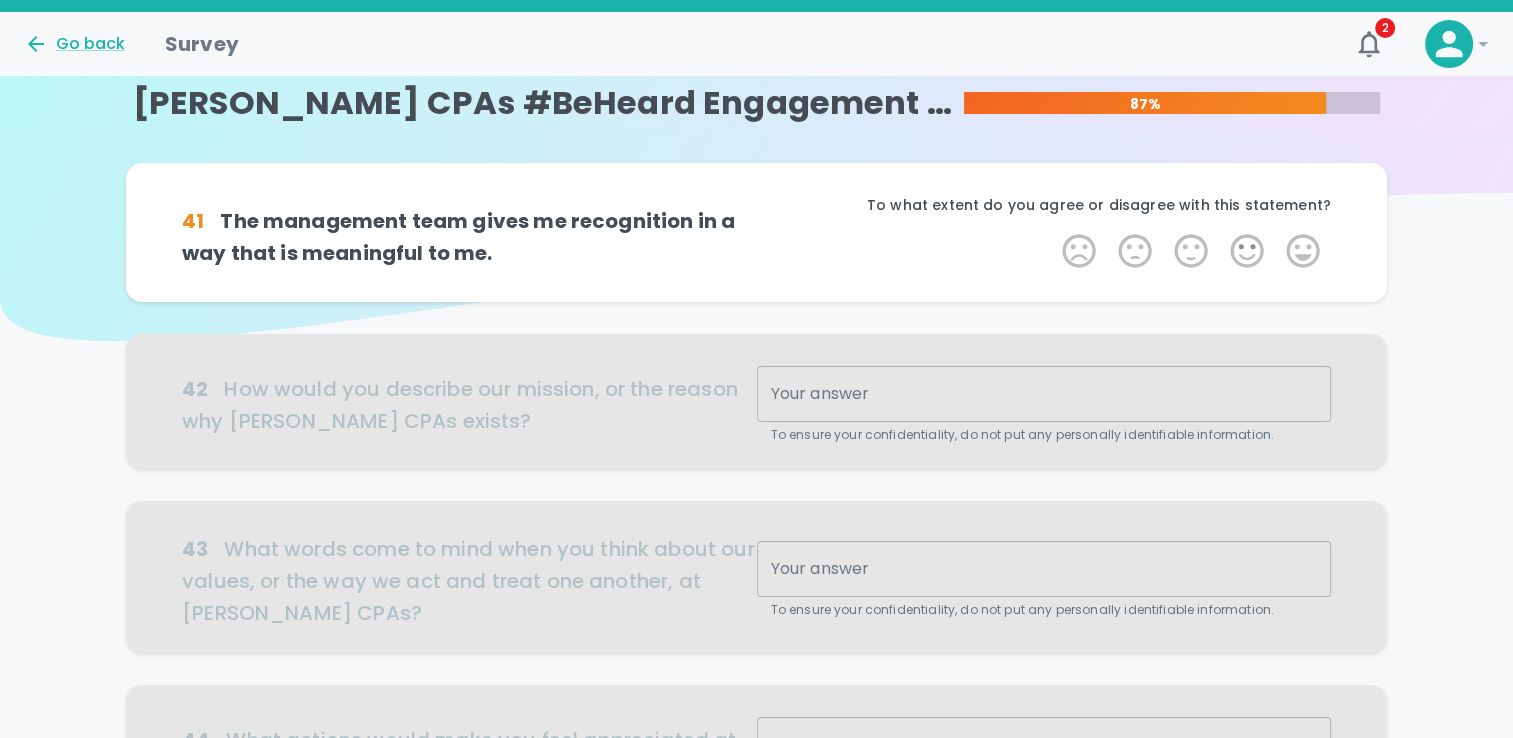 scroll, scrollTop: 0, scrollLeft: 0, axis: both 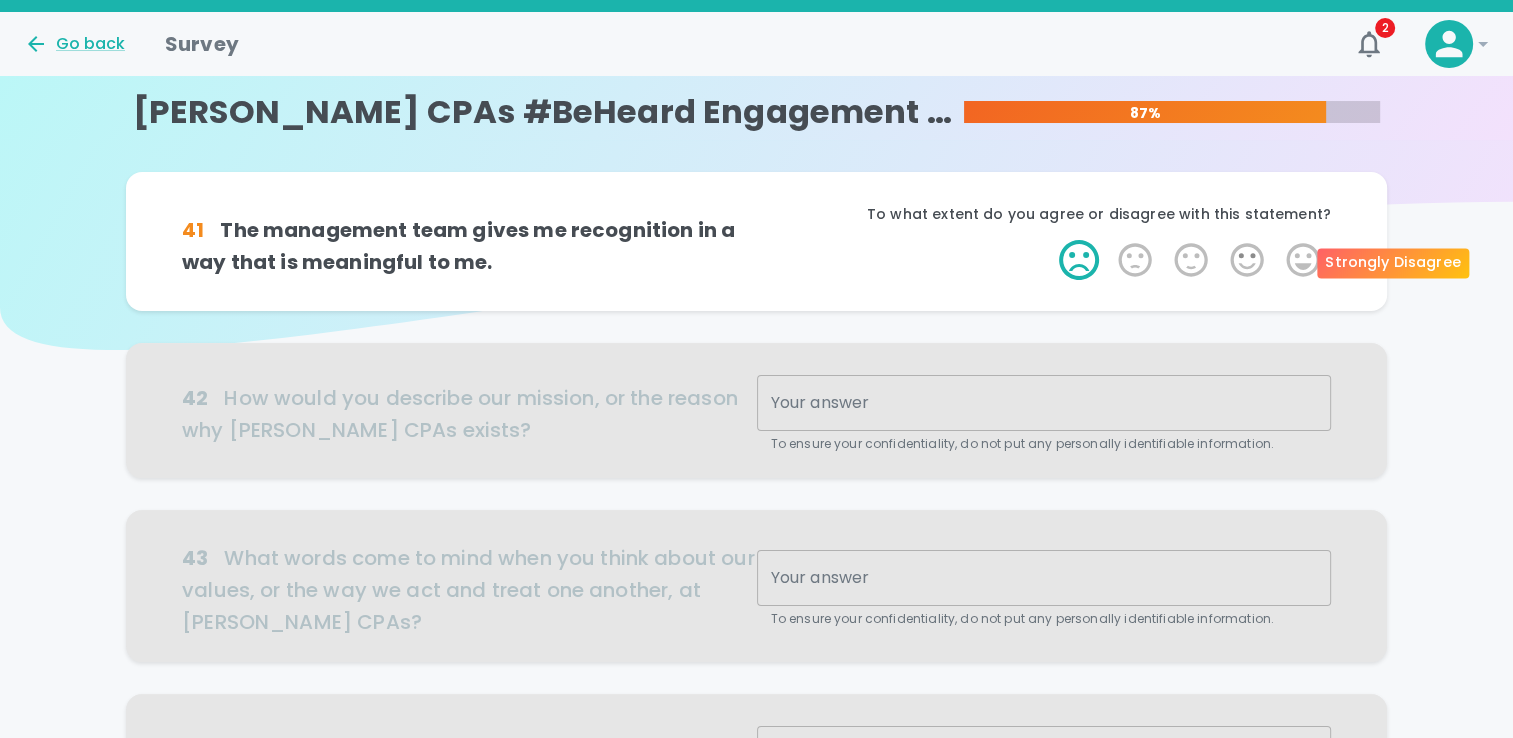 click on "1 Star" at bounding box center [1079, 260] 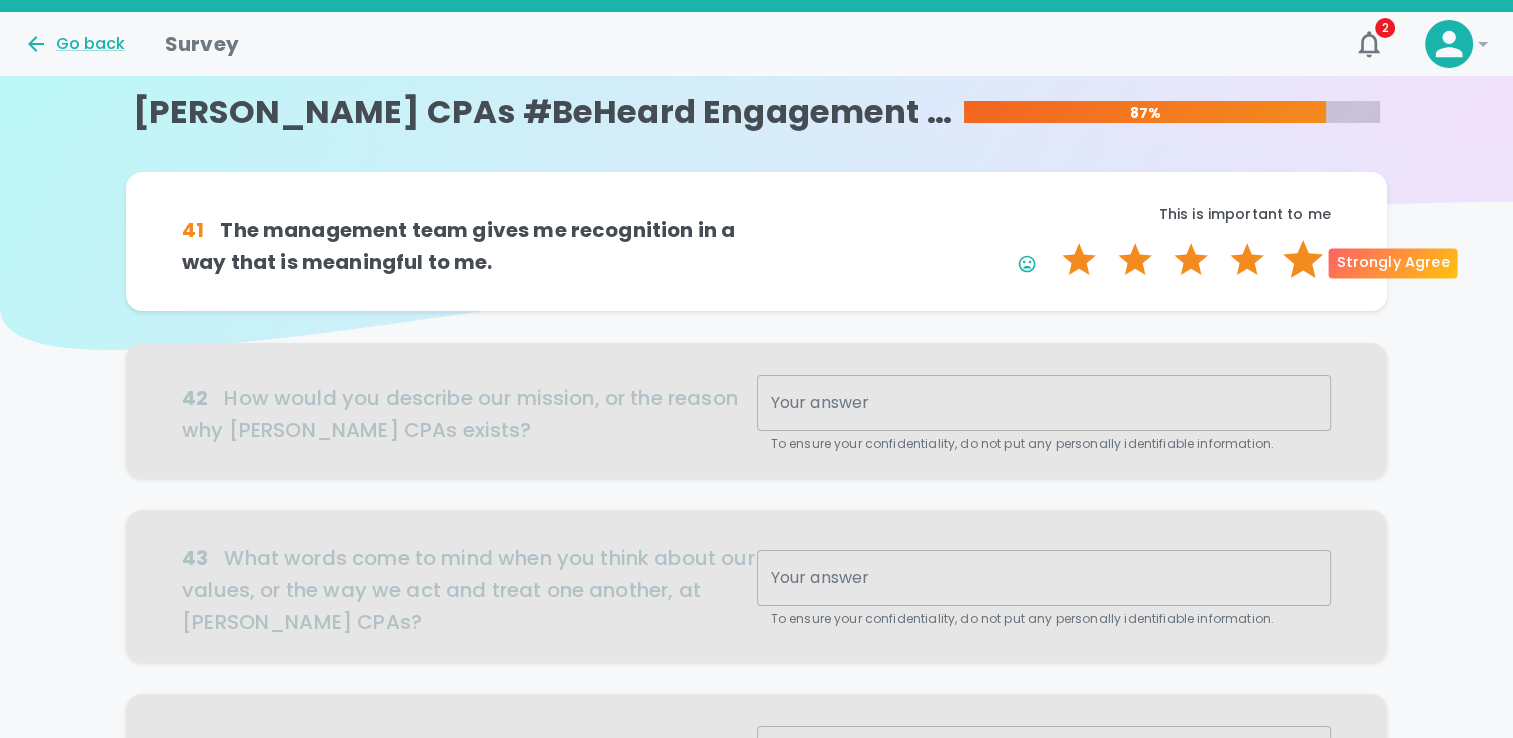 click on "5 Stars" at bounding box center [1303, 260] 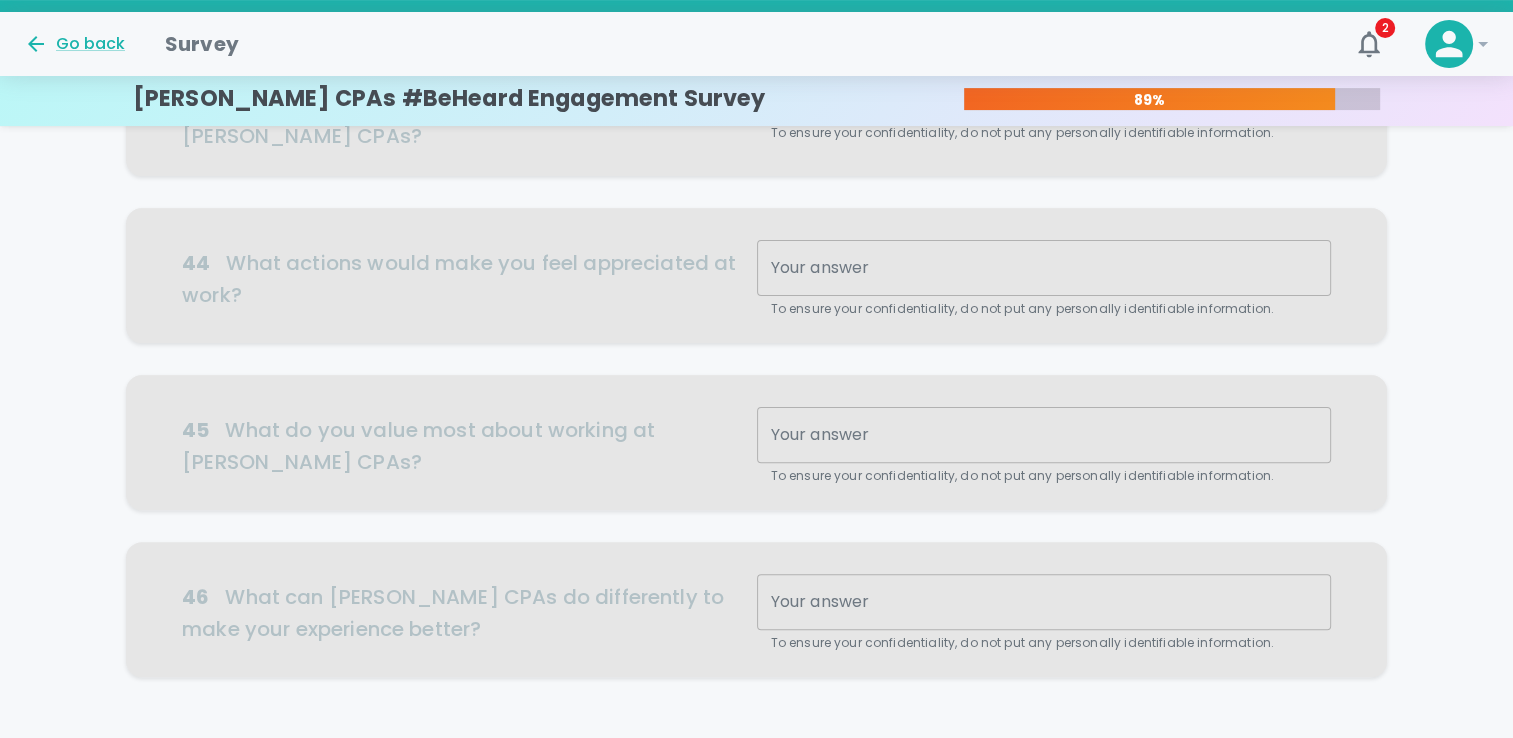scroll, scrollTop: 652, scrollLeft: 0, axis: vertical 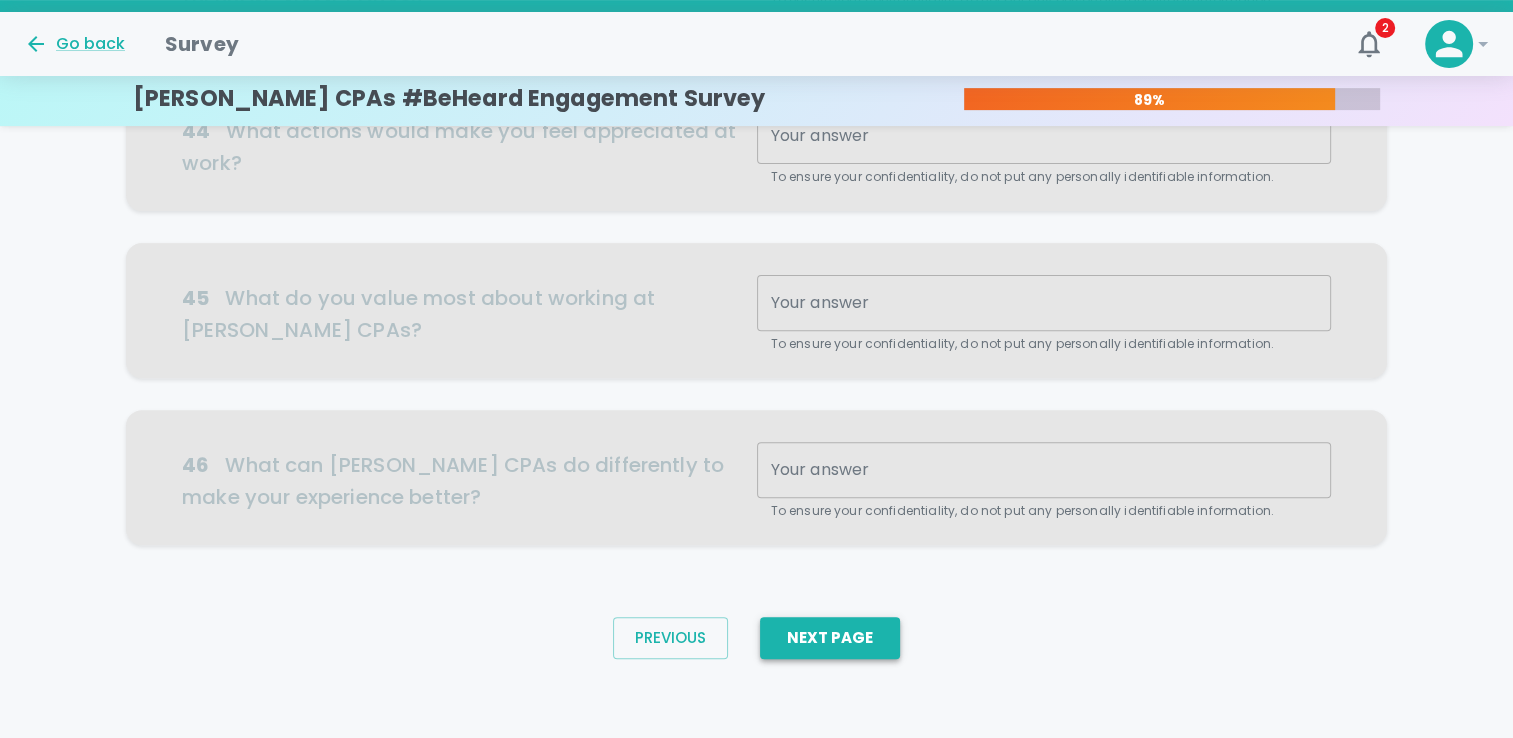 click on "Next Page" at bounding box center [830, 638] 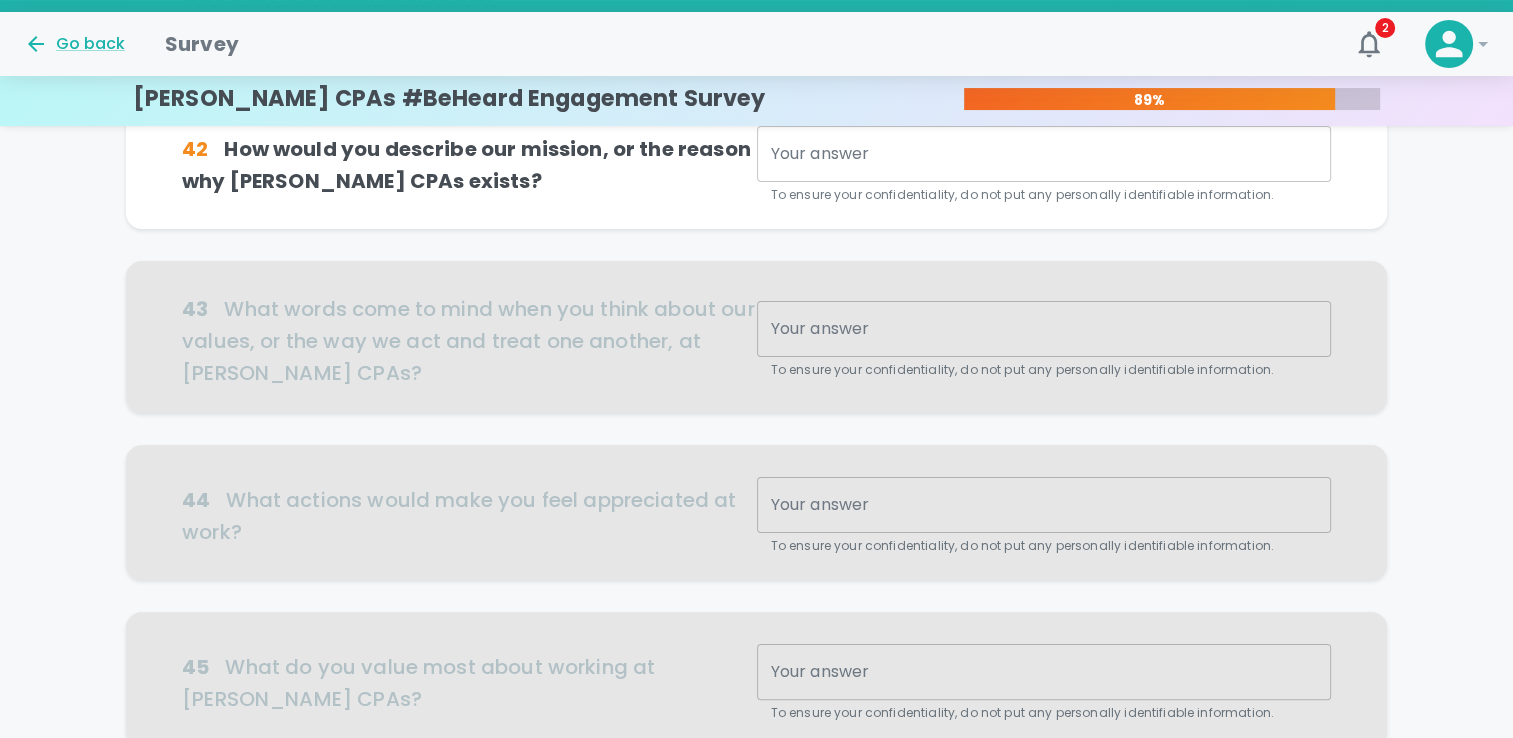 scroll, scrollTop: 1, scrollLeft: 0, axis: vertical 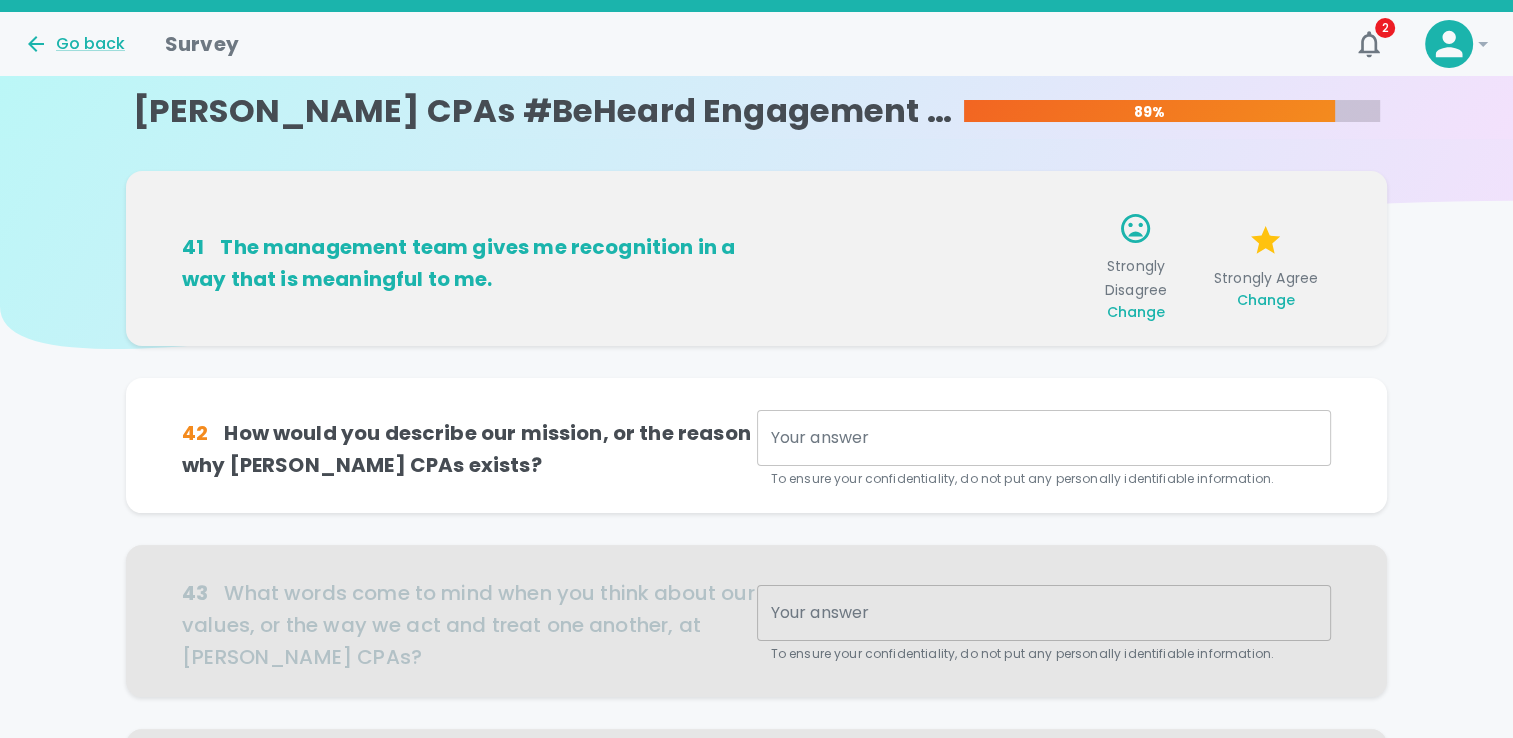 click on "x Your answer" at bounding box center [1044, 438] 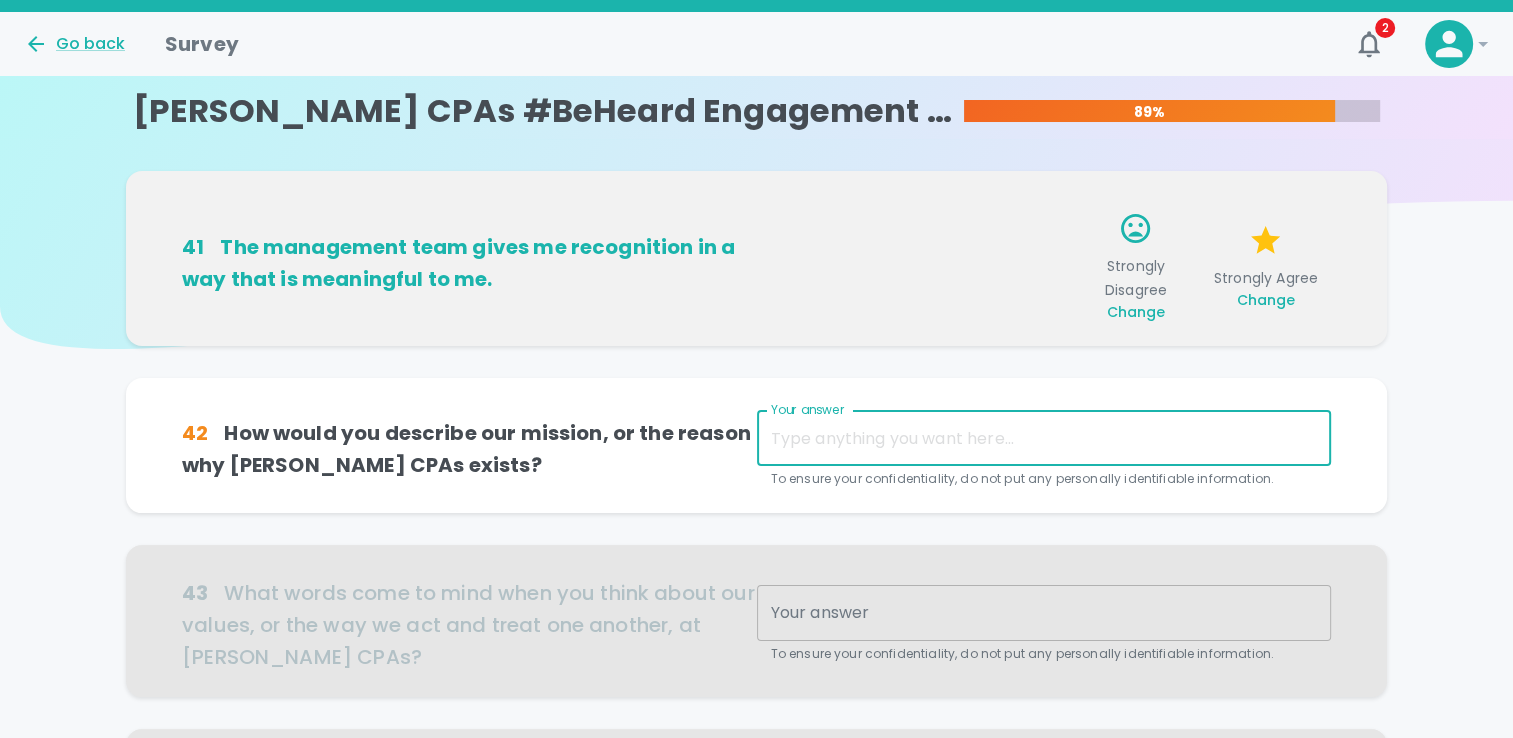 type on "x" 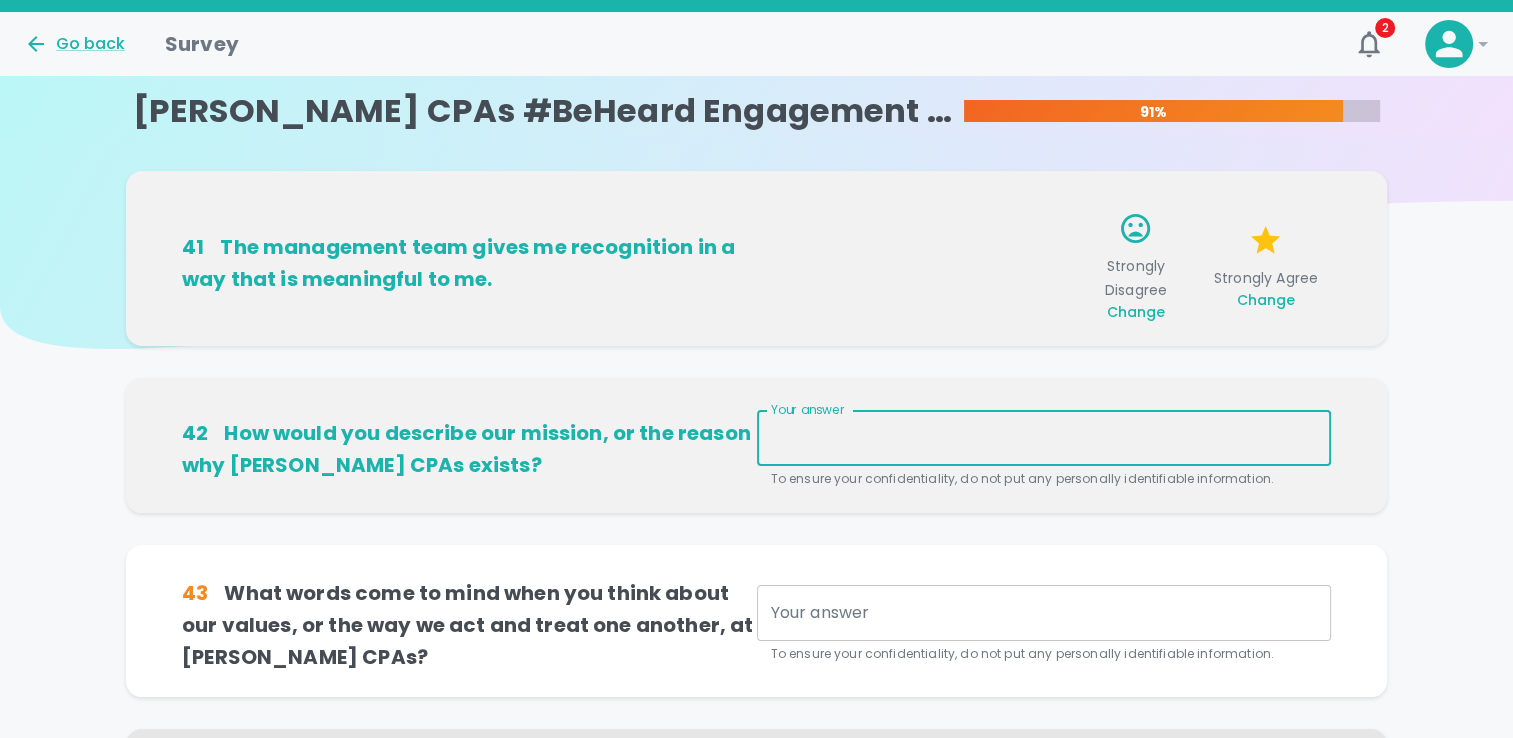 type 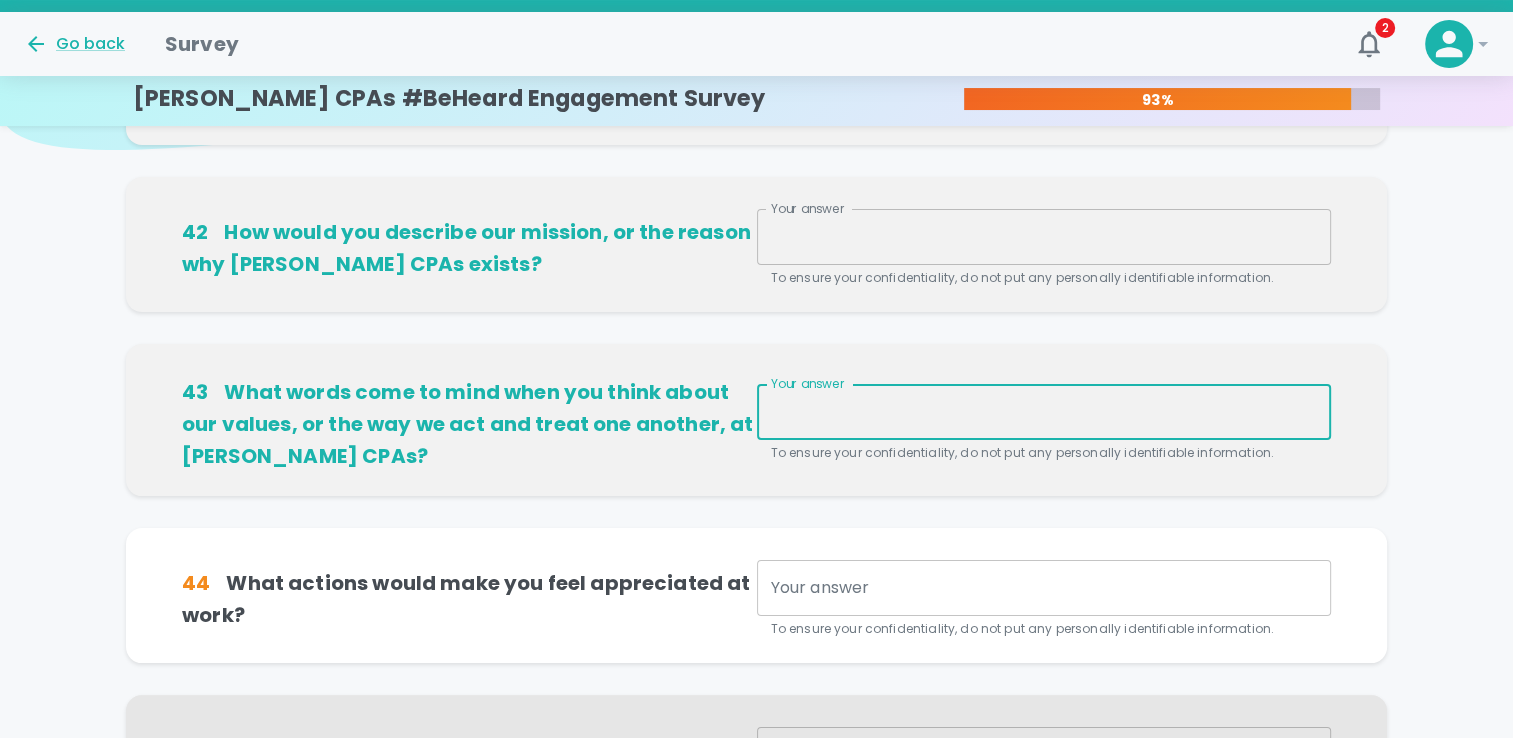 type 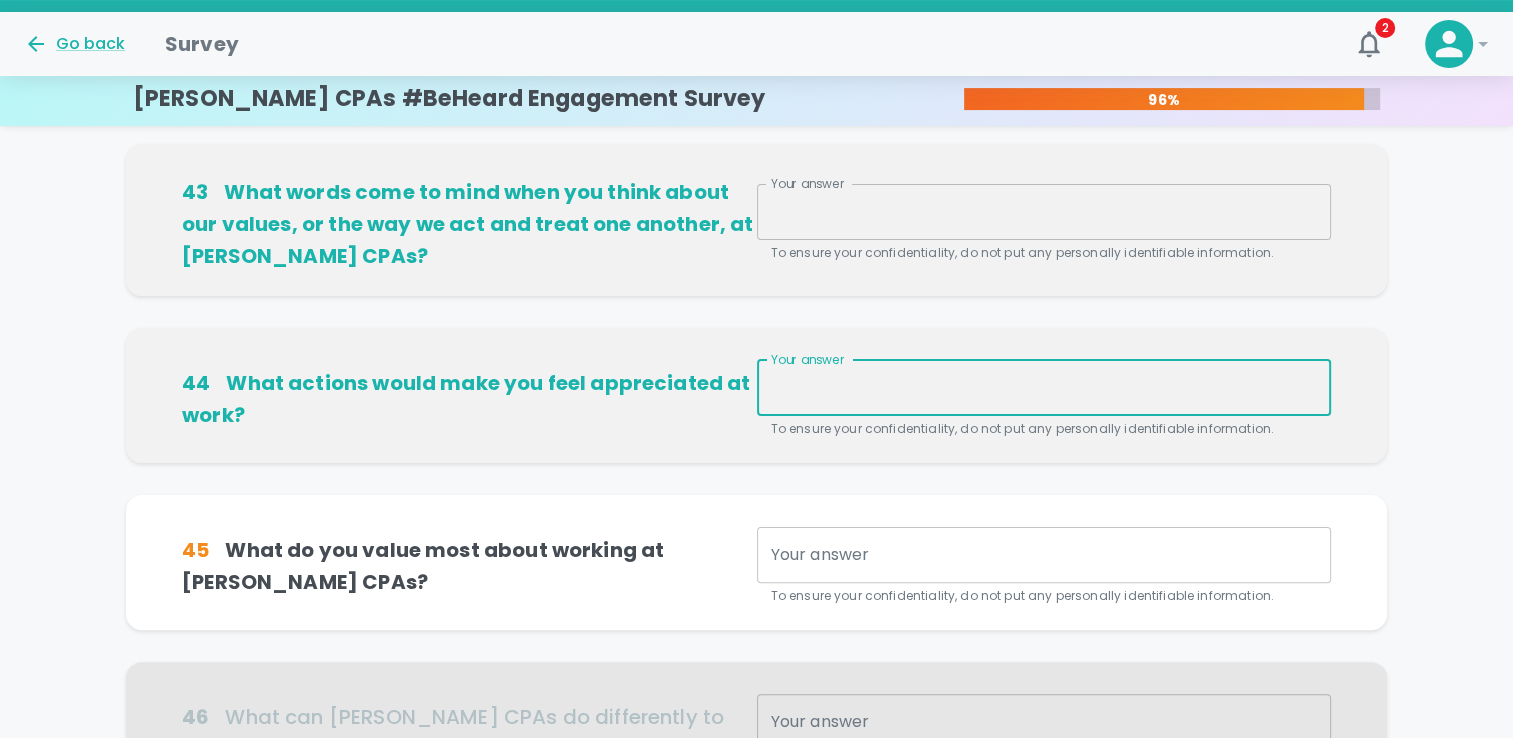 type 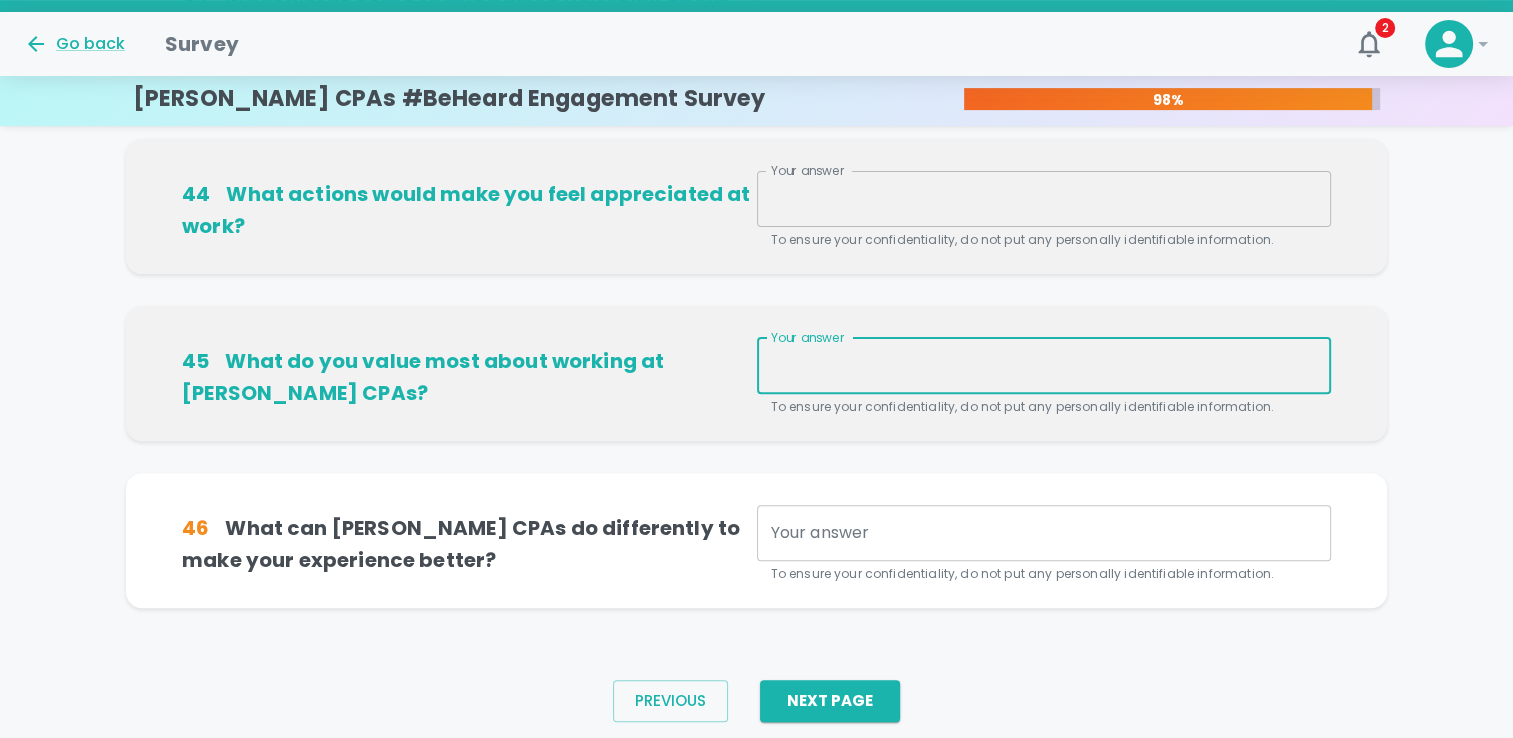 scroll, scrollTop: 600, scrollLeft: 0, axis: vertical 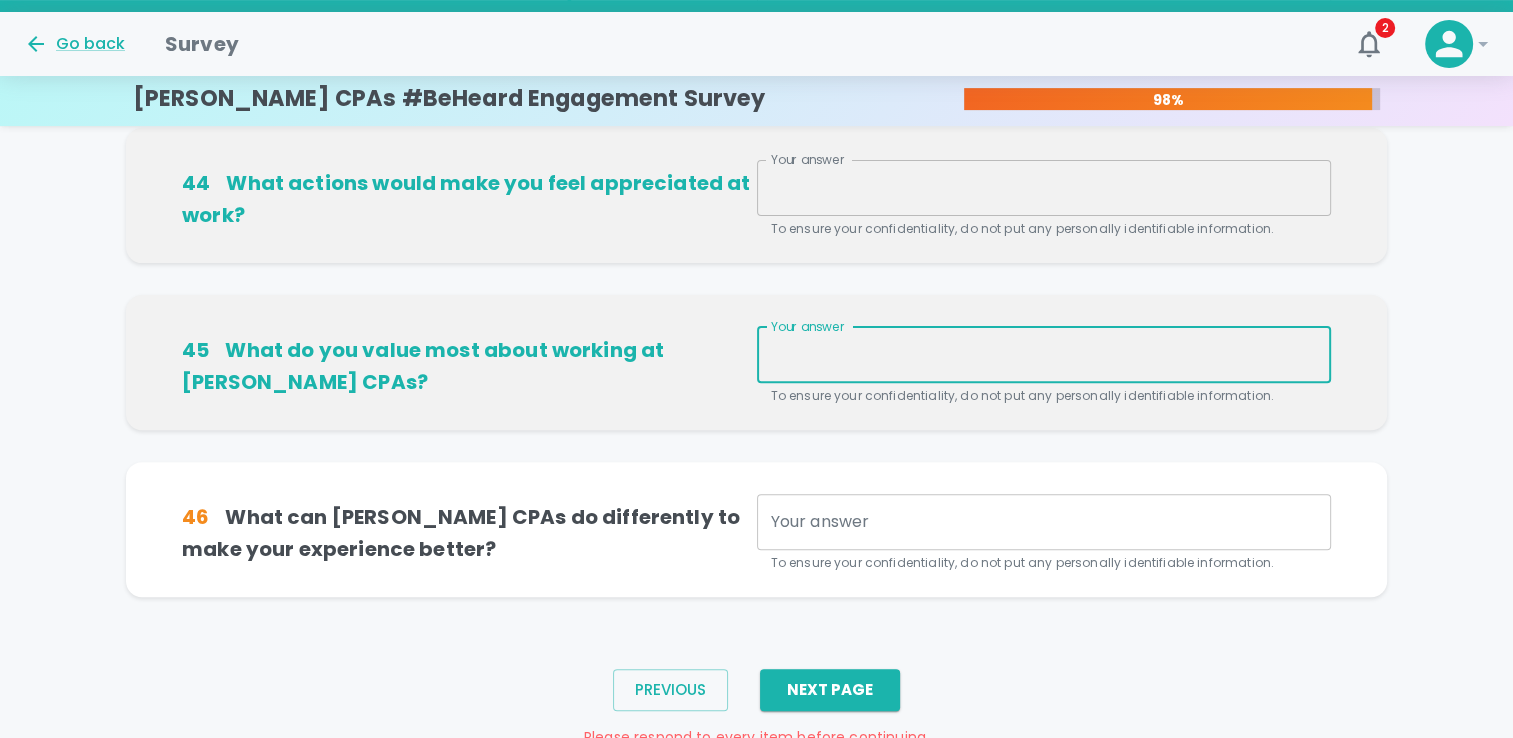 type 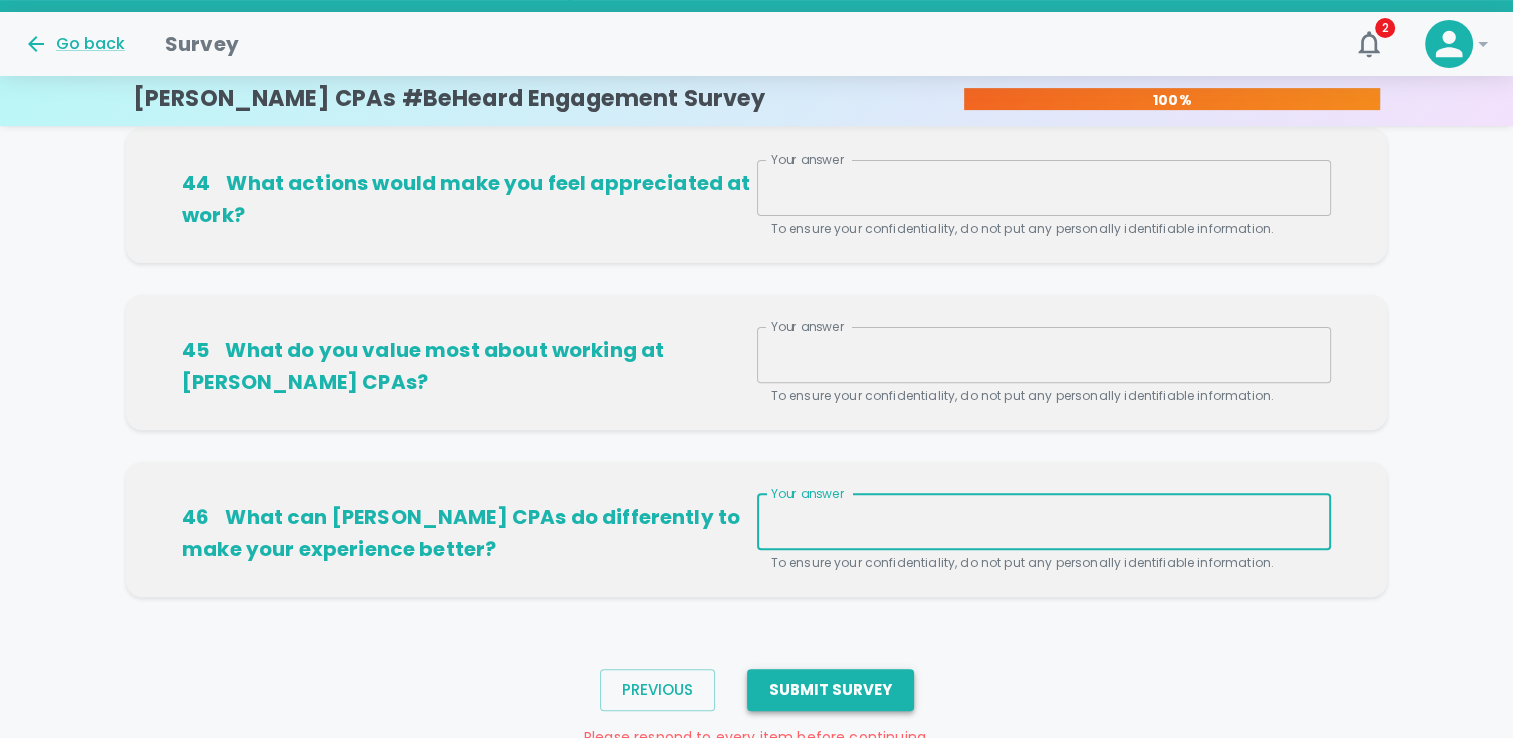 type 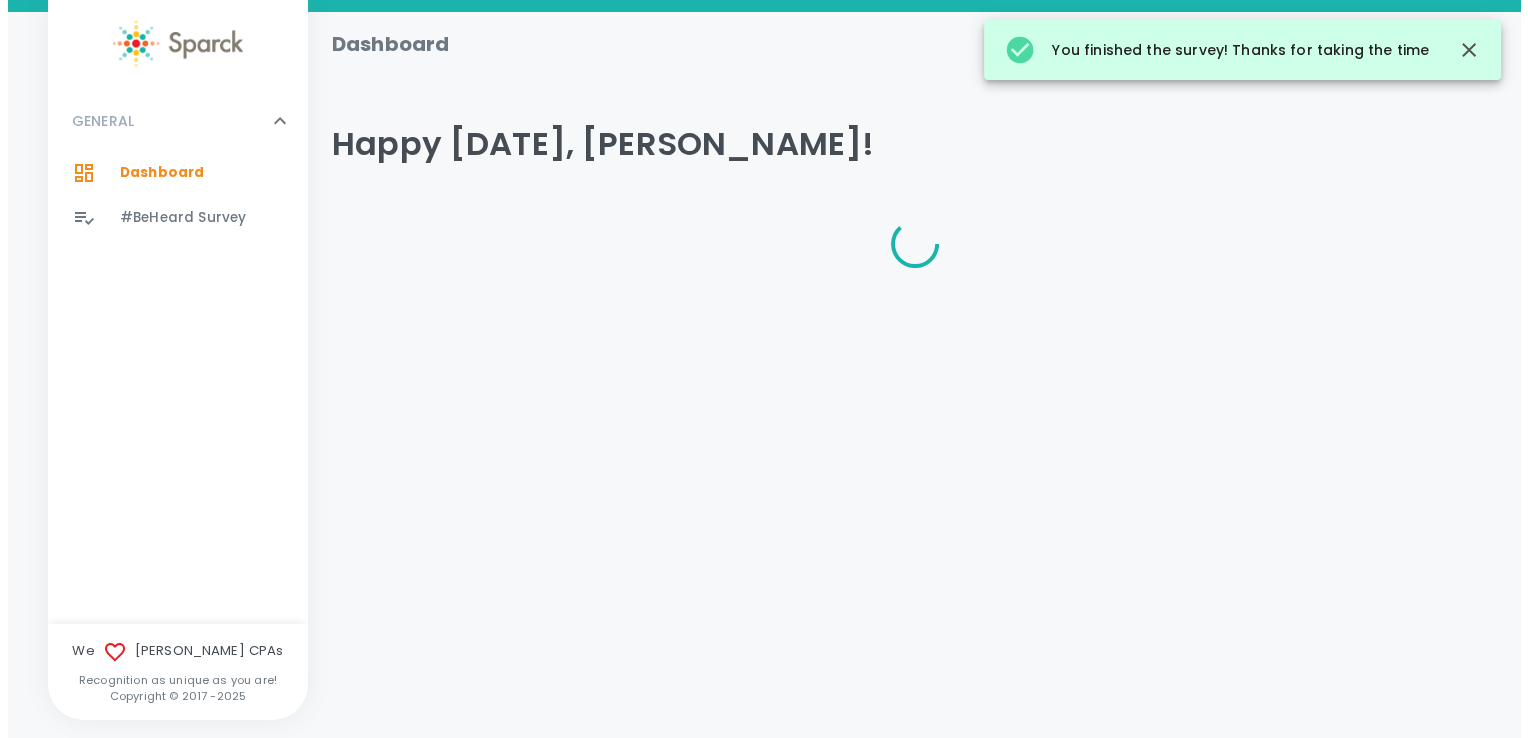 scroll, scrollTop: 0, scrollLeft: 0, axis: both 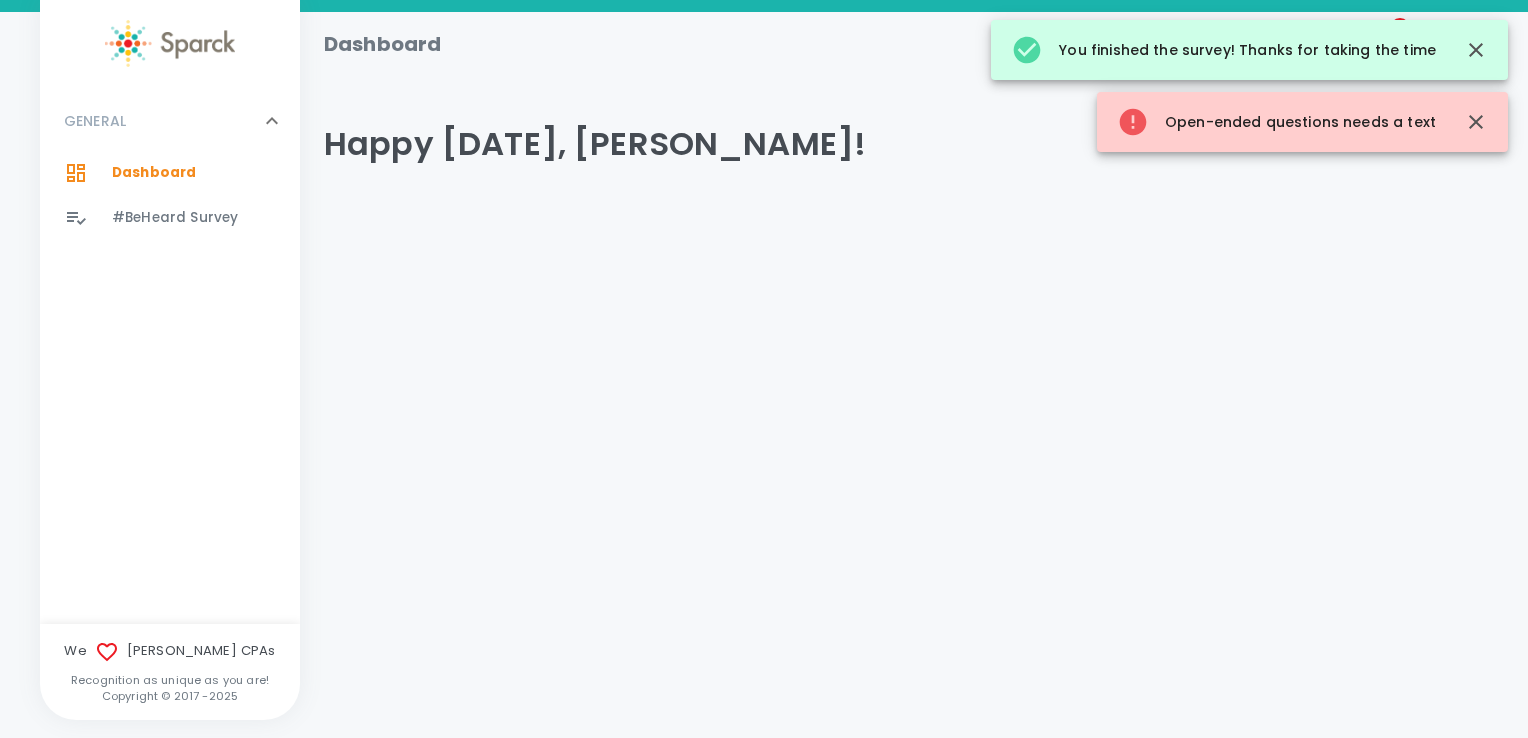 click on "Skip Navigation Dashboard 3 ! GENERAL 0 Dashboard 0 #BeHeard Survey 0 We     [PERSON_NAME] CPAs Recognition as unique as you are! Copyright © [DATE] -  [DATE] Happy [DATE], [PERSON_NAME]! You finished the survey! Thanks for taking the time Open-ended questions needs a text English Español" at bounding box center (764, 170) 